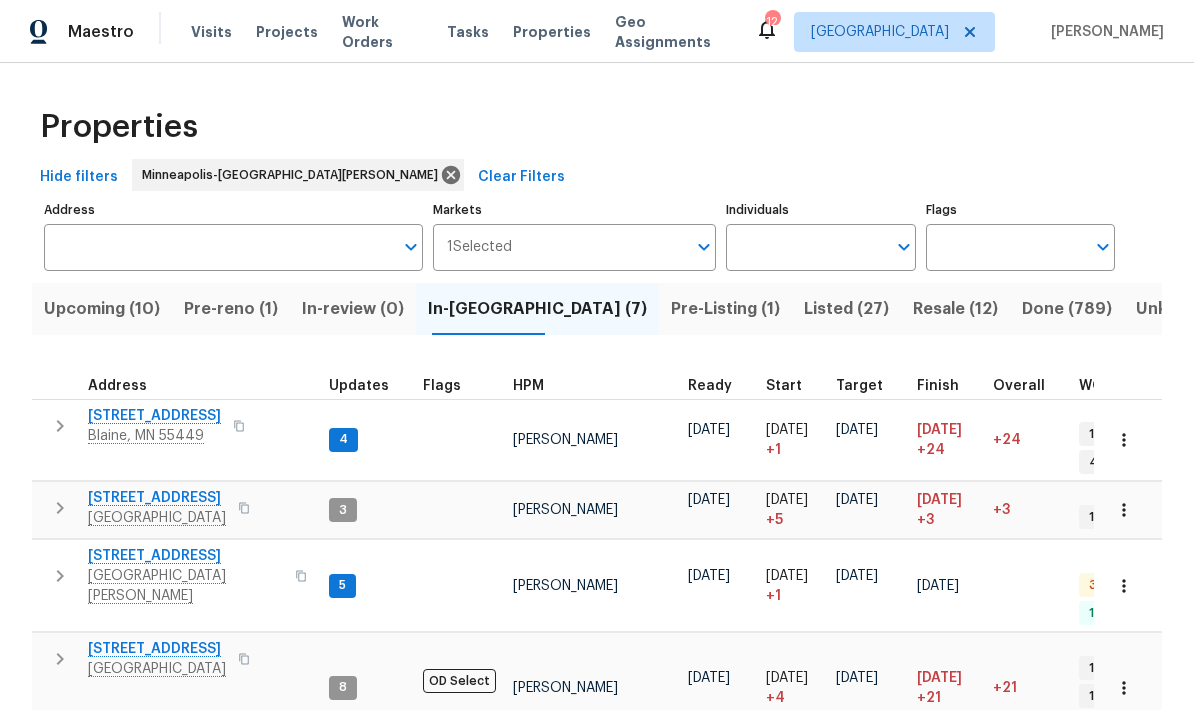 scroll, scrollTop: 0, scrollLeft: 0, axis: both 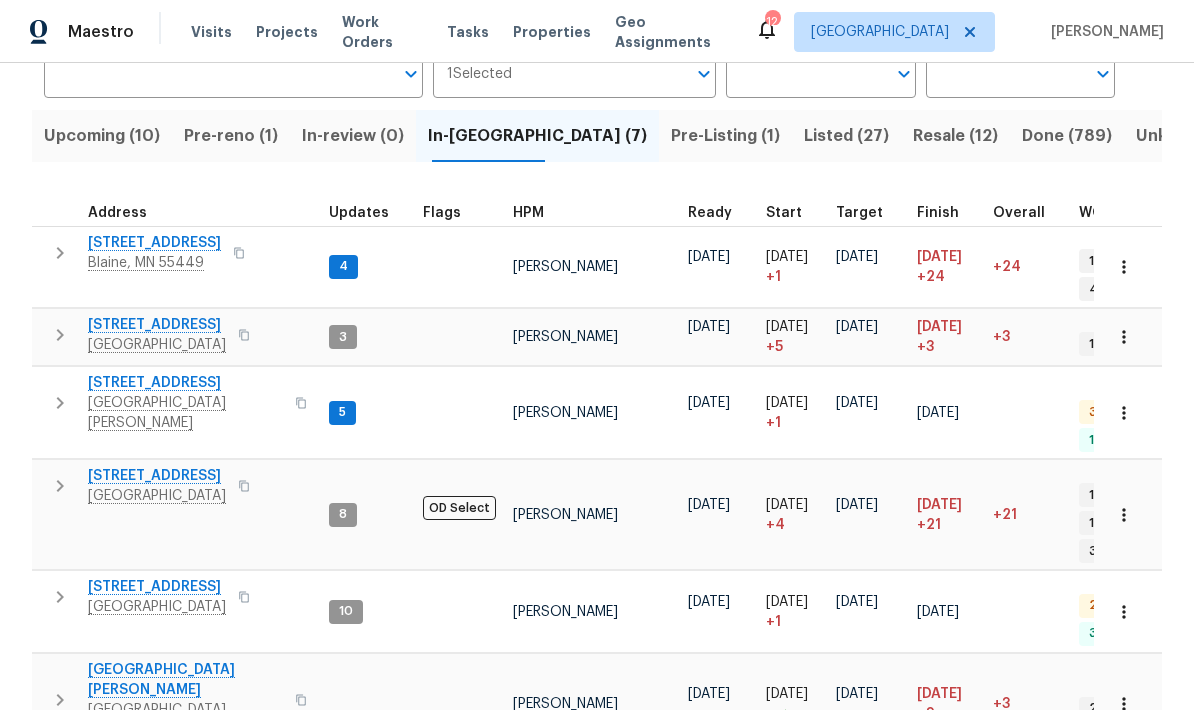 click on "[STREET_ADDRESS]" at bounding box center [185, 383] 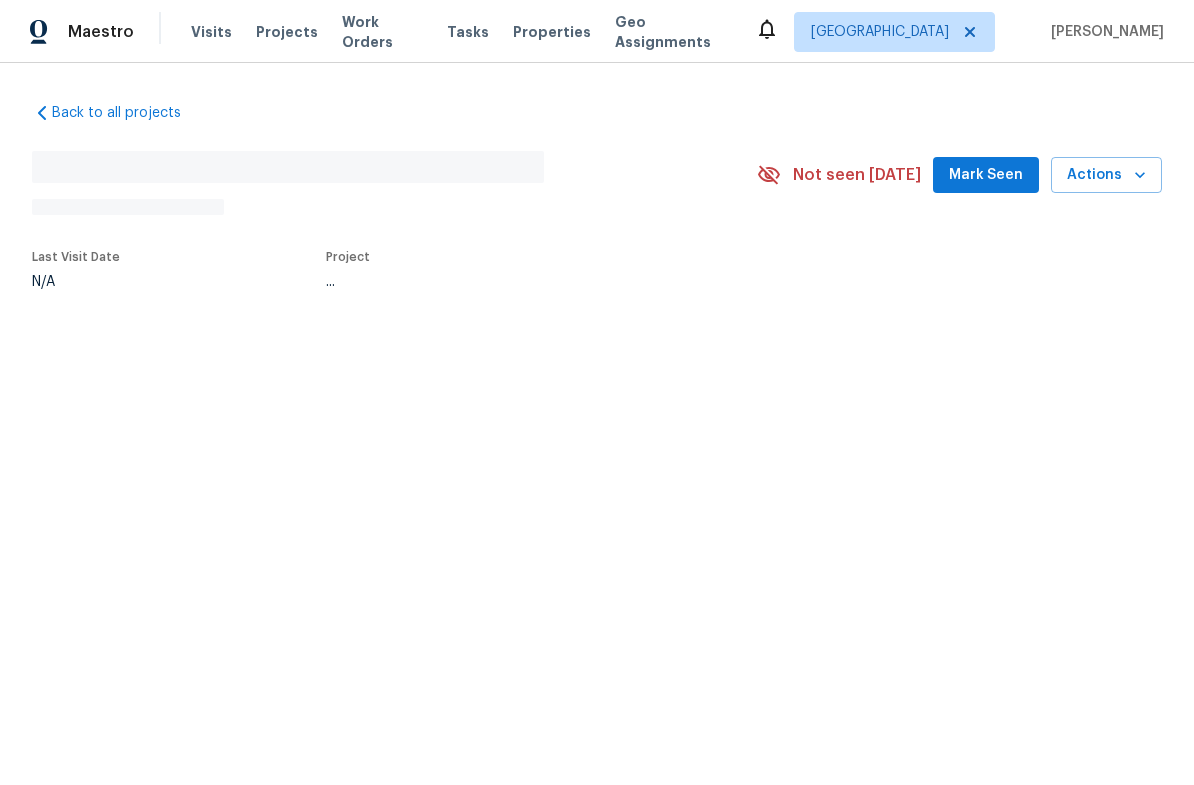 scroll, scrollTop: 0, scrollLeft: 0, axis: both 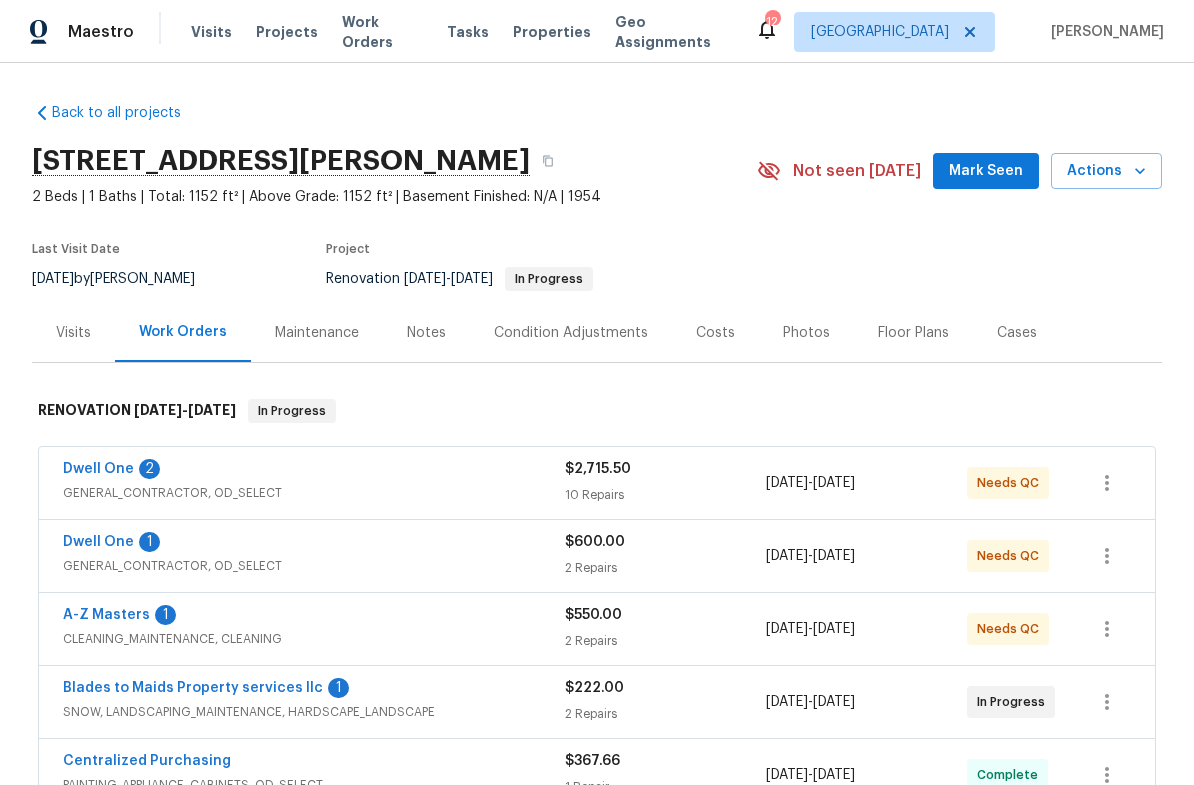 click on "Dwell One" at bounding box center (98, 469) 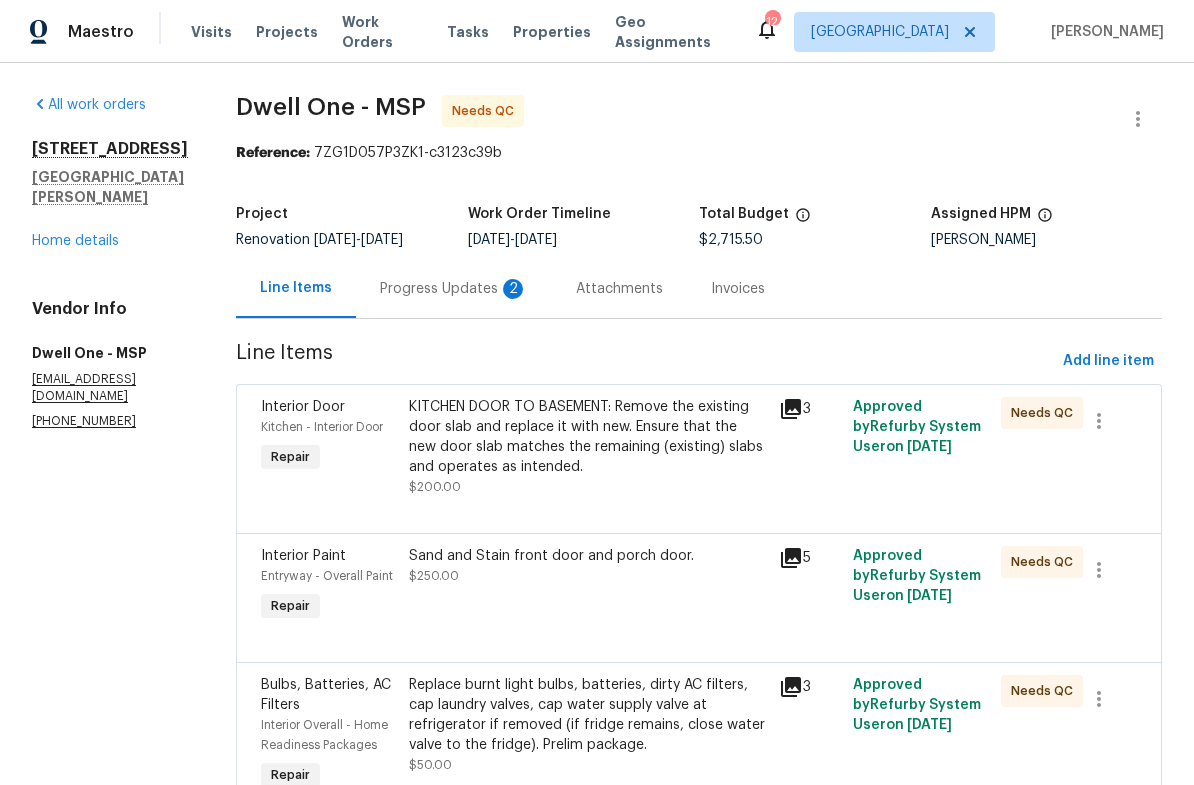 click on "Progress Updates 2" at bounding box center (454, 289) 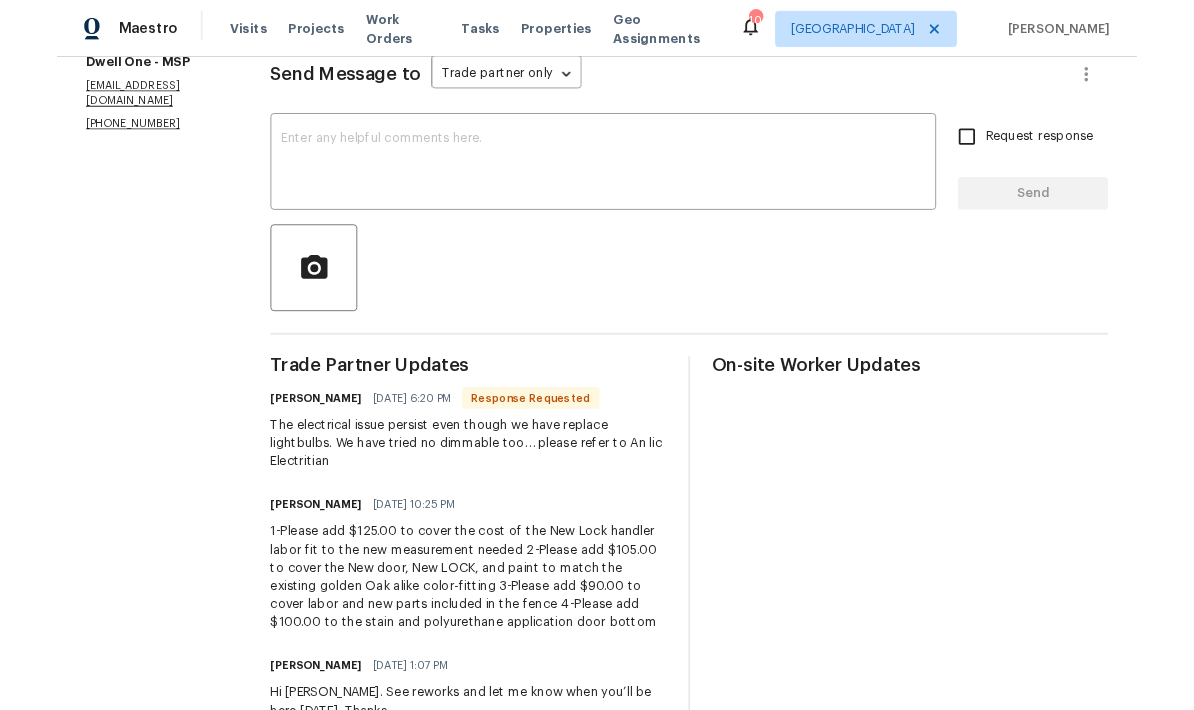 scroll, scrollTop: 284, scrollLeft: 0, axis: vertical 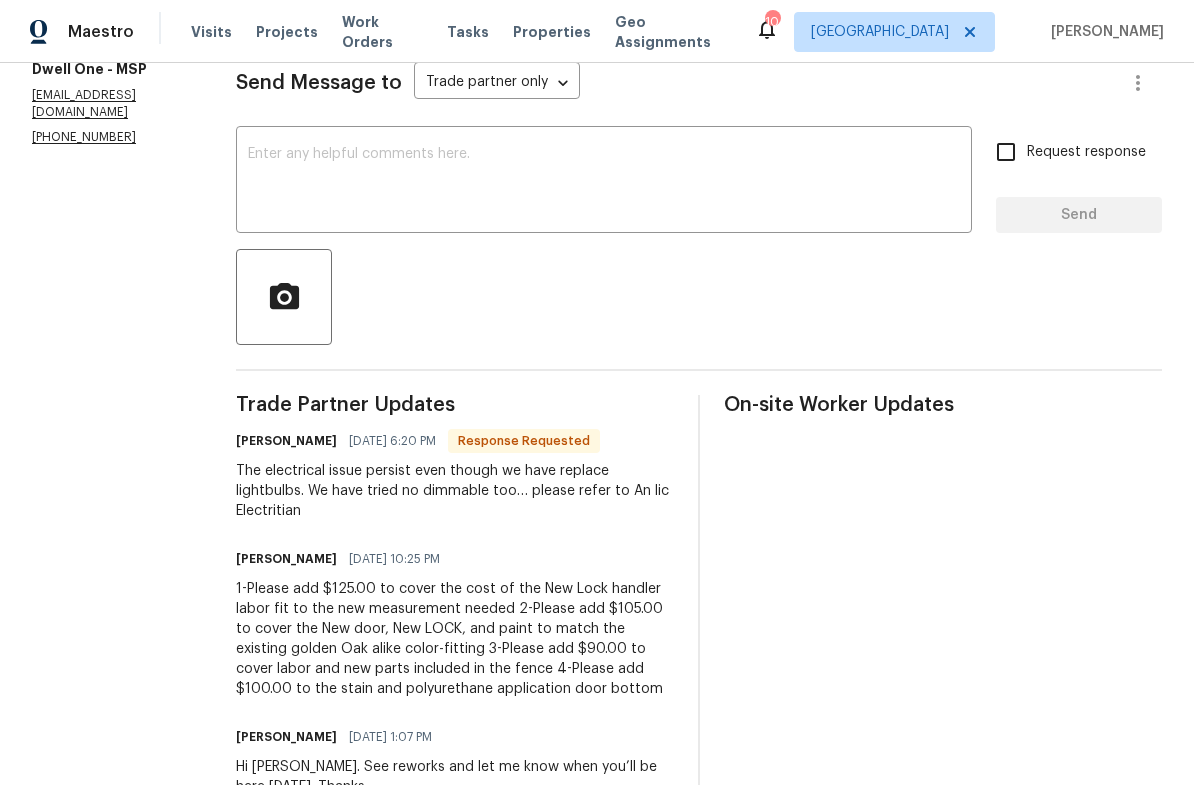 click at bounding box center (604, 182) 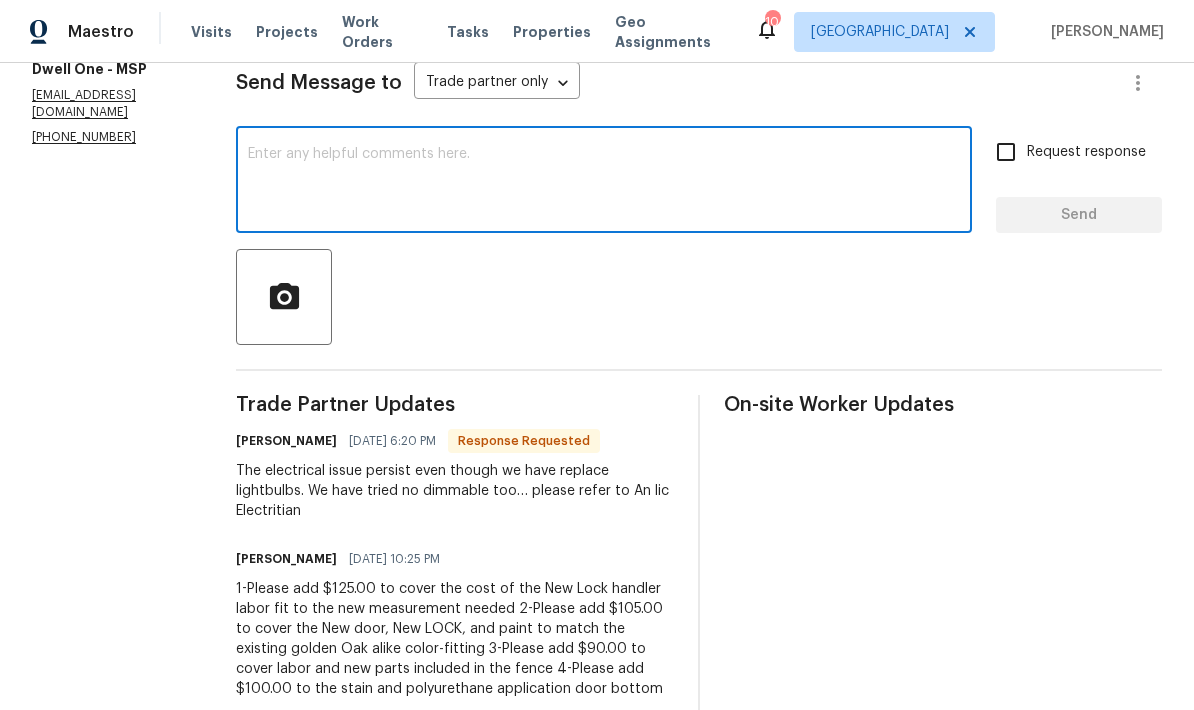 type on "." 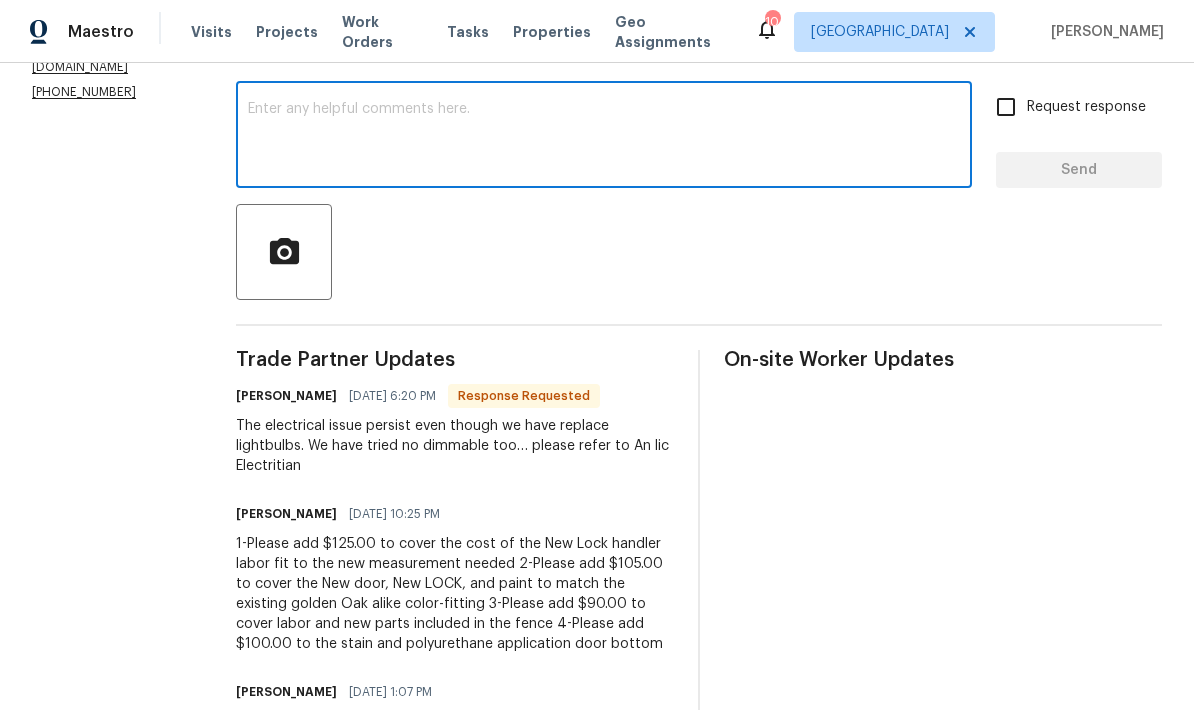 scroll, scrollTop: 328, scrollLeft: 0, axis: vertical 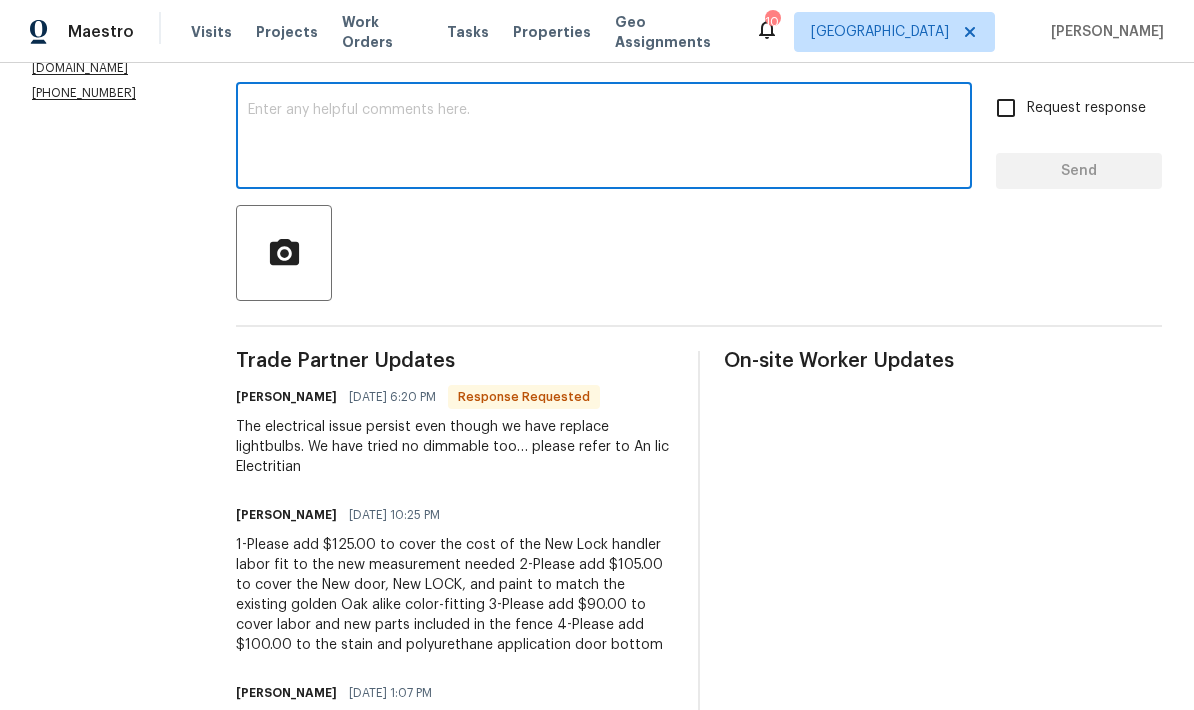 click at bounding box center (604, 138) 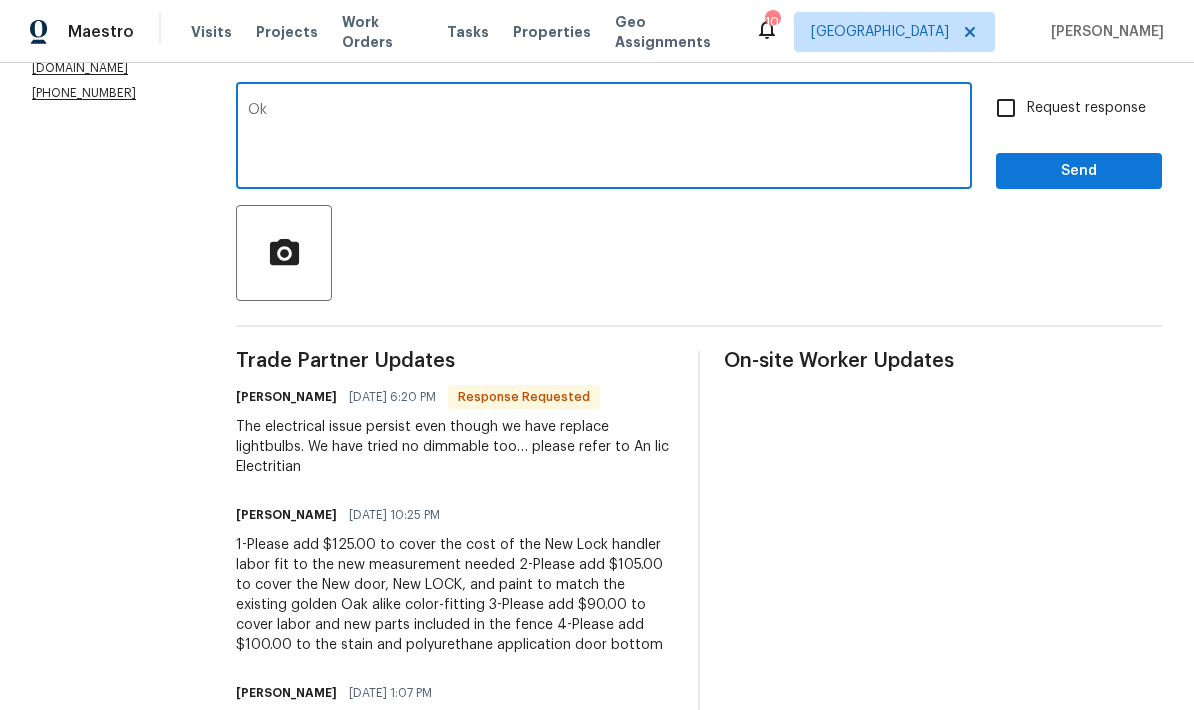 type on "Ok" 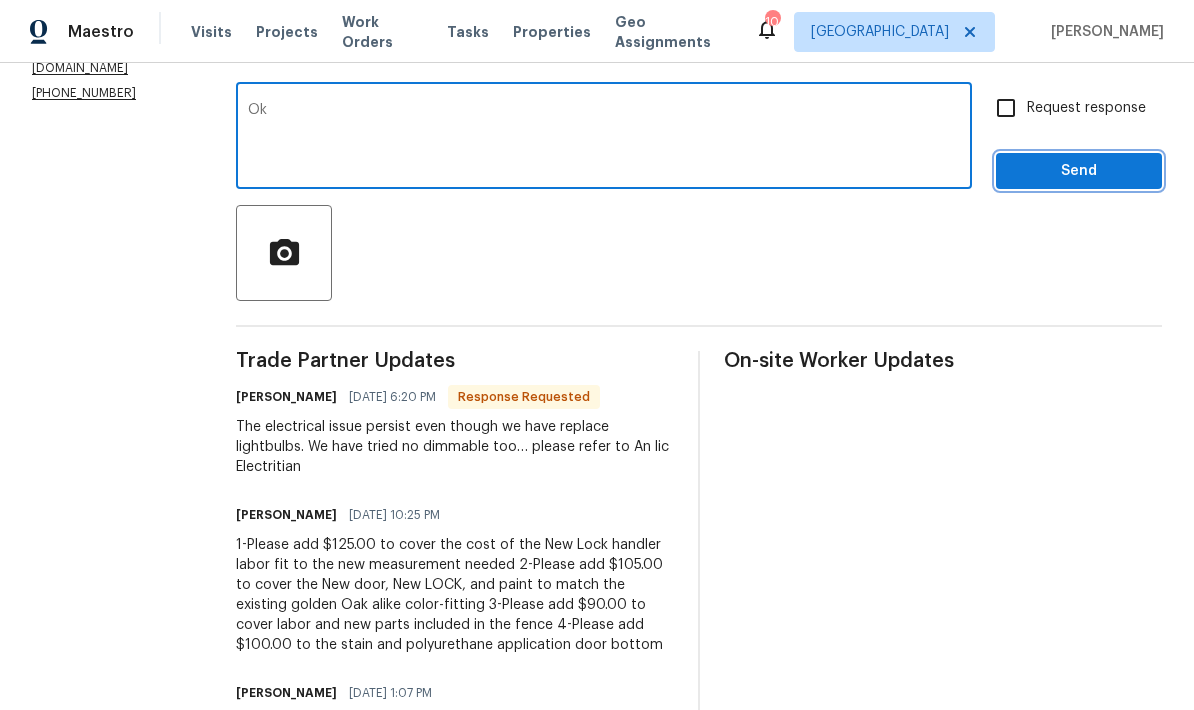 click on "Send" at bounding box center [1079, 171] 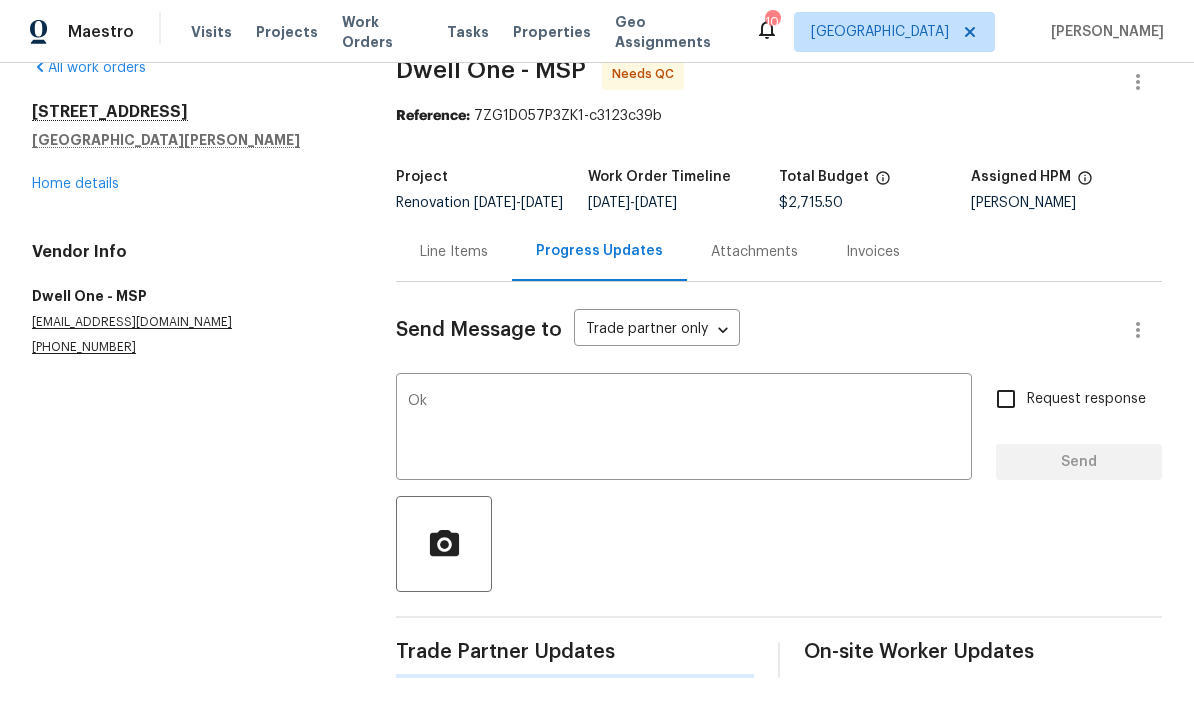 scroll, scrollTop: 0, scrollLeft: 0, axis: both 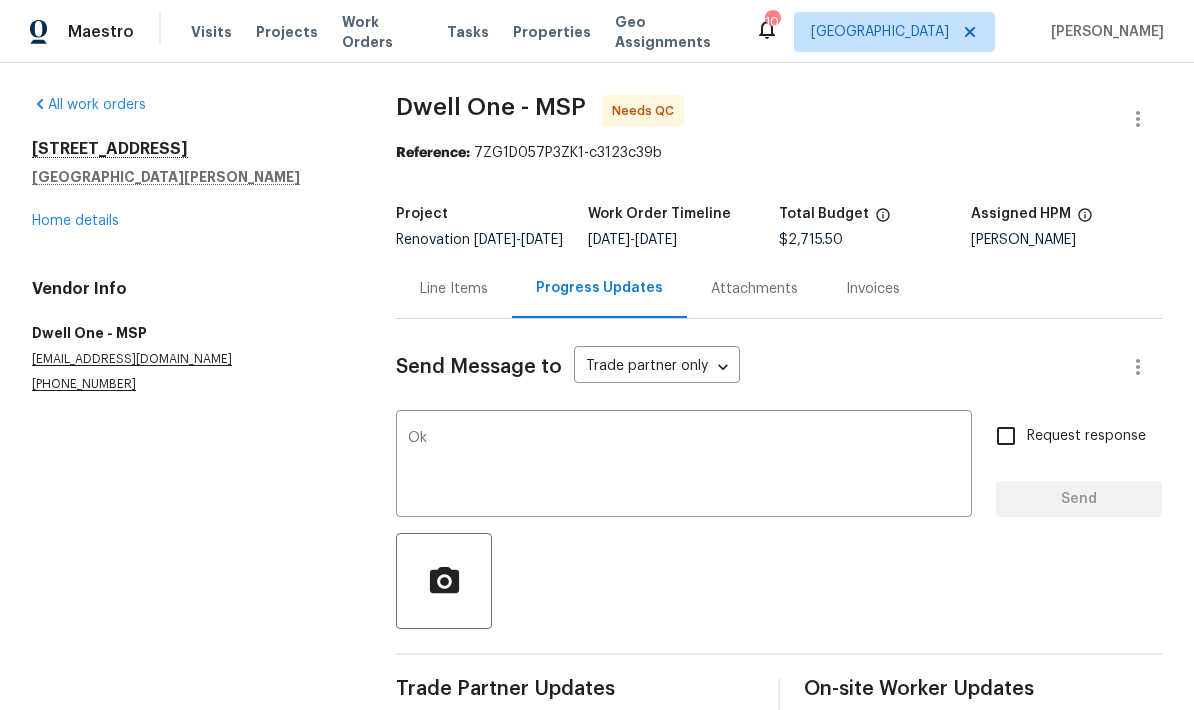 type 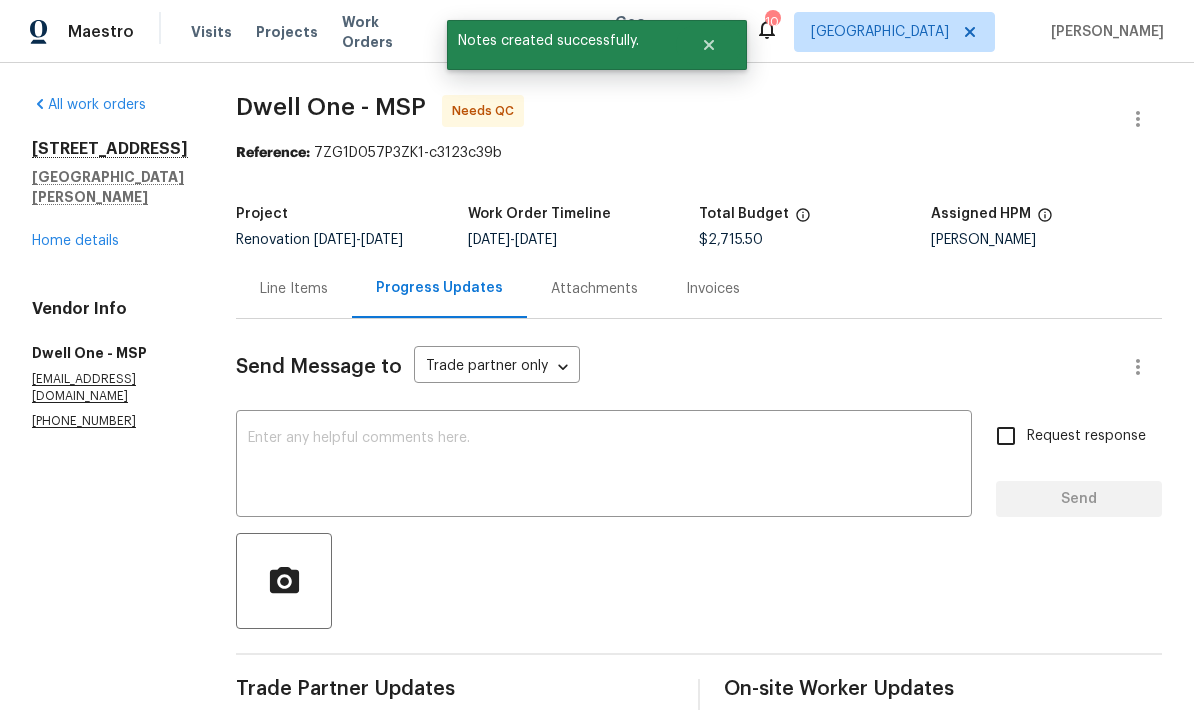 click on "Home details" at bounding box center (75, 241) 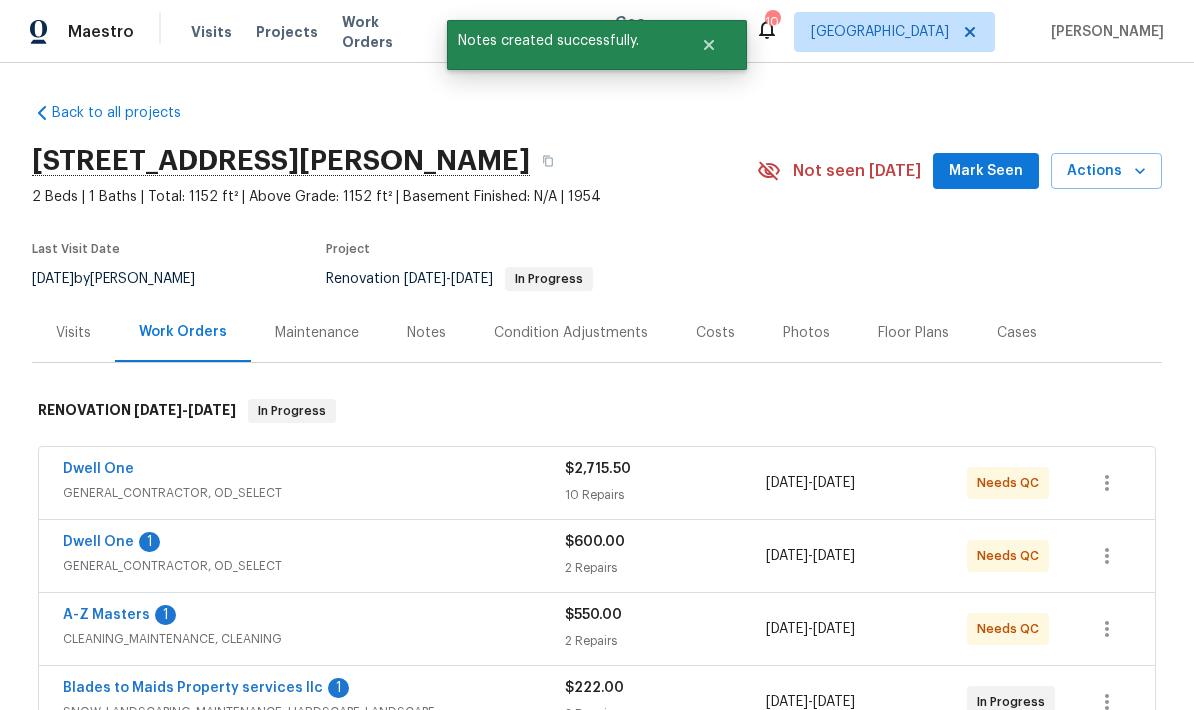 click on "Dwell One" at bounding box center (98, 542) 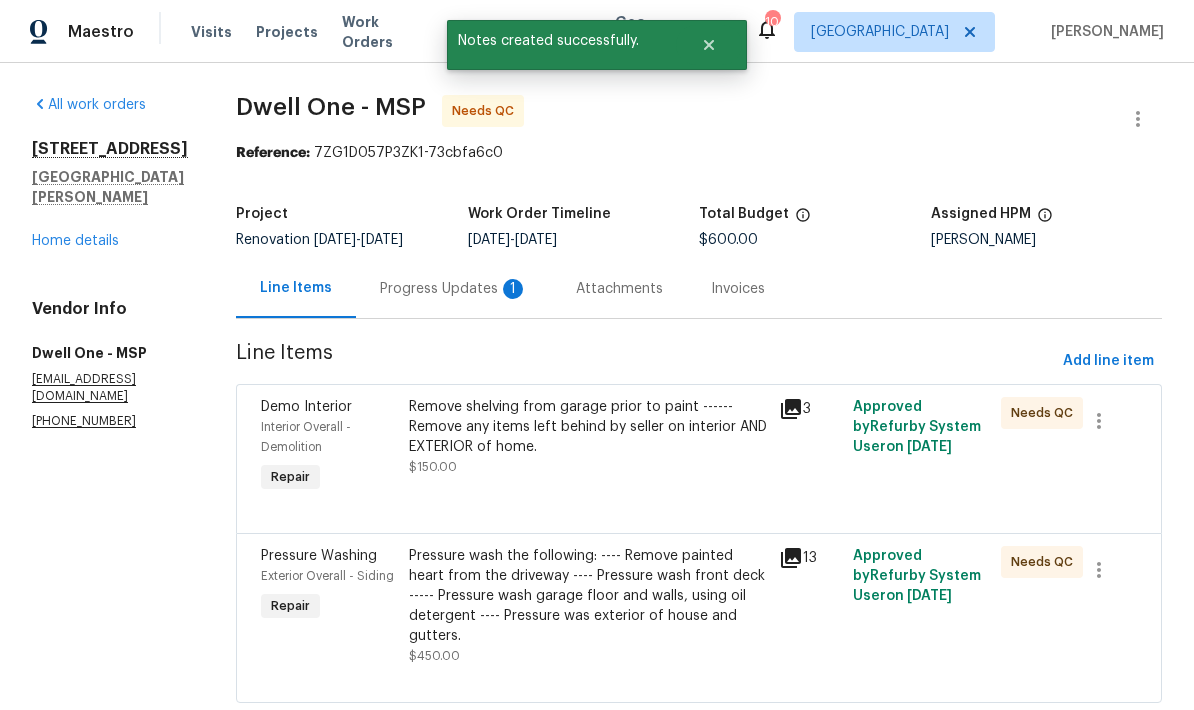 click on "Progress Updates 1" at bounding box center (454, 289) 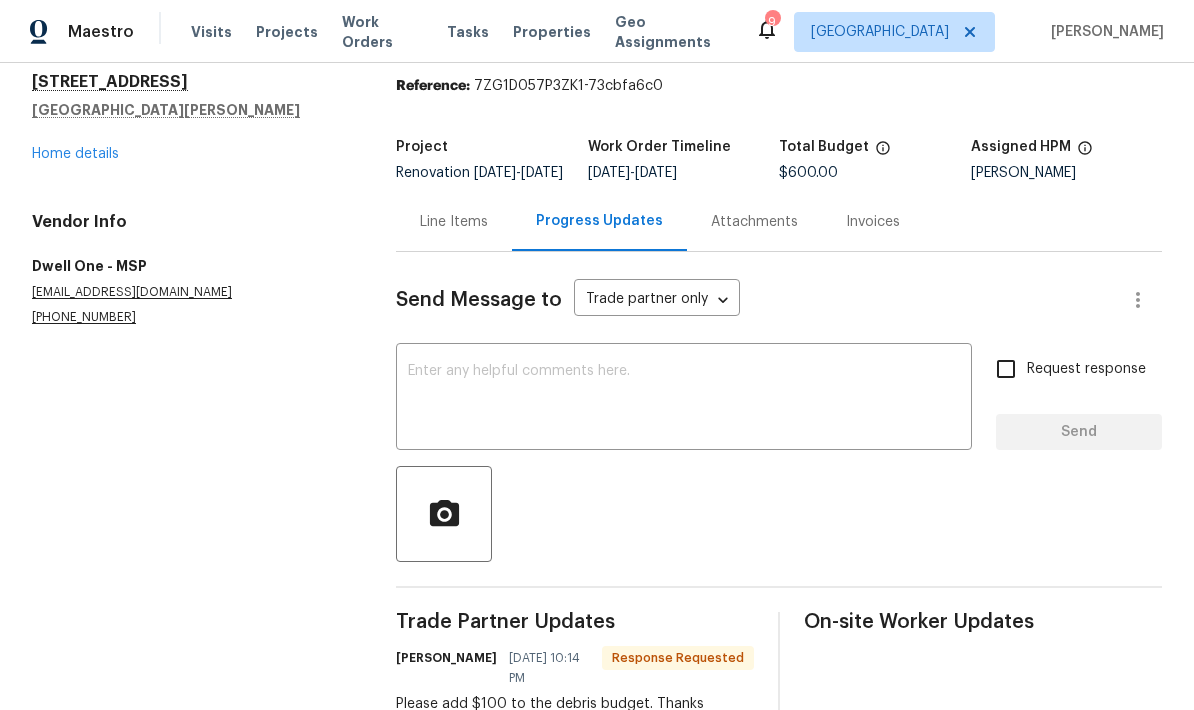 scroll, scrollTop: 66, scrollLeft: 0, axis: vertical 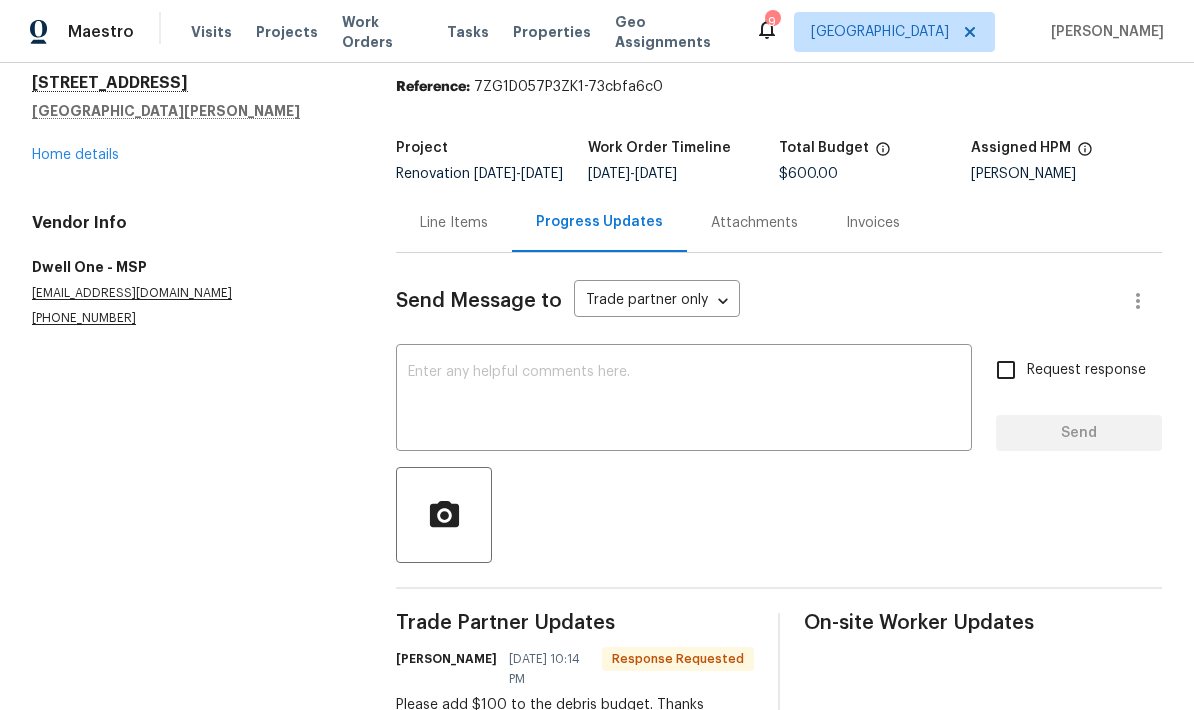 click on "Line Items" at bounding box center (454, 223) 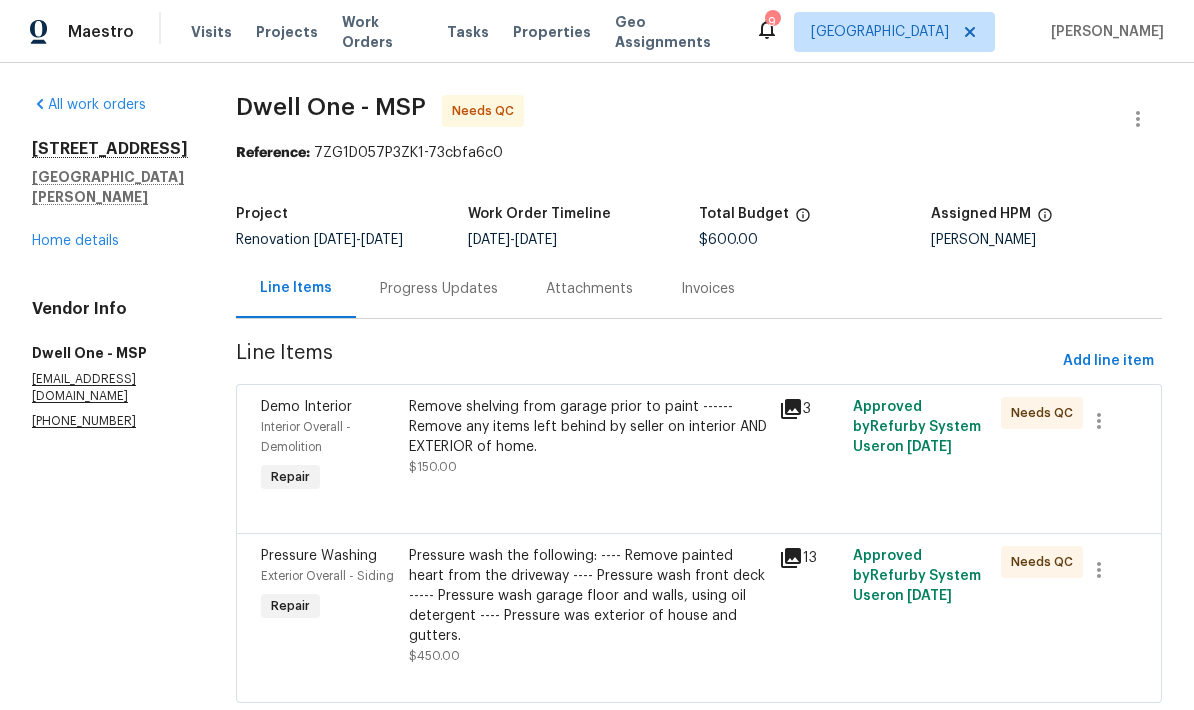 click on "Remove shelving from garage prior to paint ------  Remove any items left behind by seller on interior AND EXTERIOR of home." at bounding box center (588, 427) 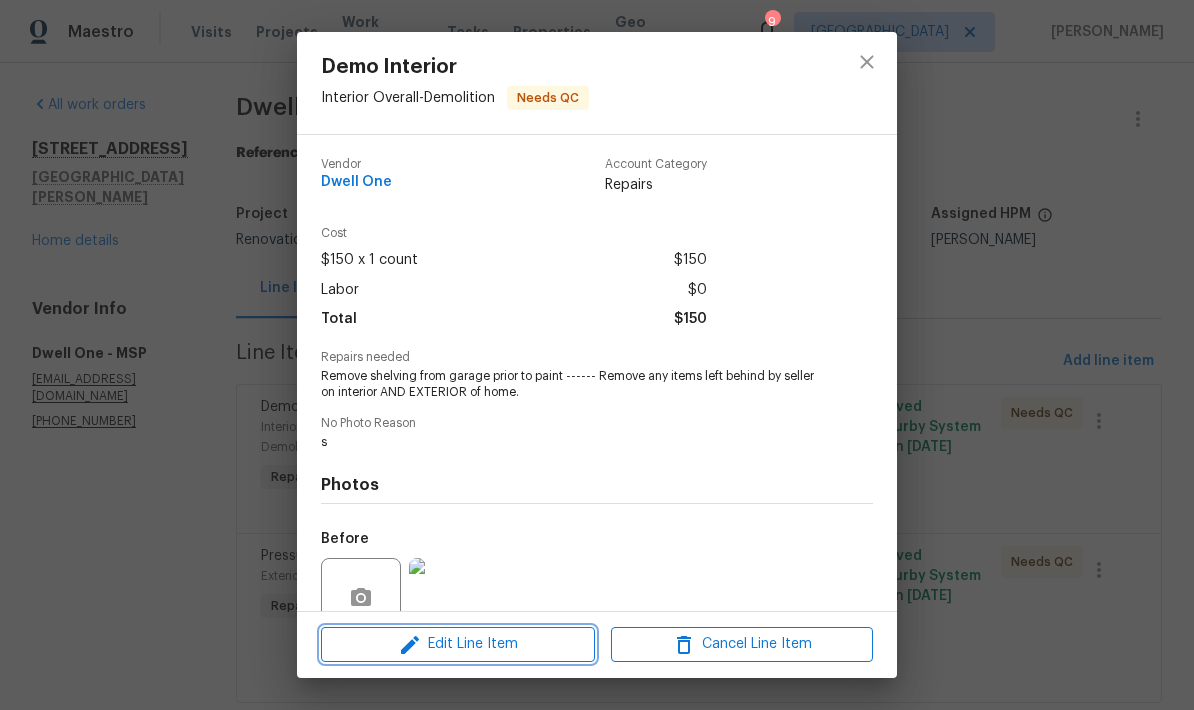 click on "Edit Line Item" at bounding box center [458, 644] 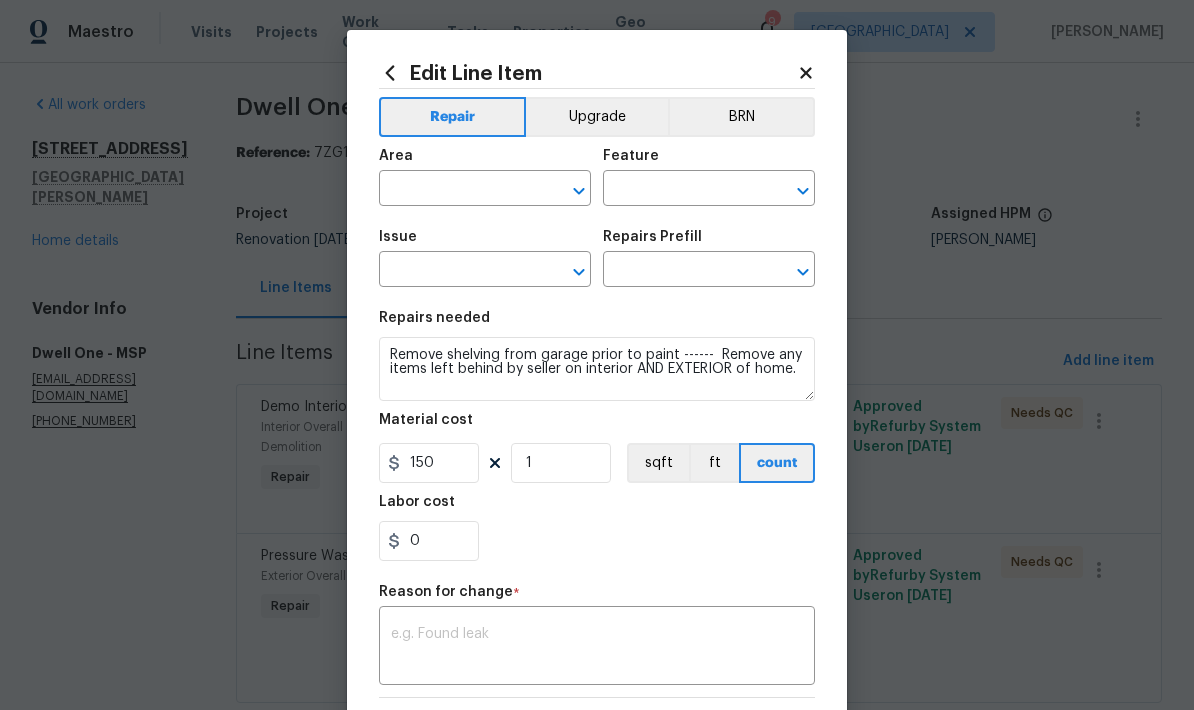 type on "Interior Overall" 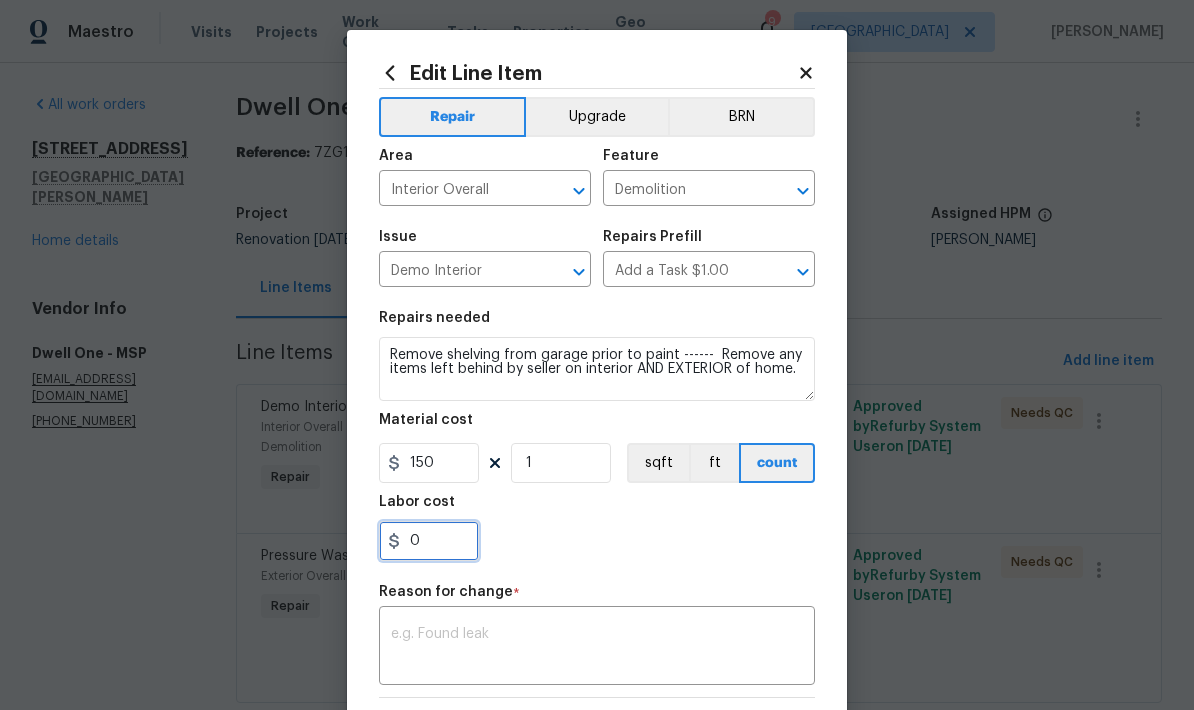 click on "0" at bounding box center (429, 541) 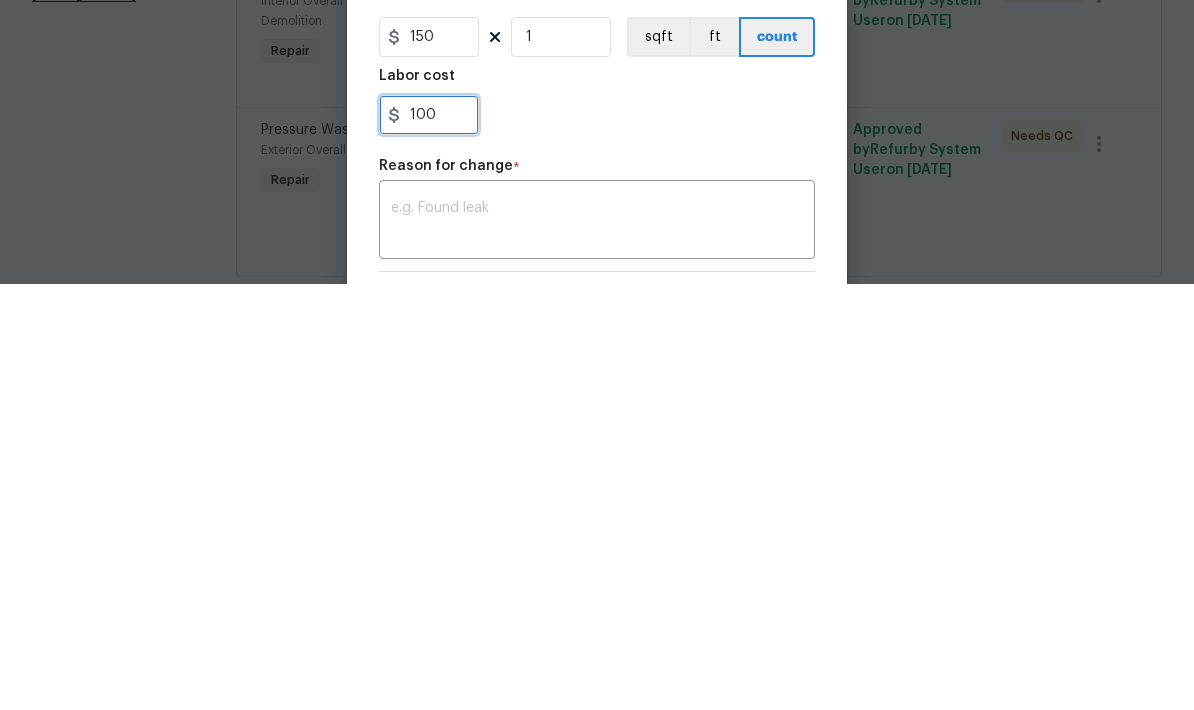 type on "100" 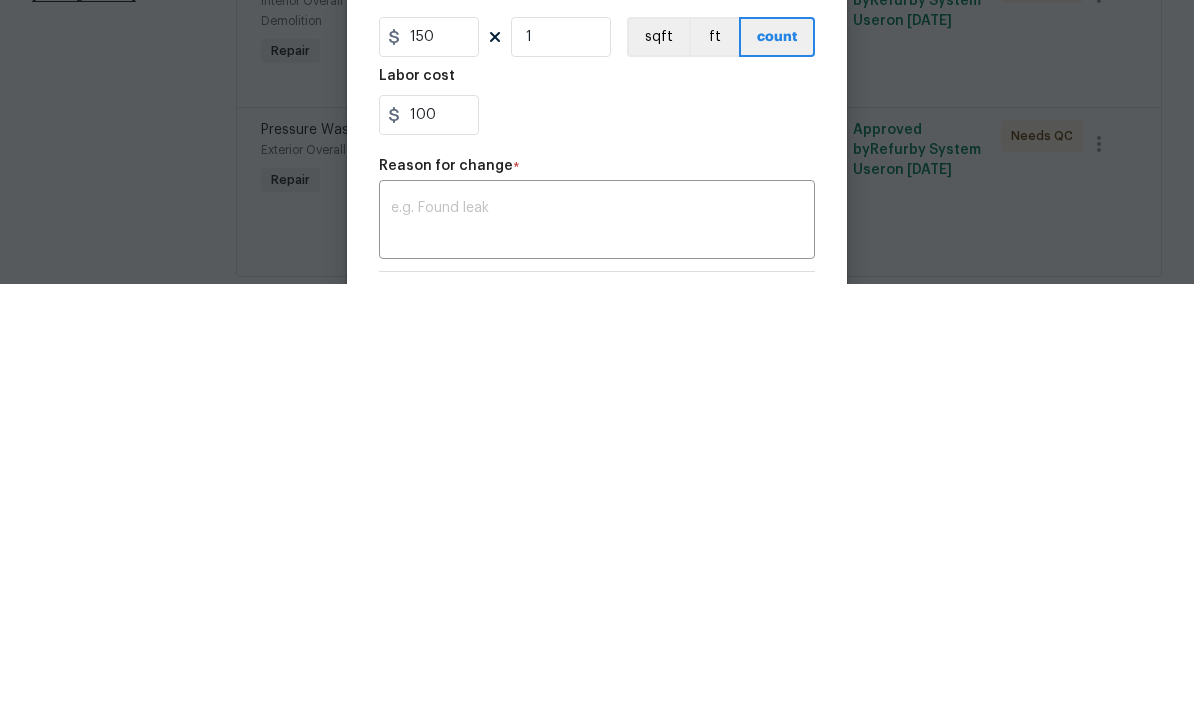 click at bounding box center [597, 648] 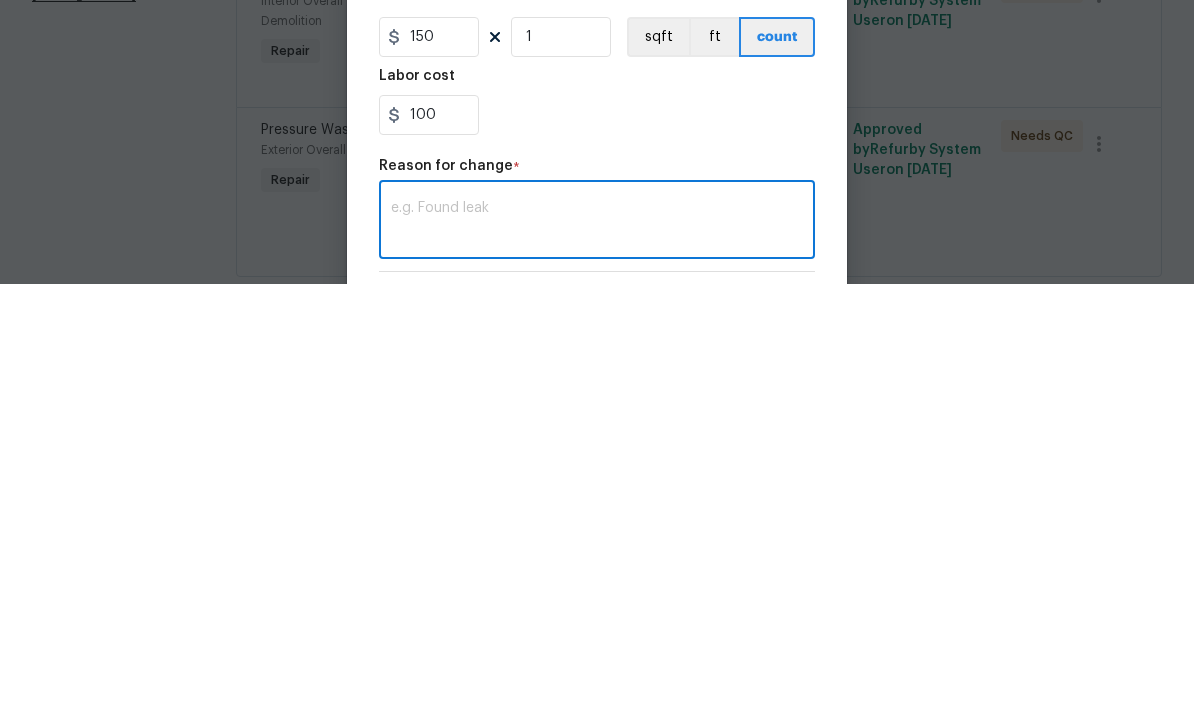 scroll, scrollTop: 52, scrollLeft: 0, axis: vertical 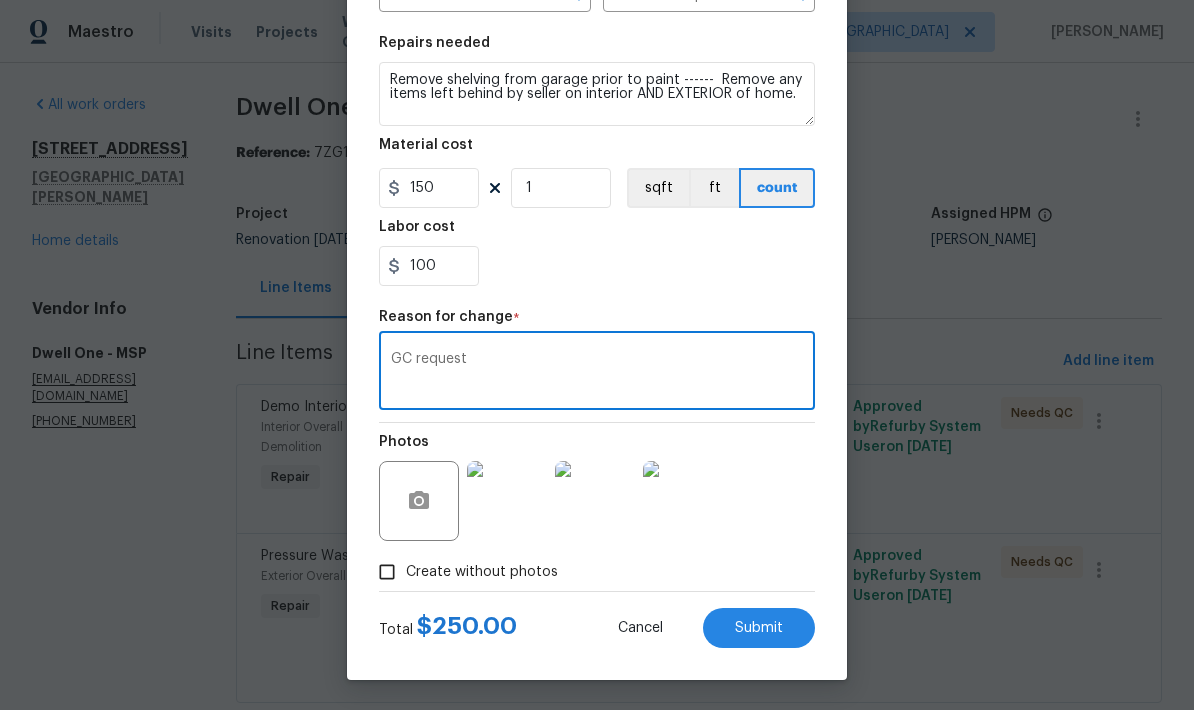 type on "GC request" 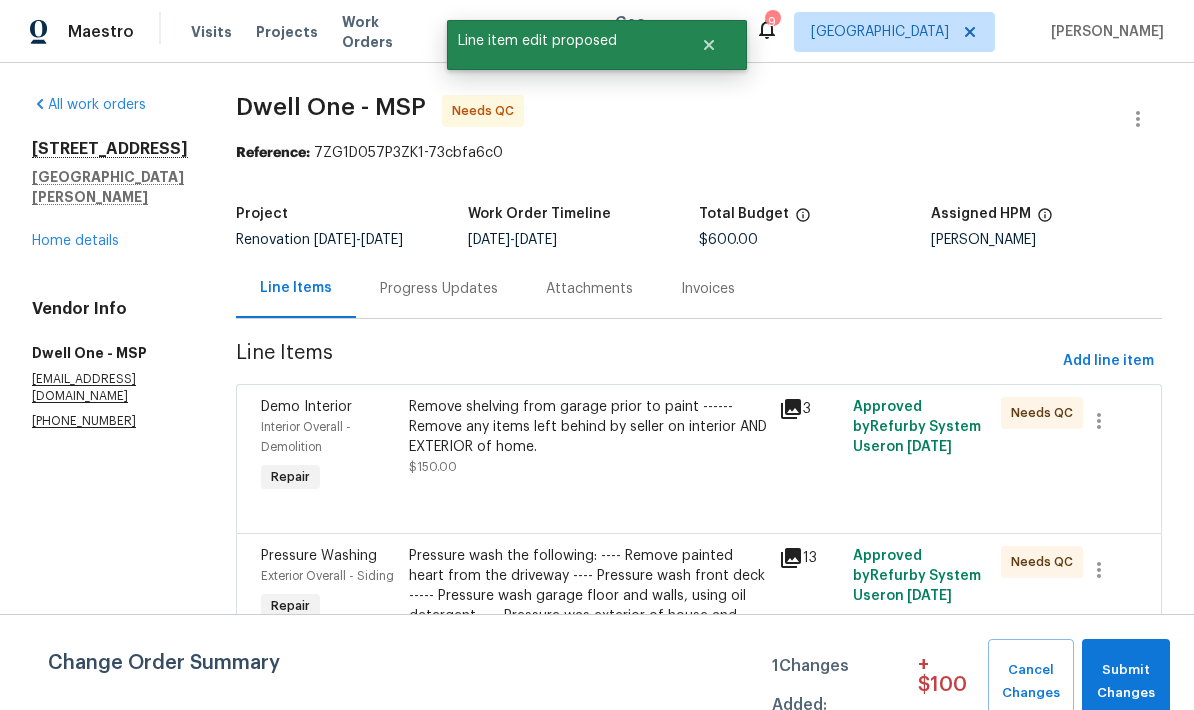scroll, scrollTop: 0, scrollLeft: 0, axis: both 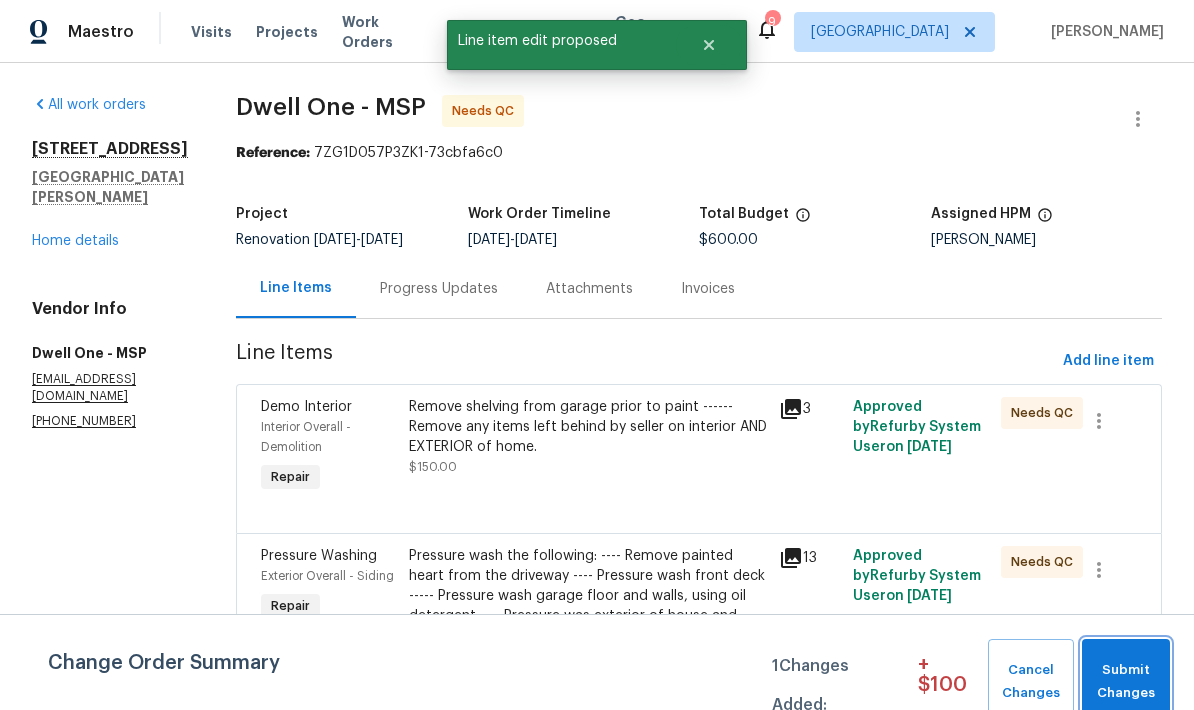 click on "Submit Changes" at bounding box center (1126, 682) 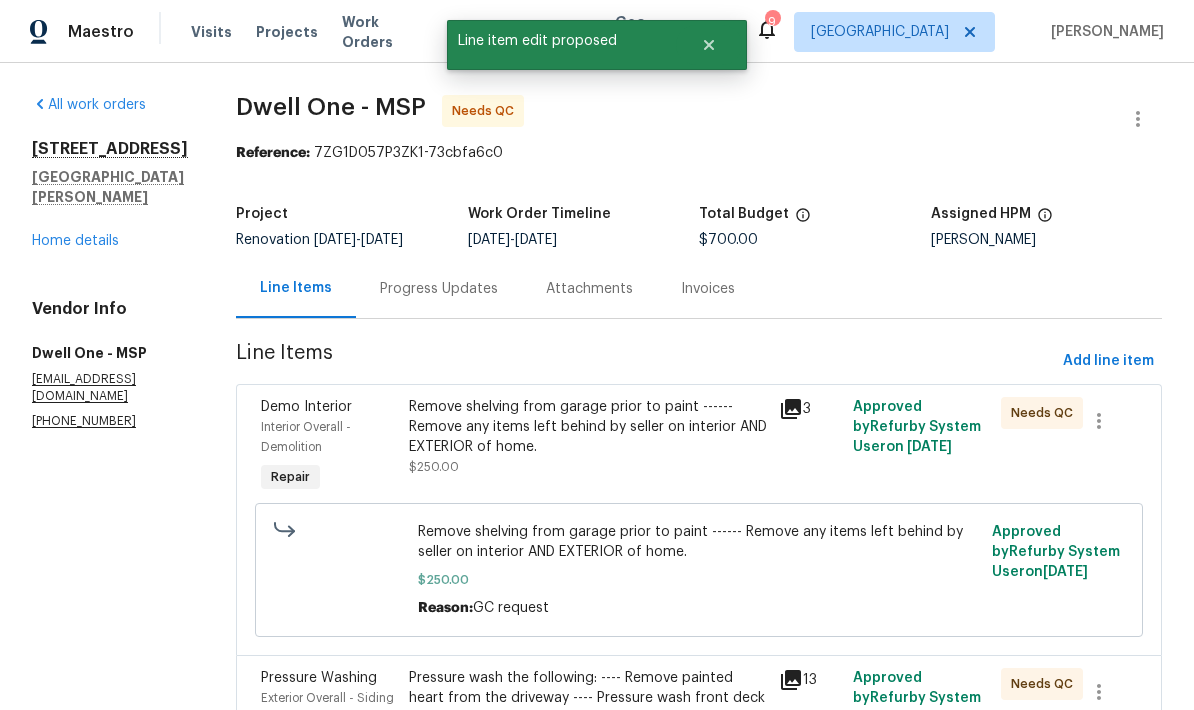 click on "Remove shelving from garage prior to paint ------  Remove any items left behind by seller on interior AND EXTERIOR of home." at bounding box center (588, 427) 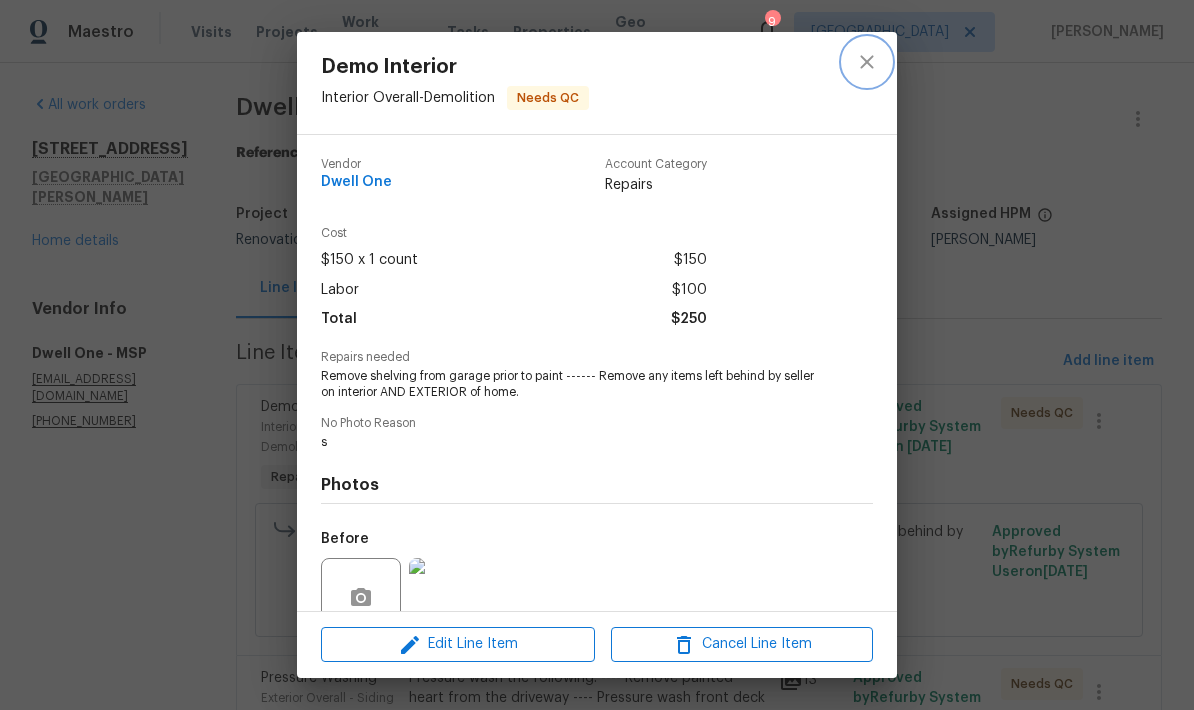 click 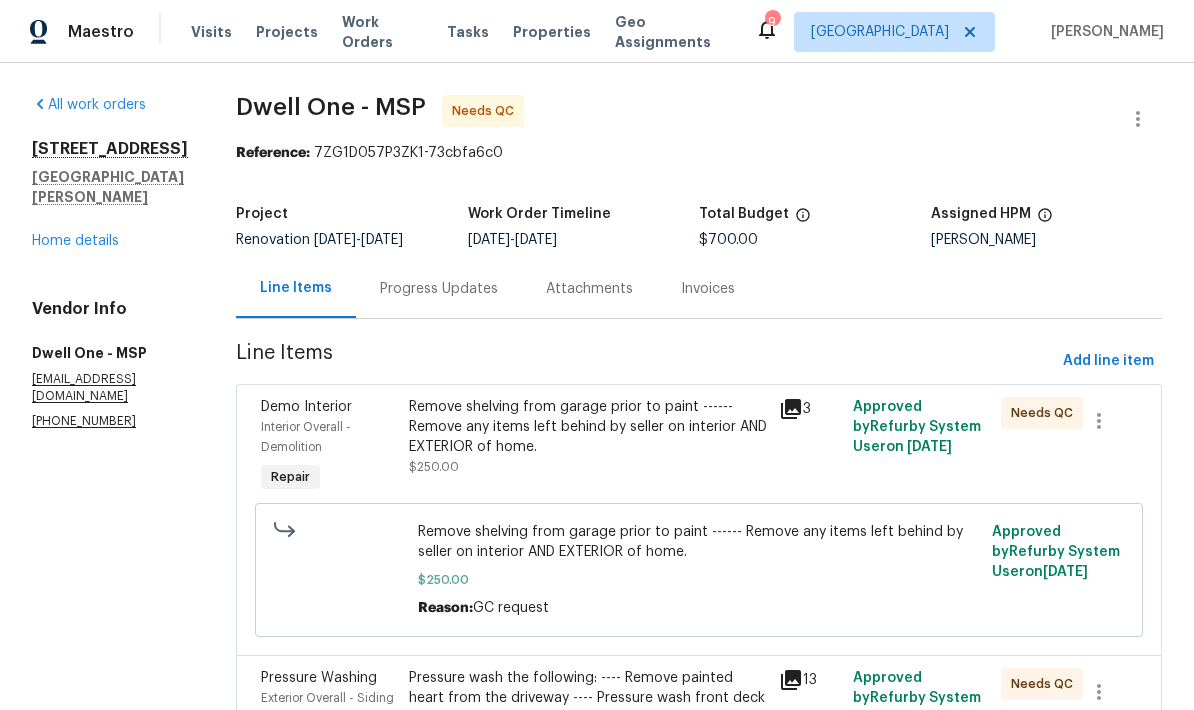 click on "Pressure wash the following: ---- Remove painted heart from the driveway ---- Pressure wash front deck ----- Pressure wash garage floor and walls, using oil detergent ---- Pressure was exterior of house and gutters." at bounding box center [588, 718] 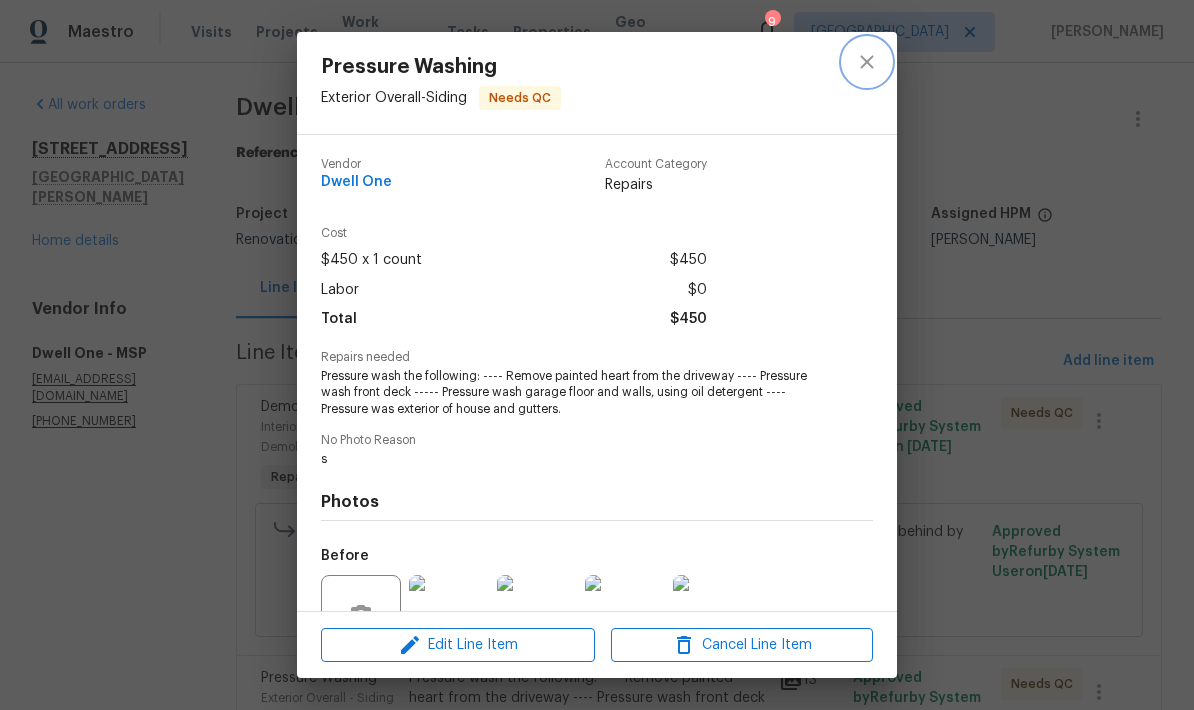 click 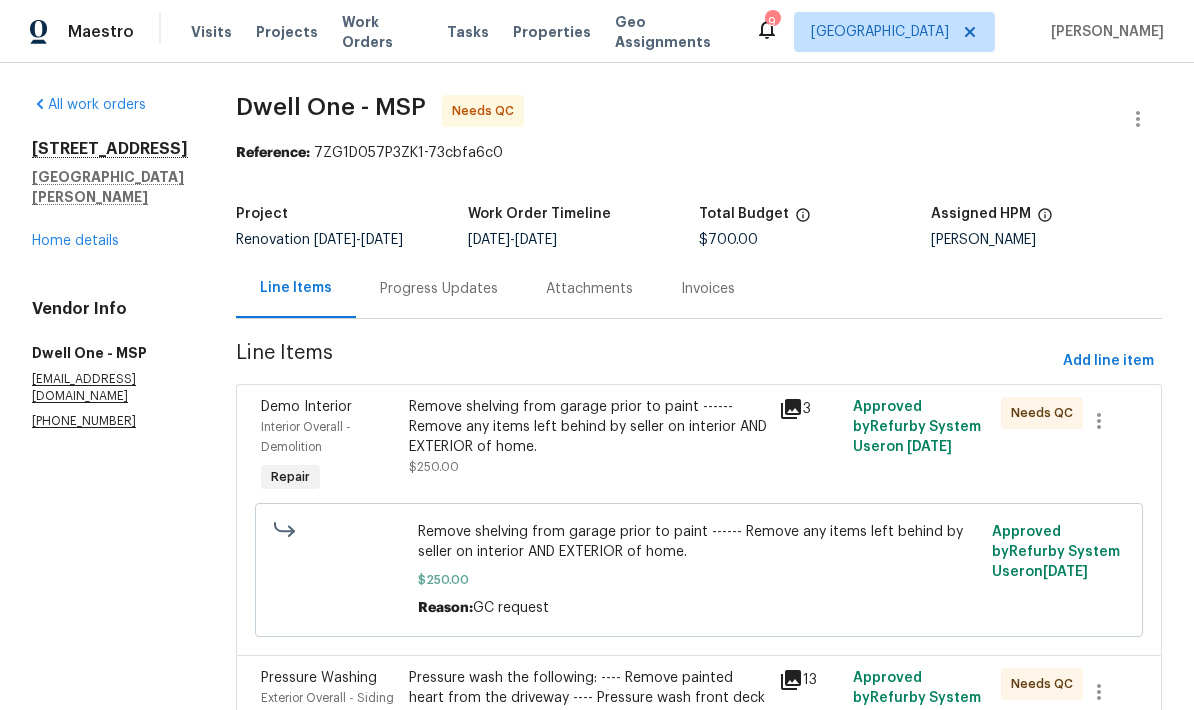 click on "Home details" at bounding box center [75, 241] 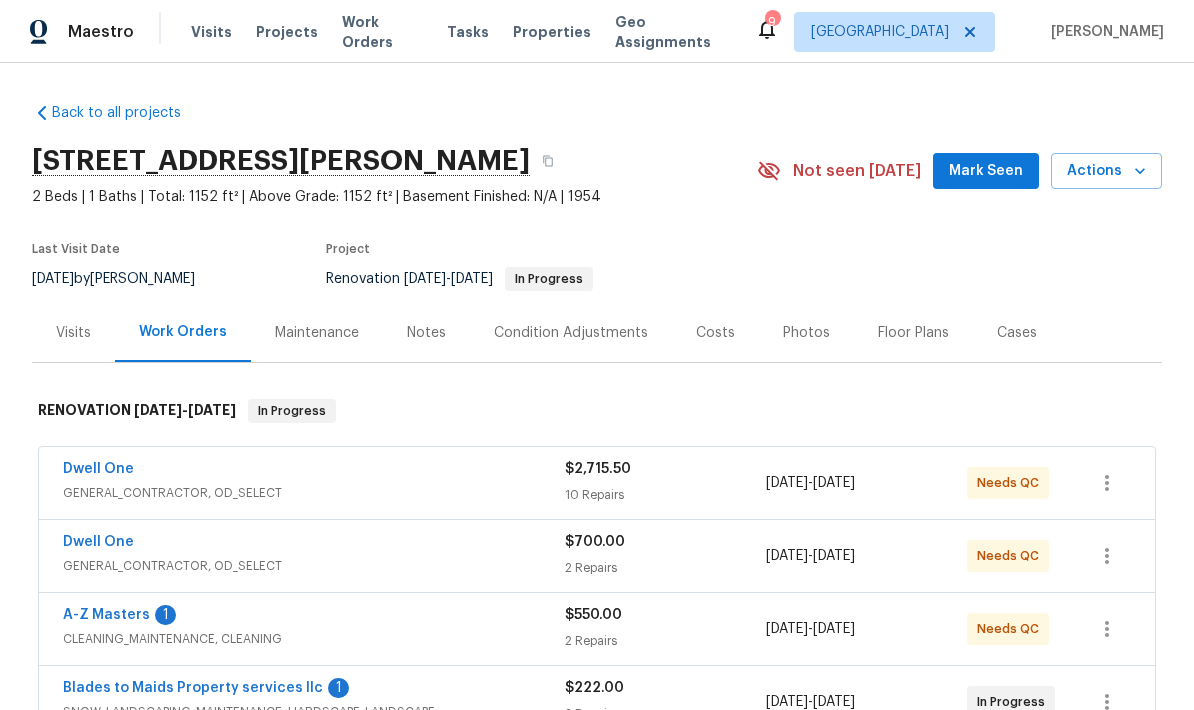 click on "A-Z Masters" at bounding box center (106, 615) 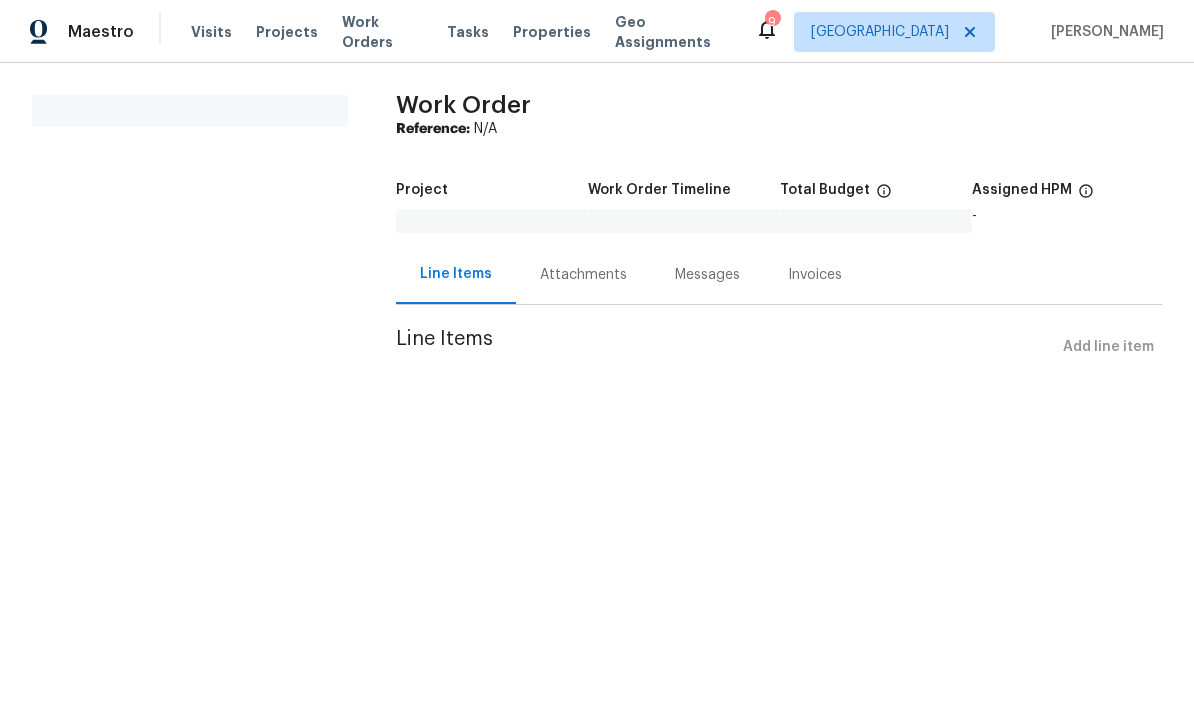 scroll, scrollTop: 0, scrollLeft: 0, axis: both 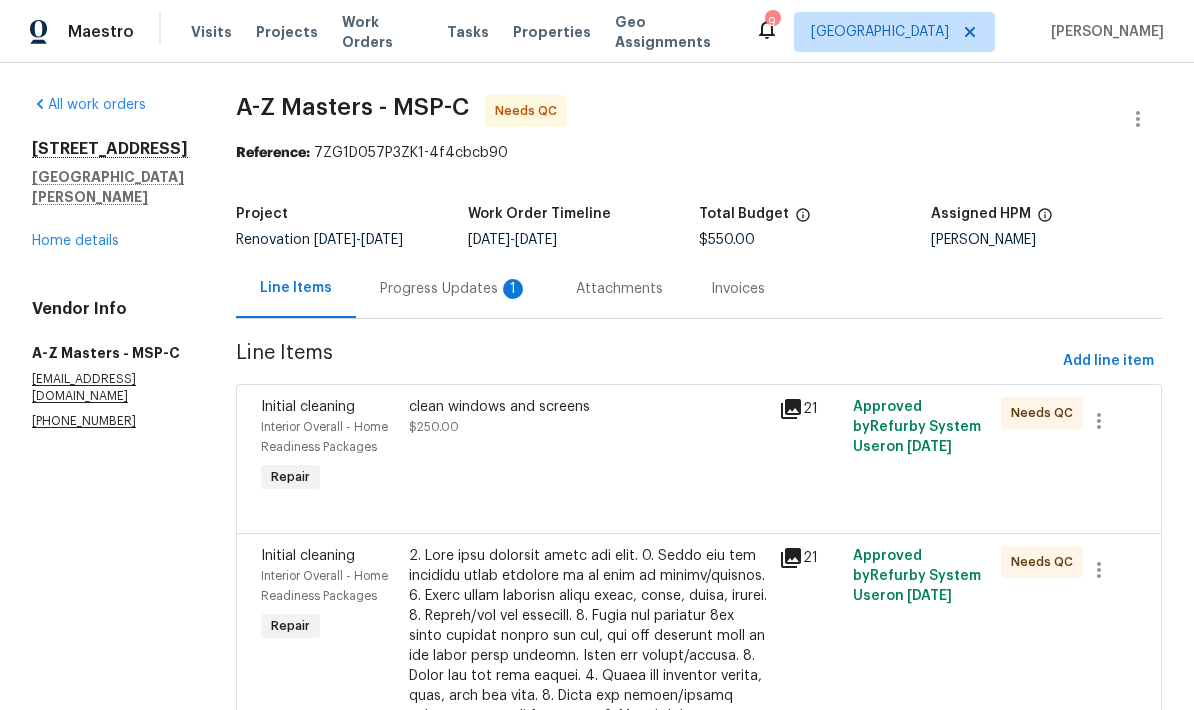 click on "Progress Updates 1" at bounding box center [454, 289] 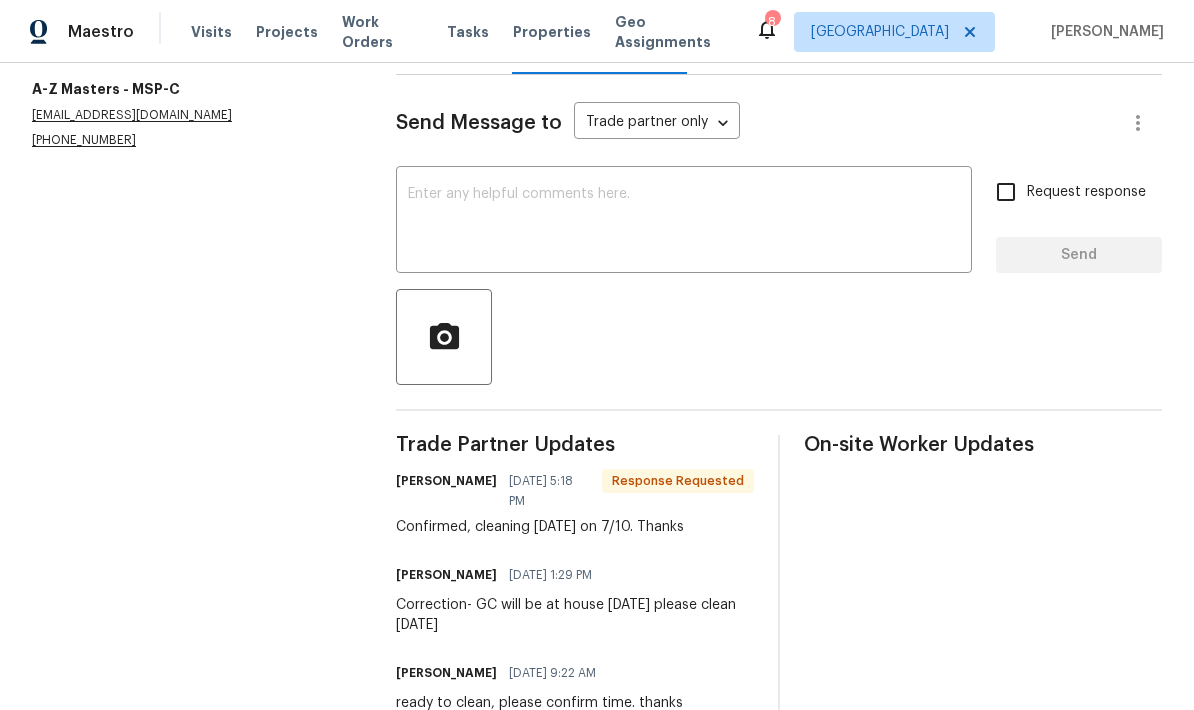 scroll, scrollTop: 242, scrollLeft: 0, axis: vertical 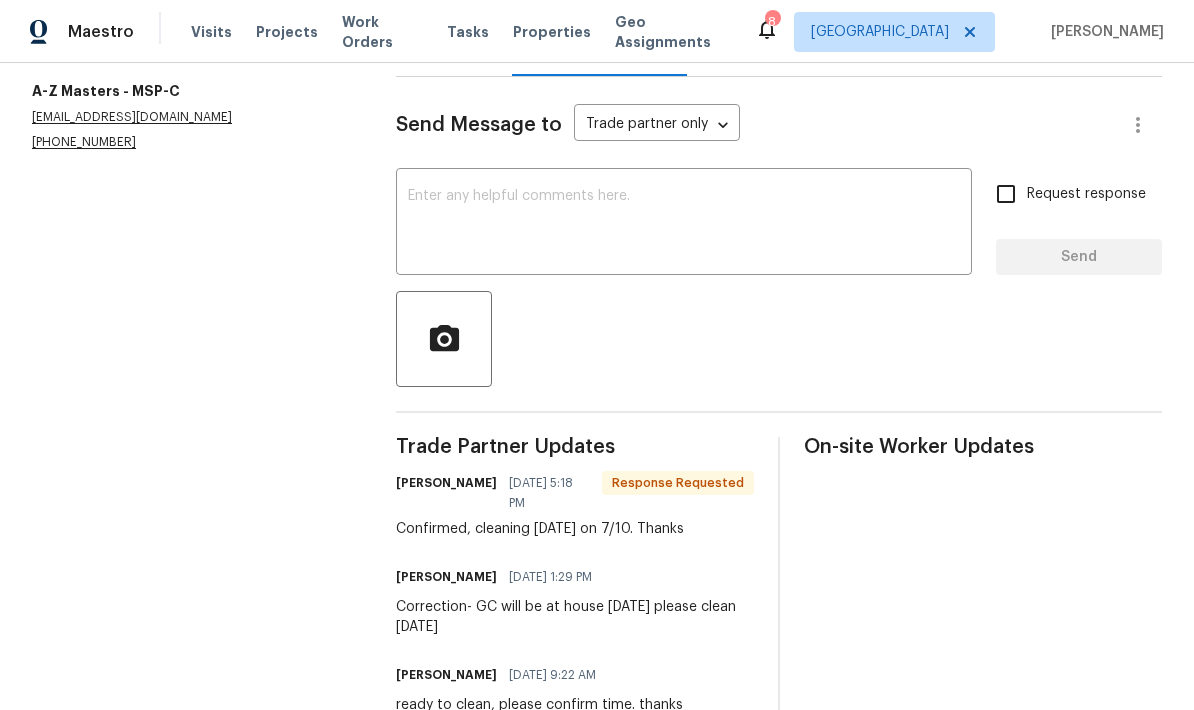click at bounding box center [684, 224] 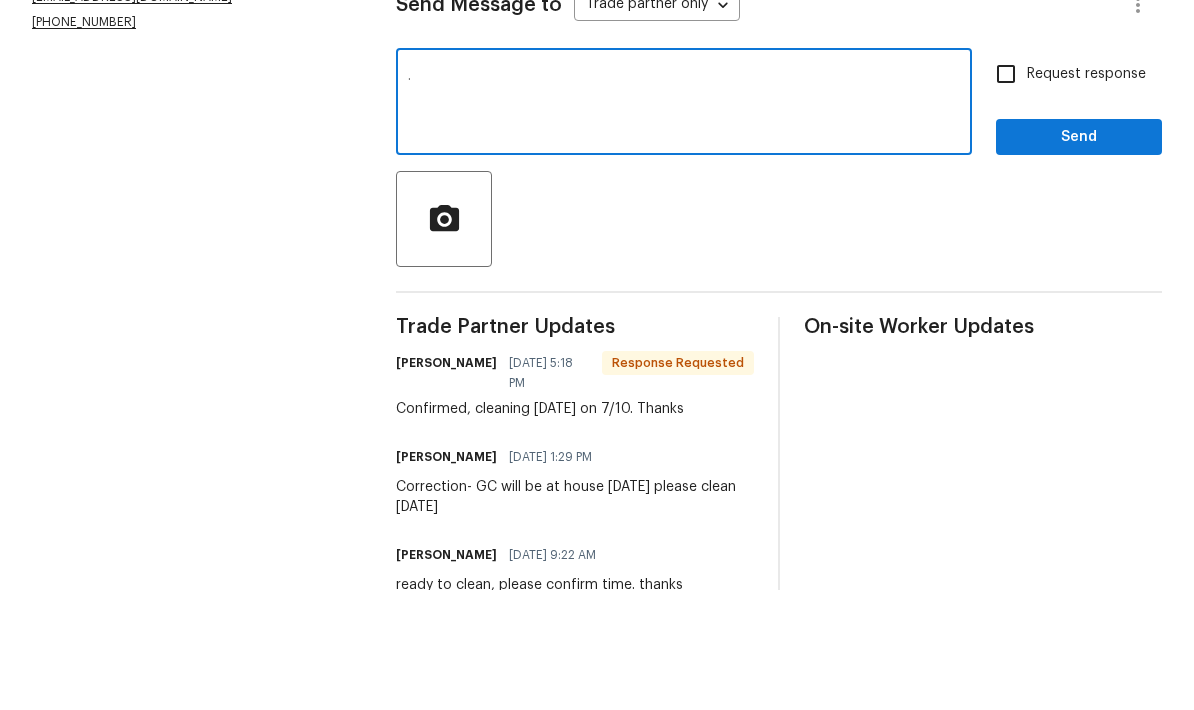 type on "." 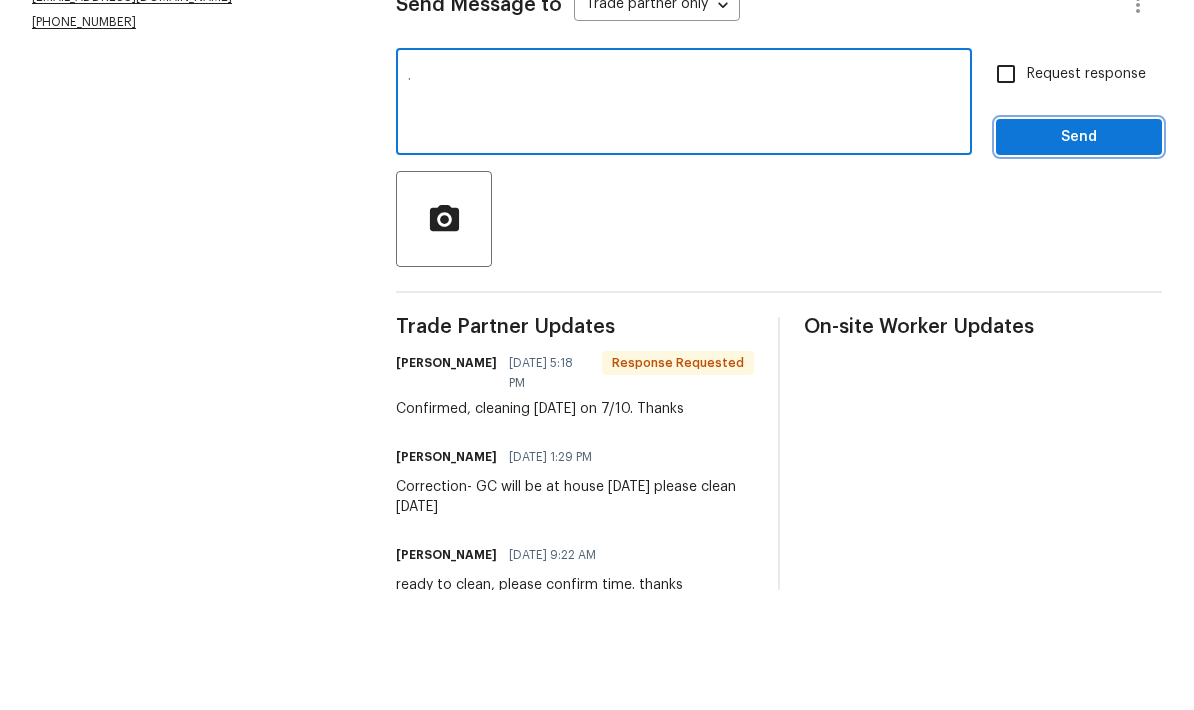 click on "Send" at bounding box center [1079, 257] 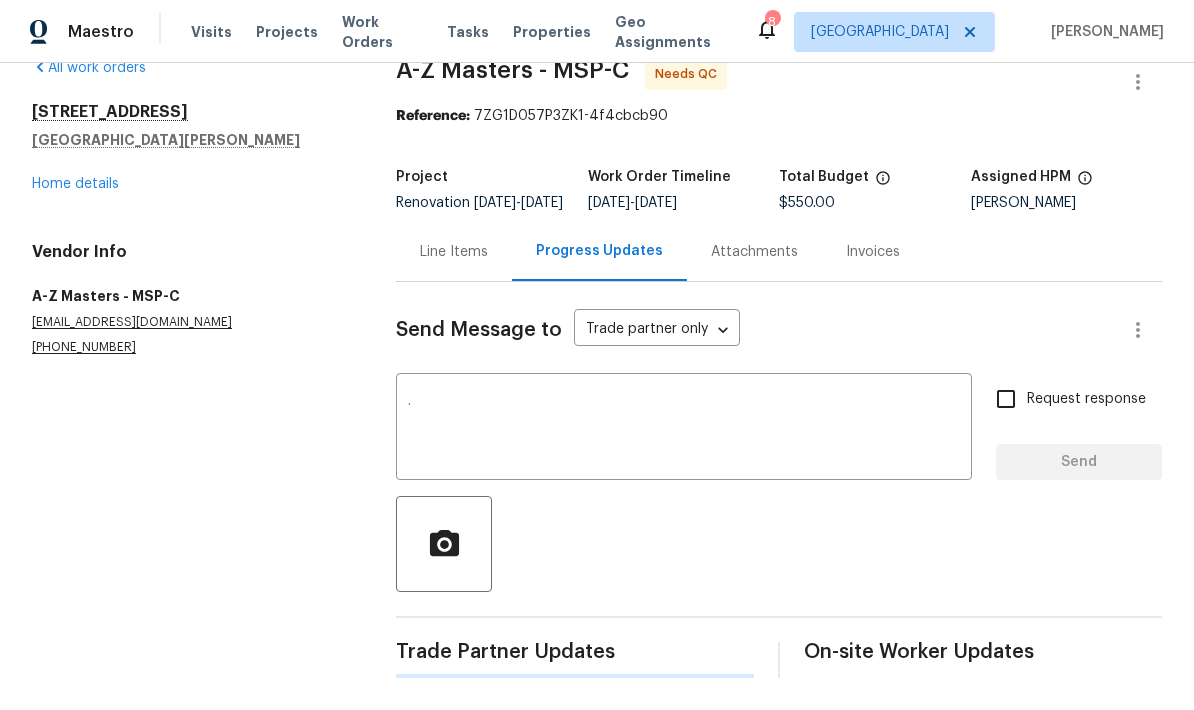 scroll, scrollTop: 52, scrollLeft: 0, axis: vertical 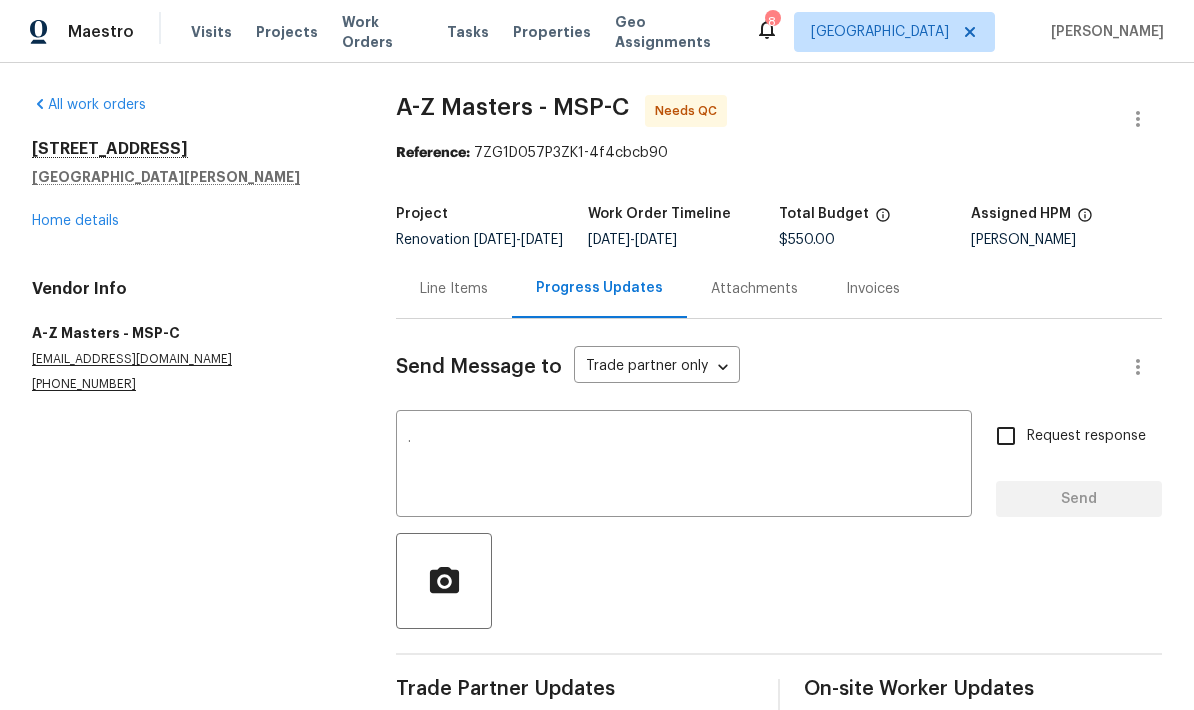 type 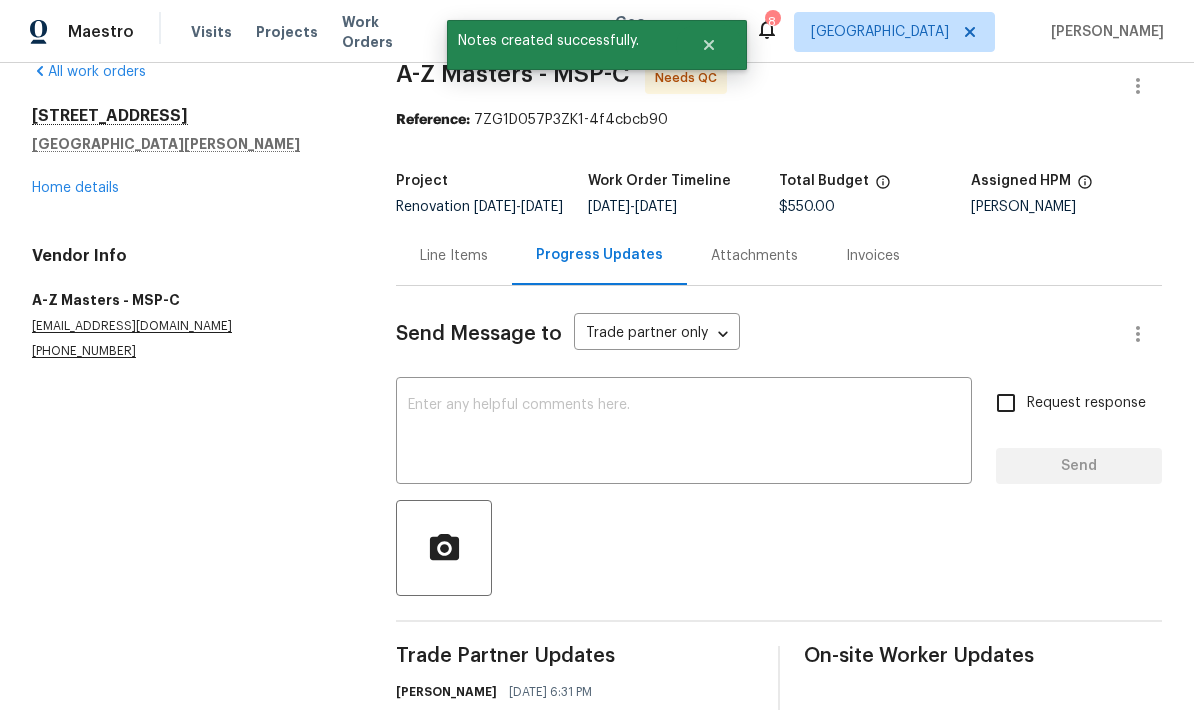 scroll, scrollTop: 98, scrollLeft: 0, axis: vertical 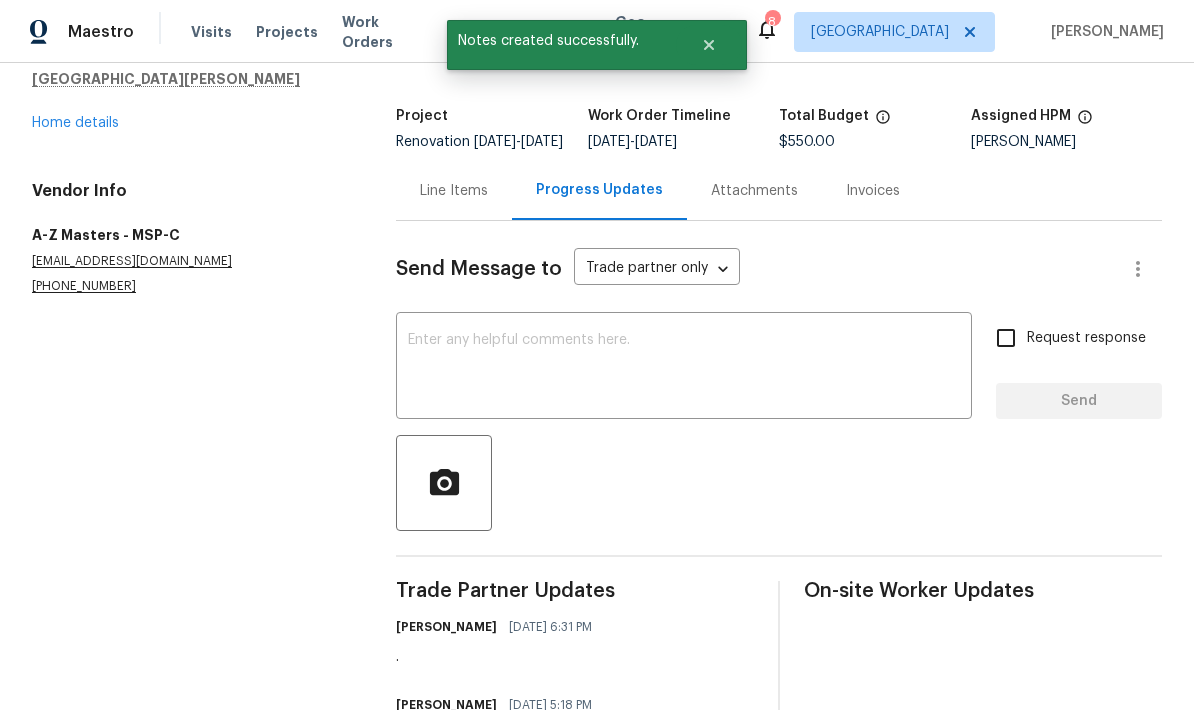 click on "Home details" at bounding box center (75, 123) 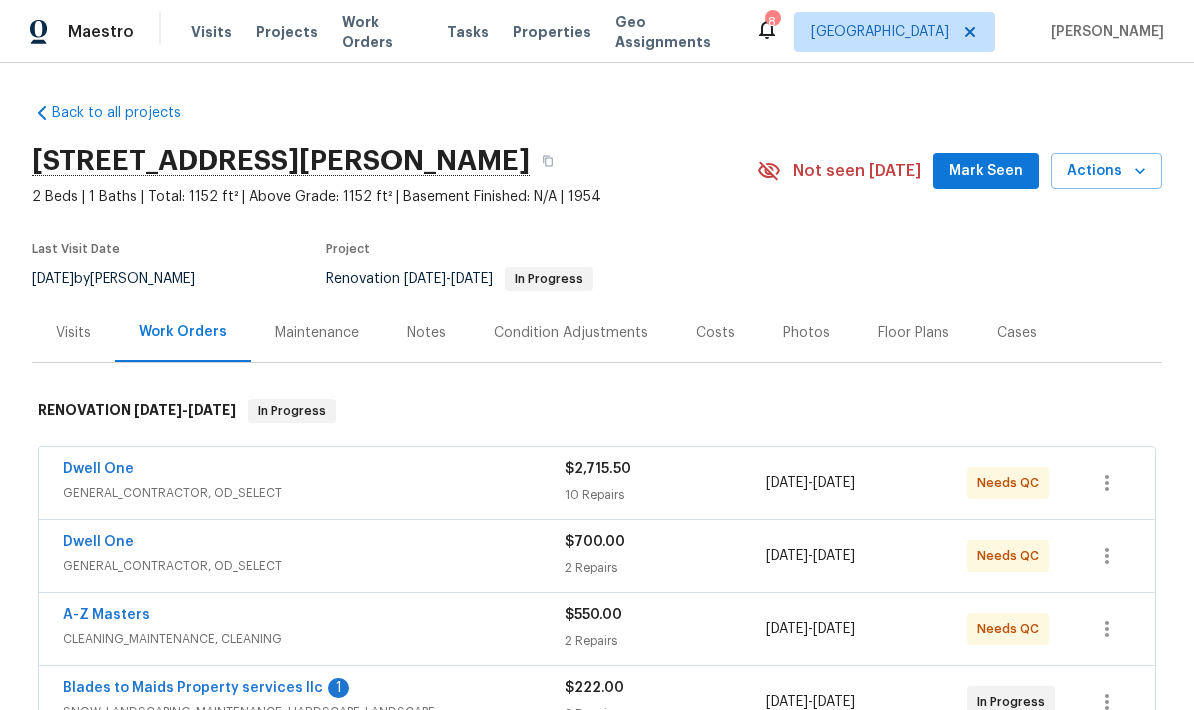 click on "Blades to Maids Property services llc" at bounding box center (193, 688) 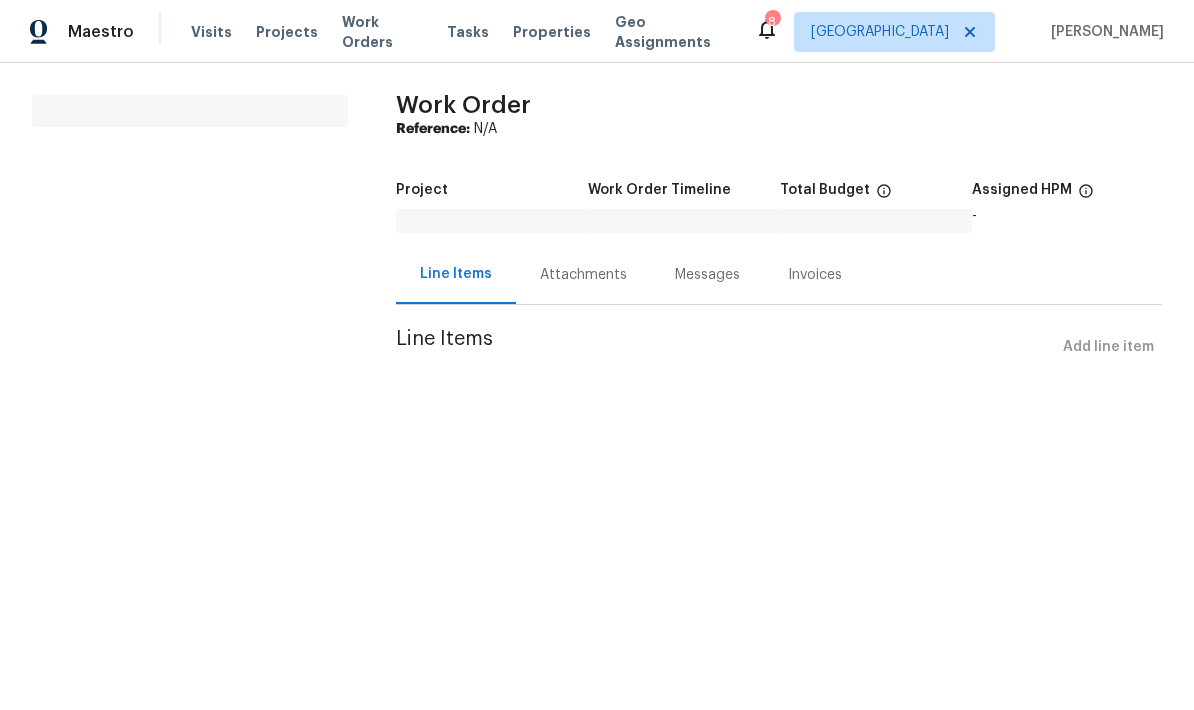 scroll, scrollTop: 0, scrollLeft: 0, axis: both 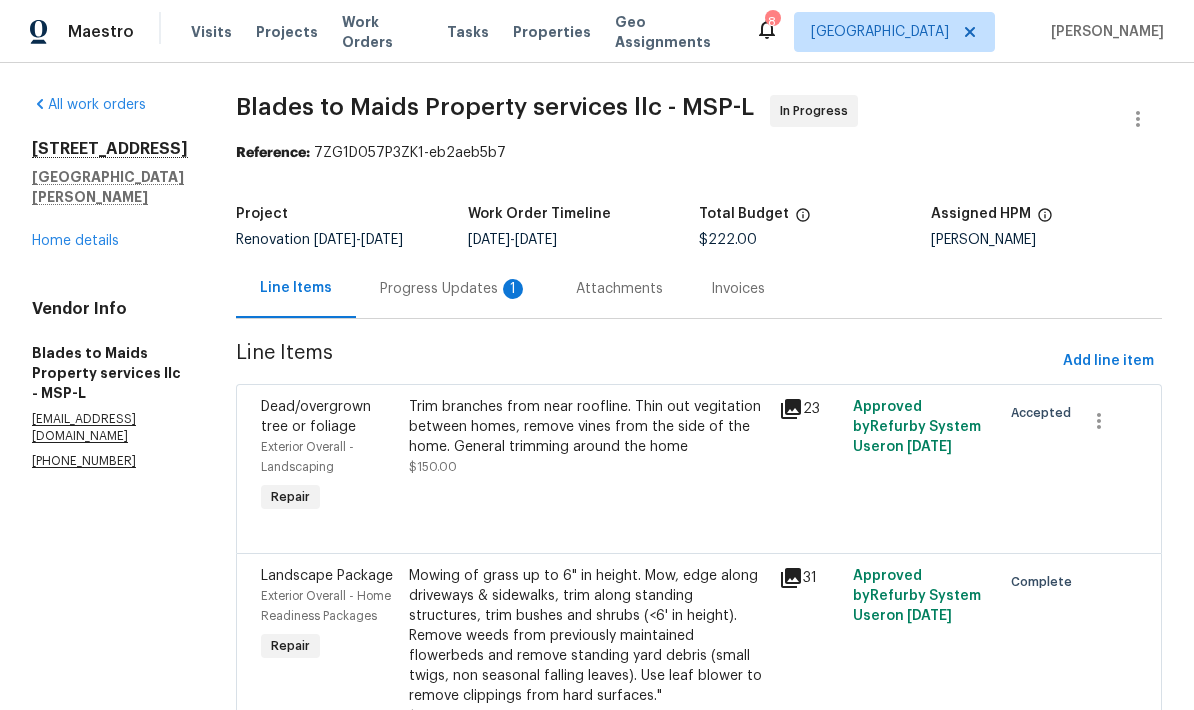 click on "Progress Updates 1" at bounding box center [454, 289] 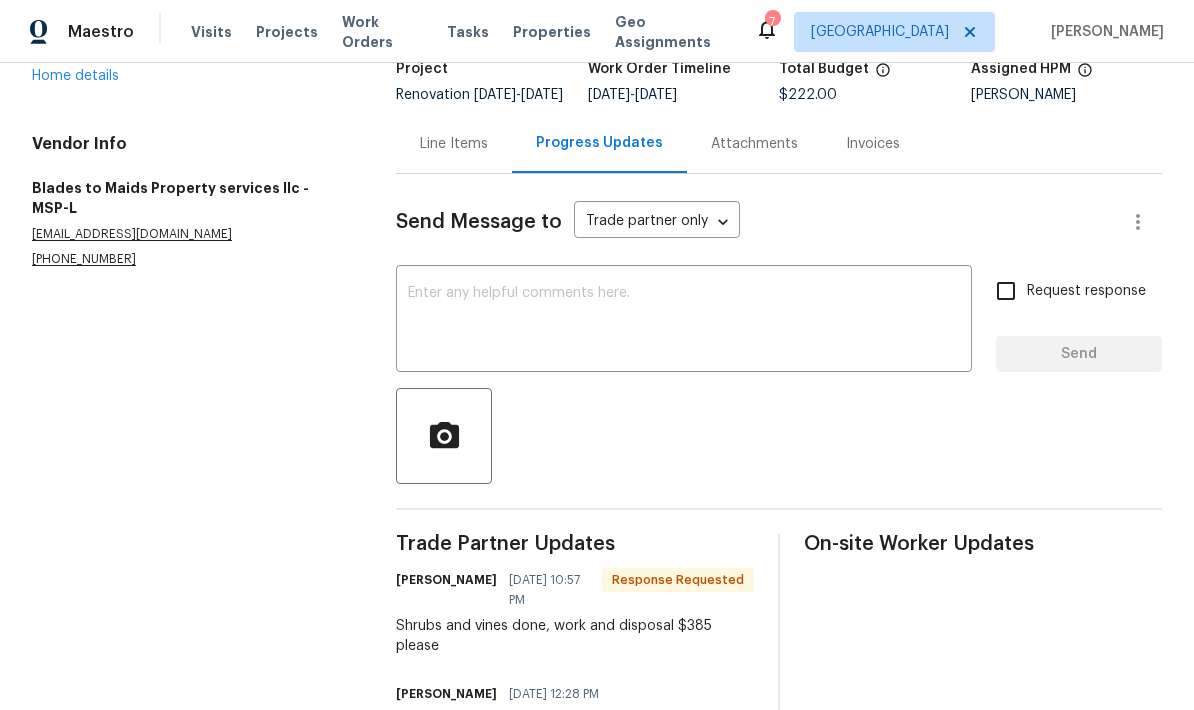 scroll, scrollTop: 144, scrollLeft: 0, axis: vertical 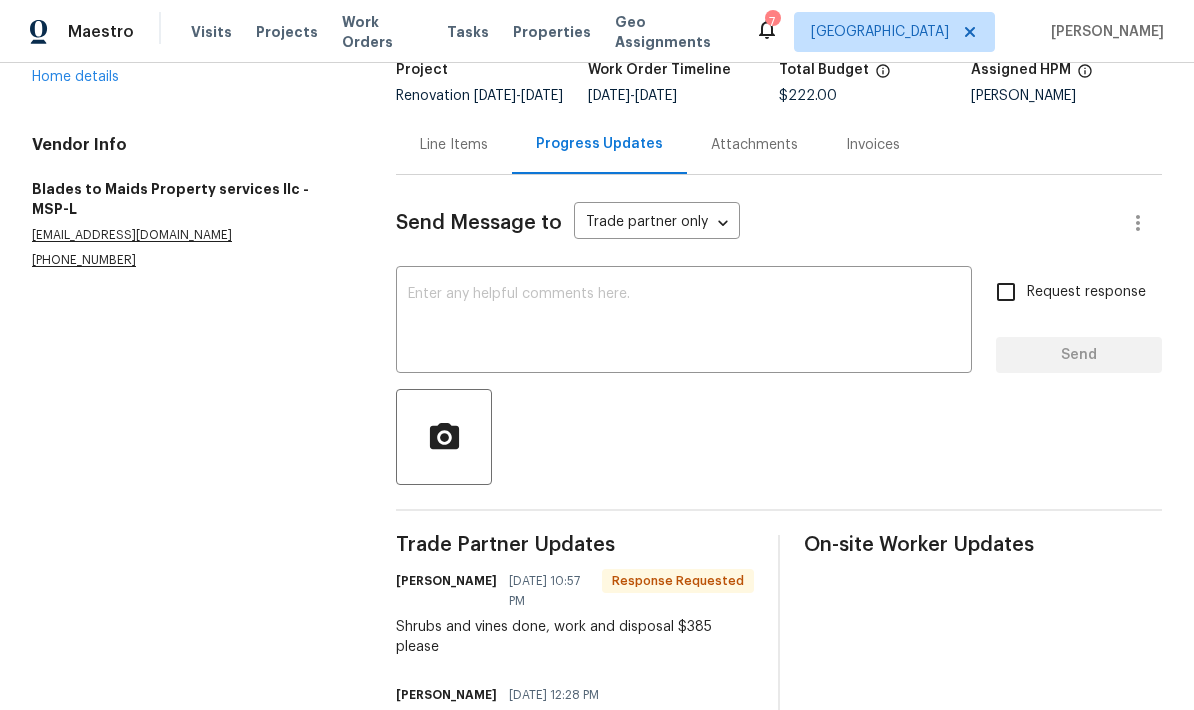 click on "Line Items" at bounding box center [454, 145] 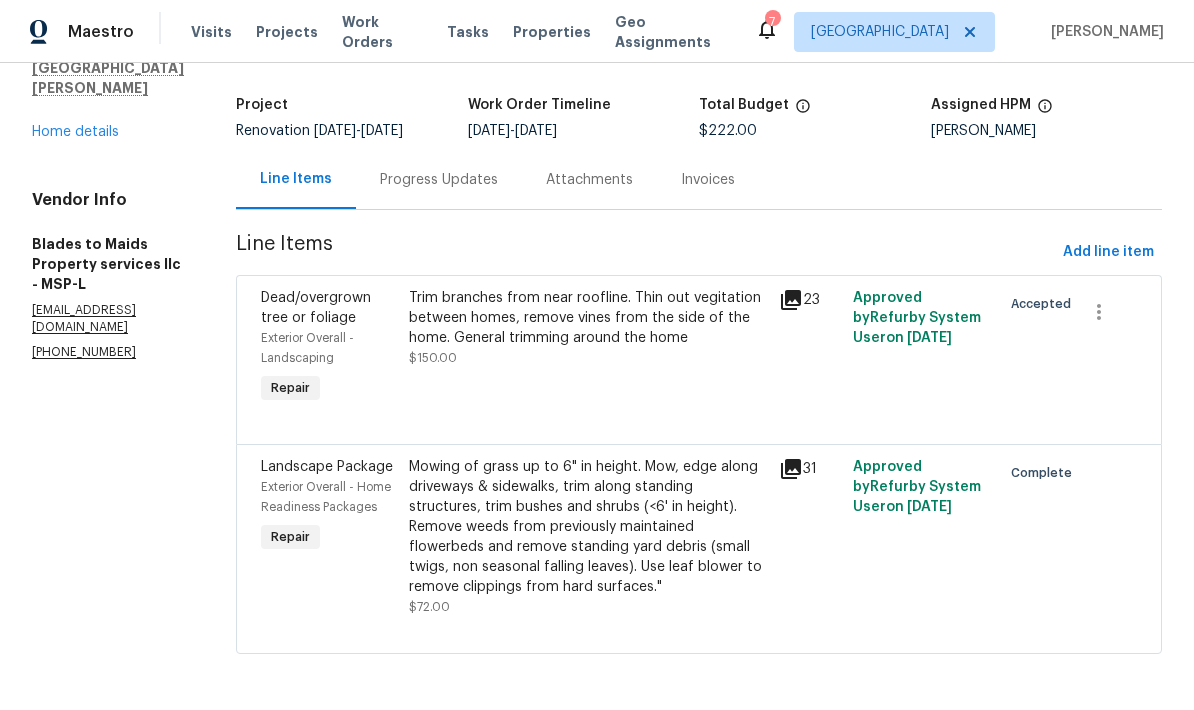 scroll, scrollTop: 32, scrollLeft: 0, axis: vertical 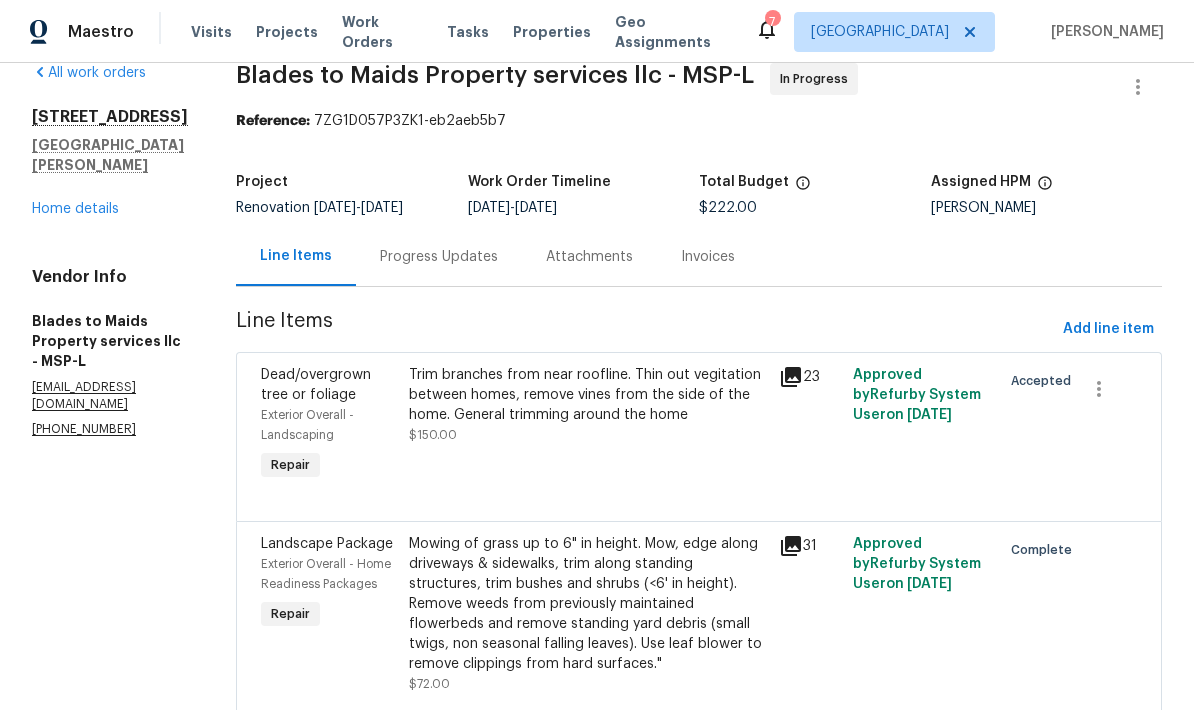 click on "Progress Updates" at bounding box center (439, 257) 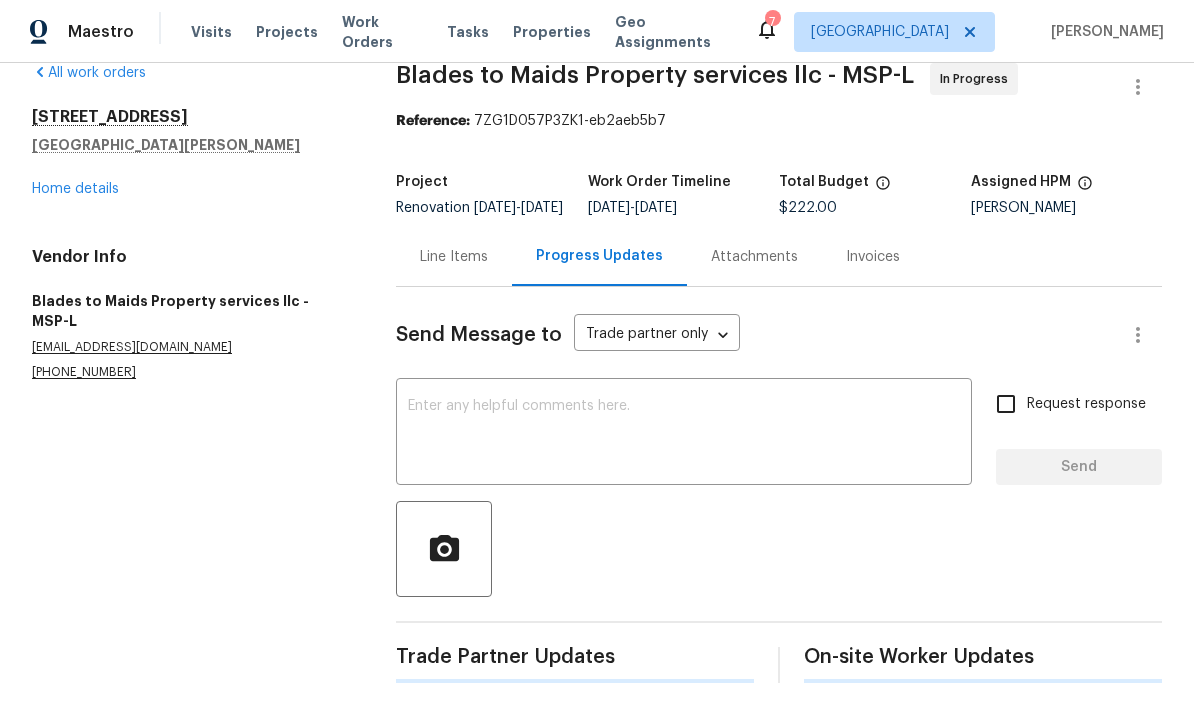 scroll, scrollTop: 52, scrollLeft: 0, axis: vertical 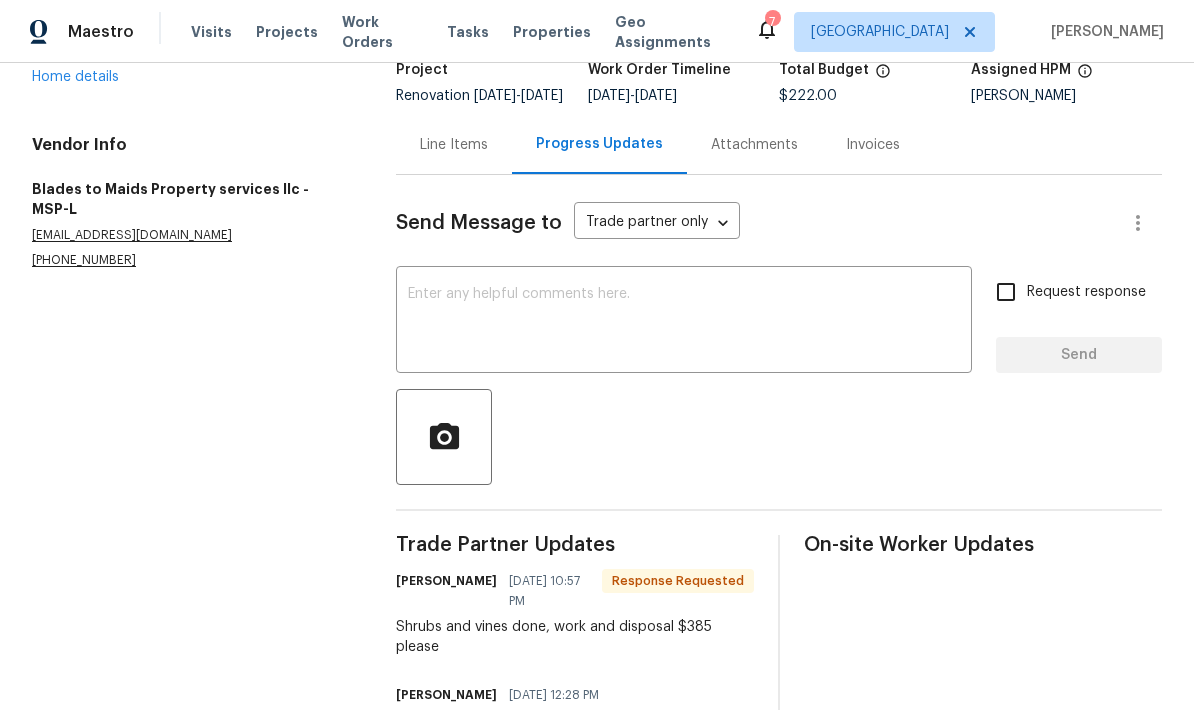 click on "Line Items" at bounding box center (454, 145) 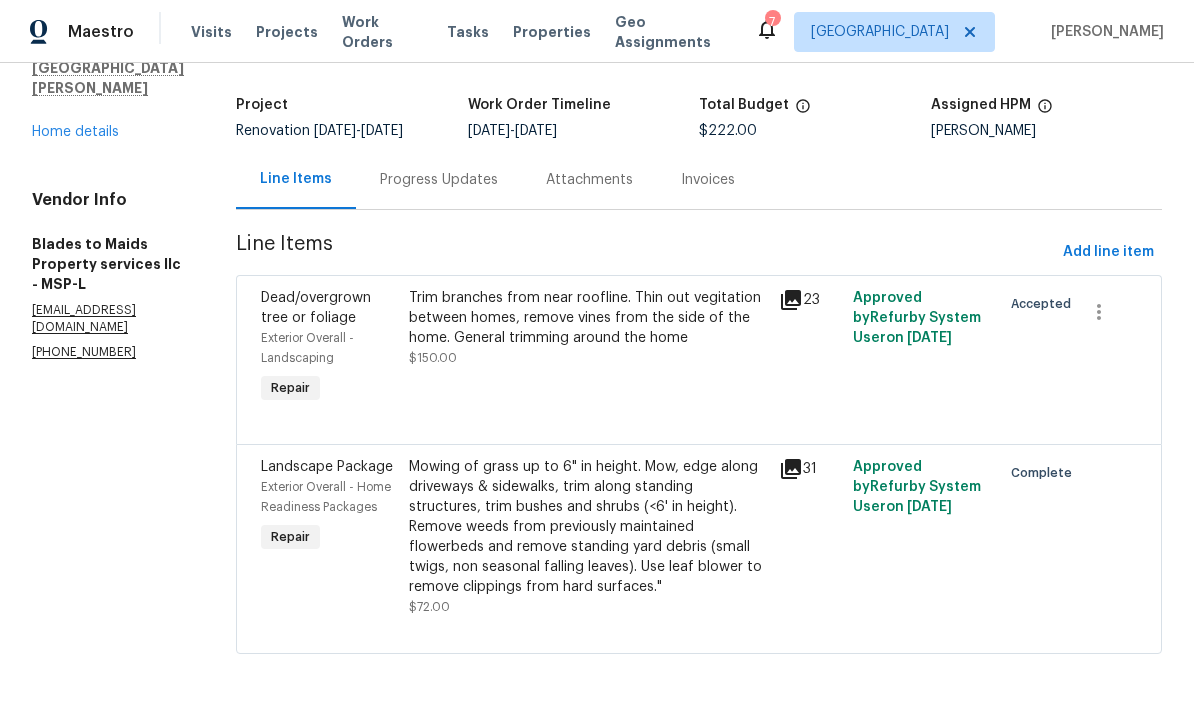 scroll, scrollTop: 32, scrollLeft: 0, axis: vertical 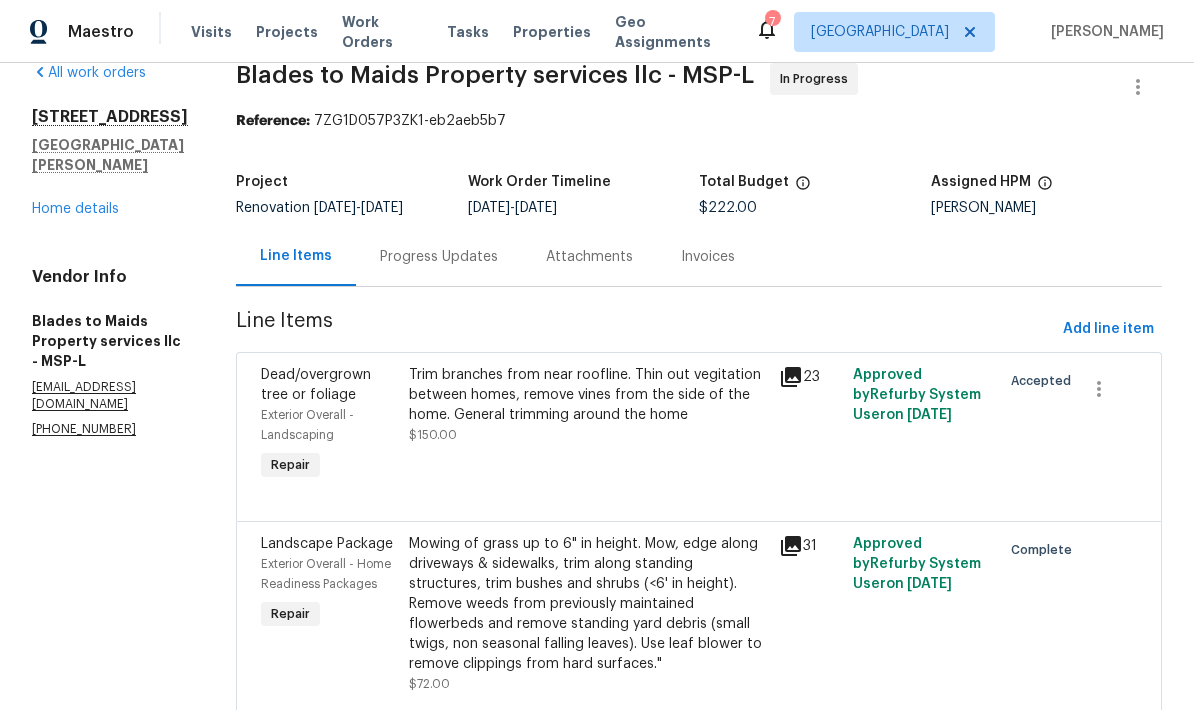 click on "Trim branches from near roofline.  Thin out vegitation between homes, remove vines from the side of the home.  General trimming around the home" at bounding box center [588, 395] 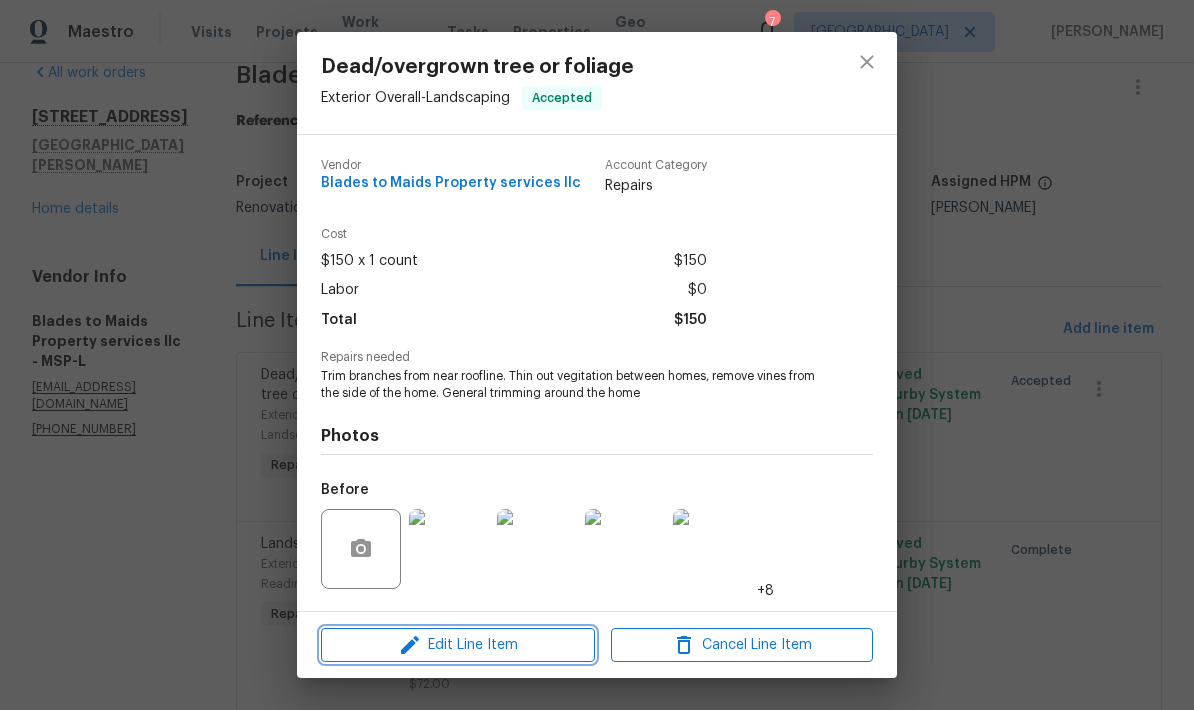 click on "Edit Line Item" at bounding box center [458, 645] 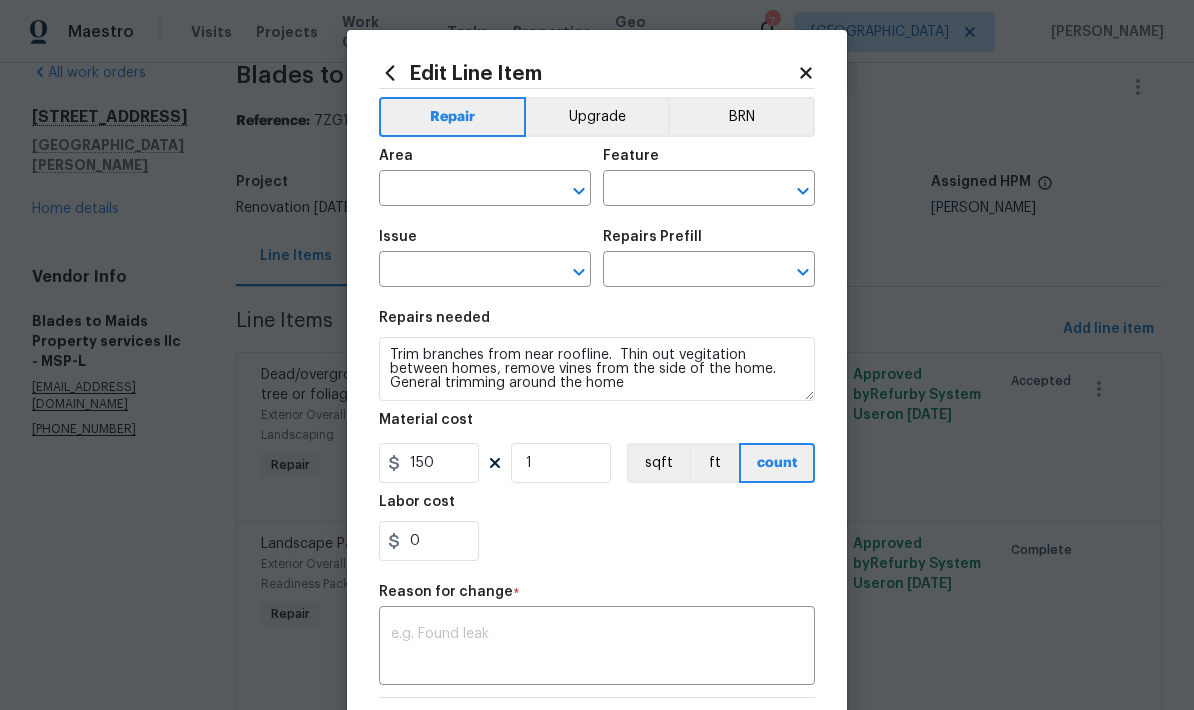 type on "Exterior Overall" 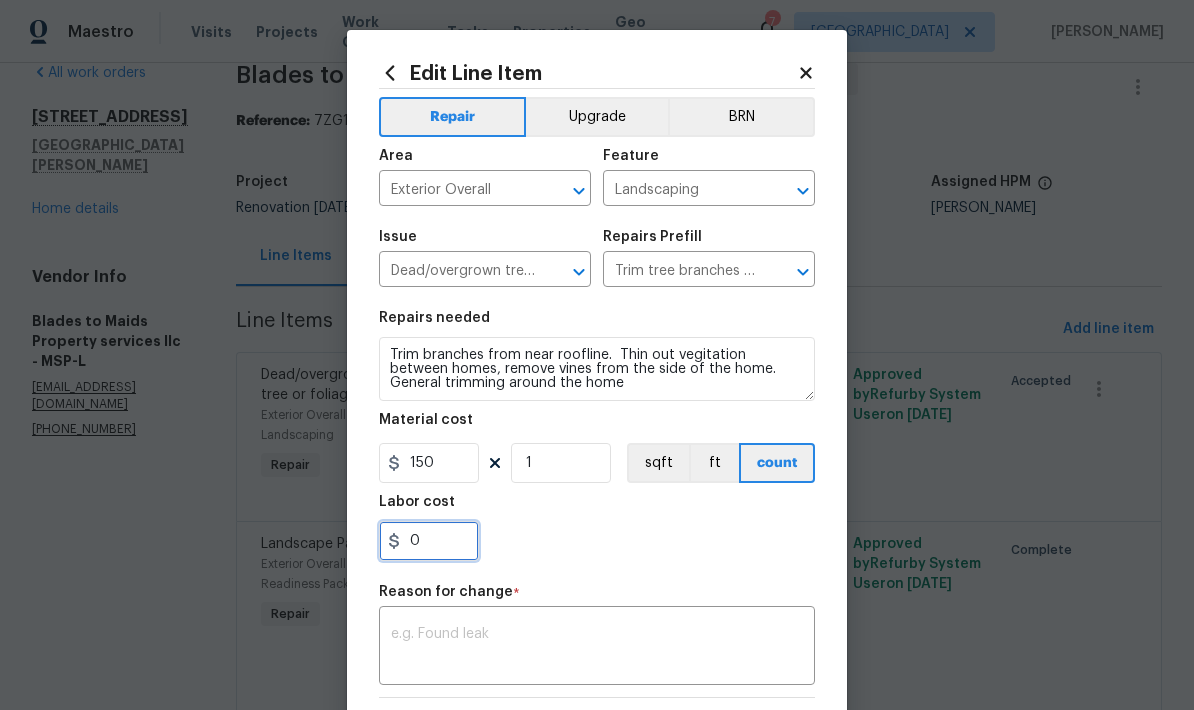 click on "0" at bounding box center (429, 541) 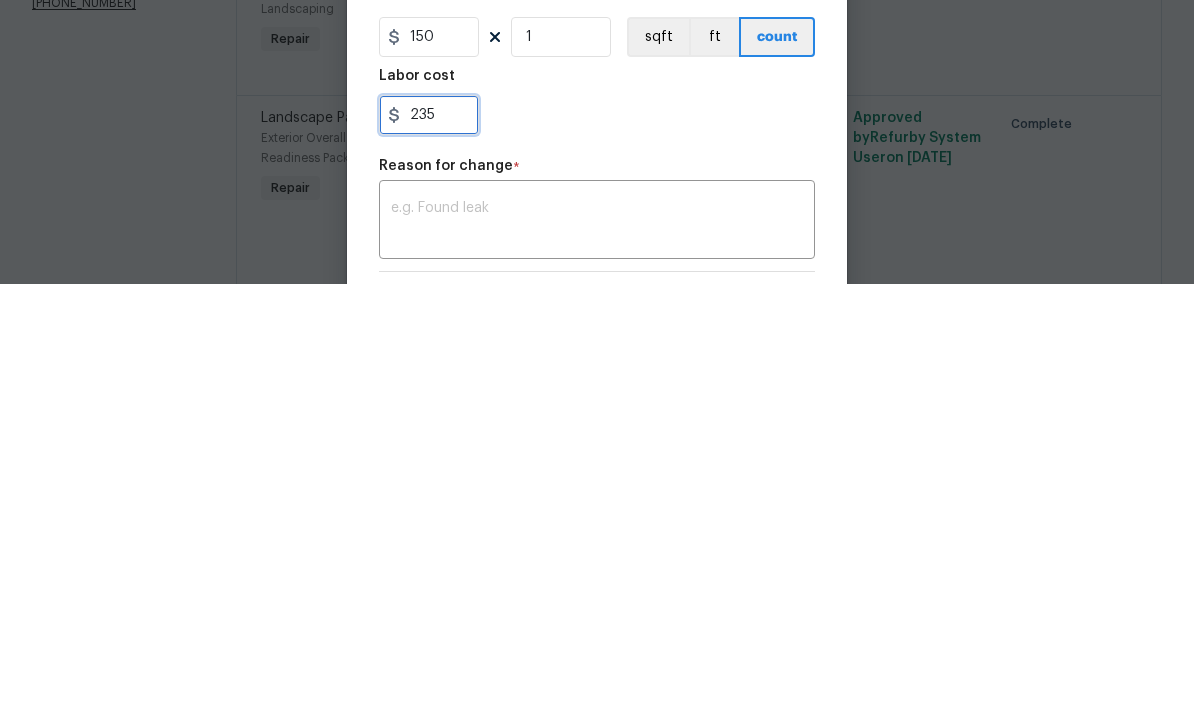 type on "235" 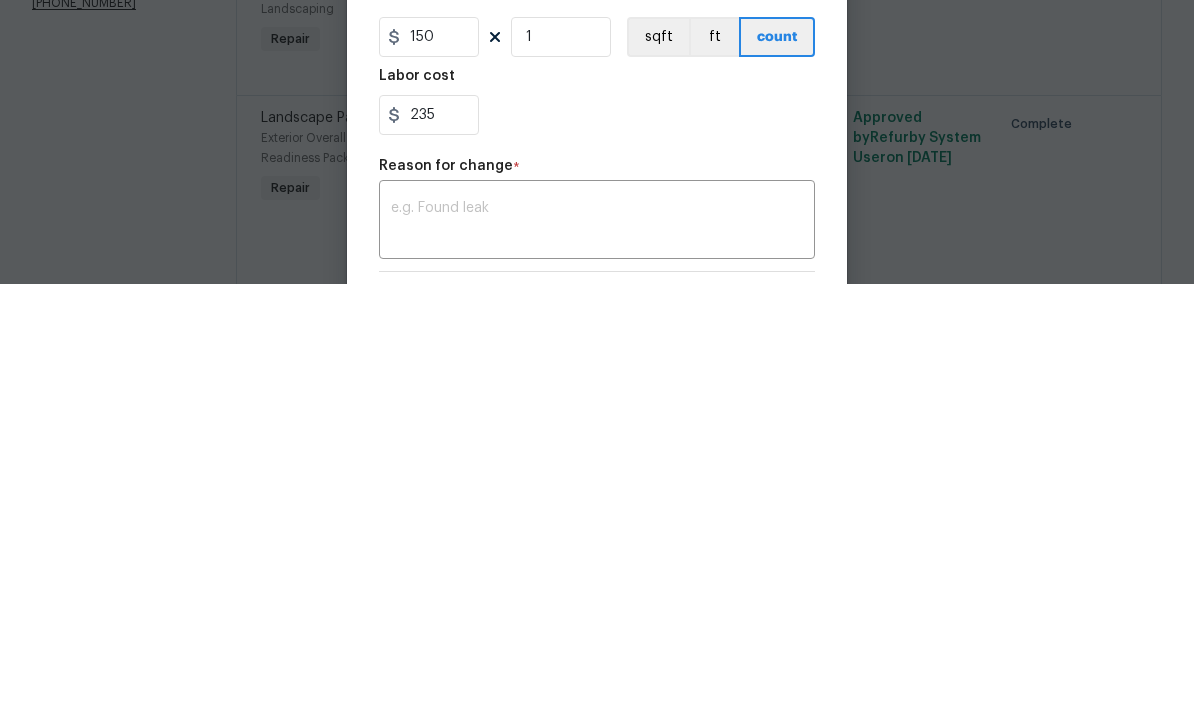 click at bounding box center [597, 648] 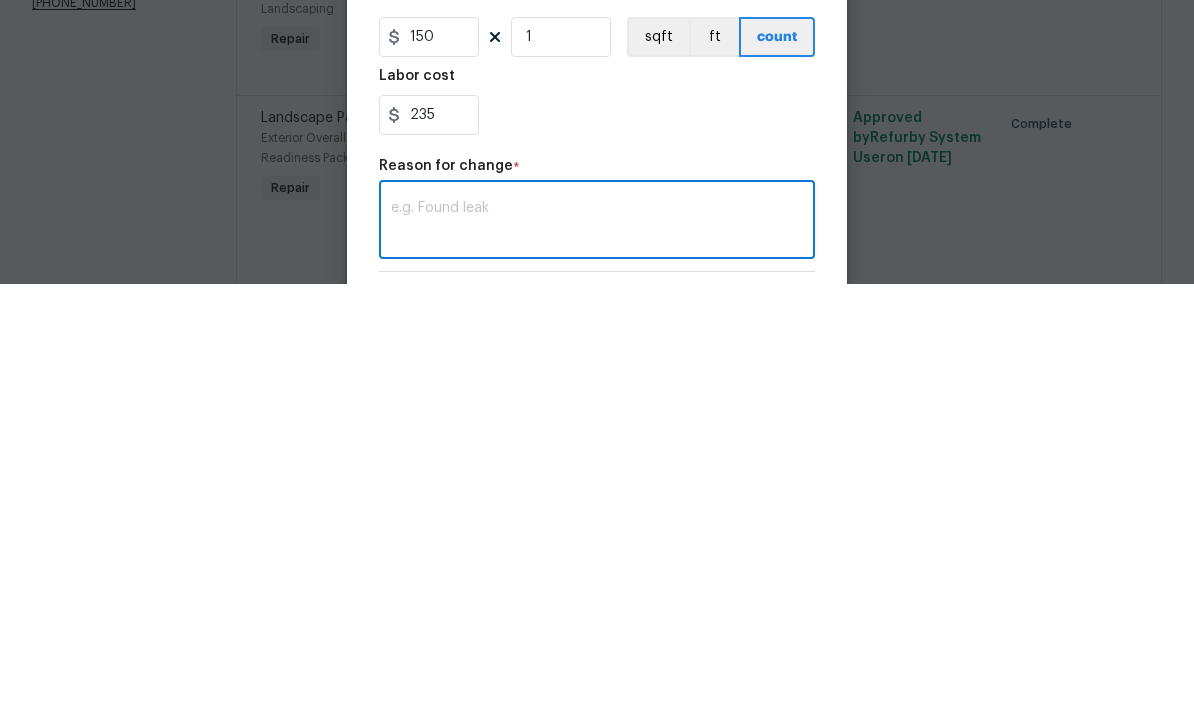 scroll, scrollTop: 80, scrollLeft: 0, axis: vertical 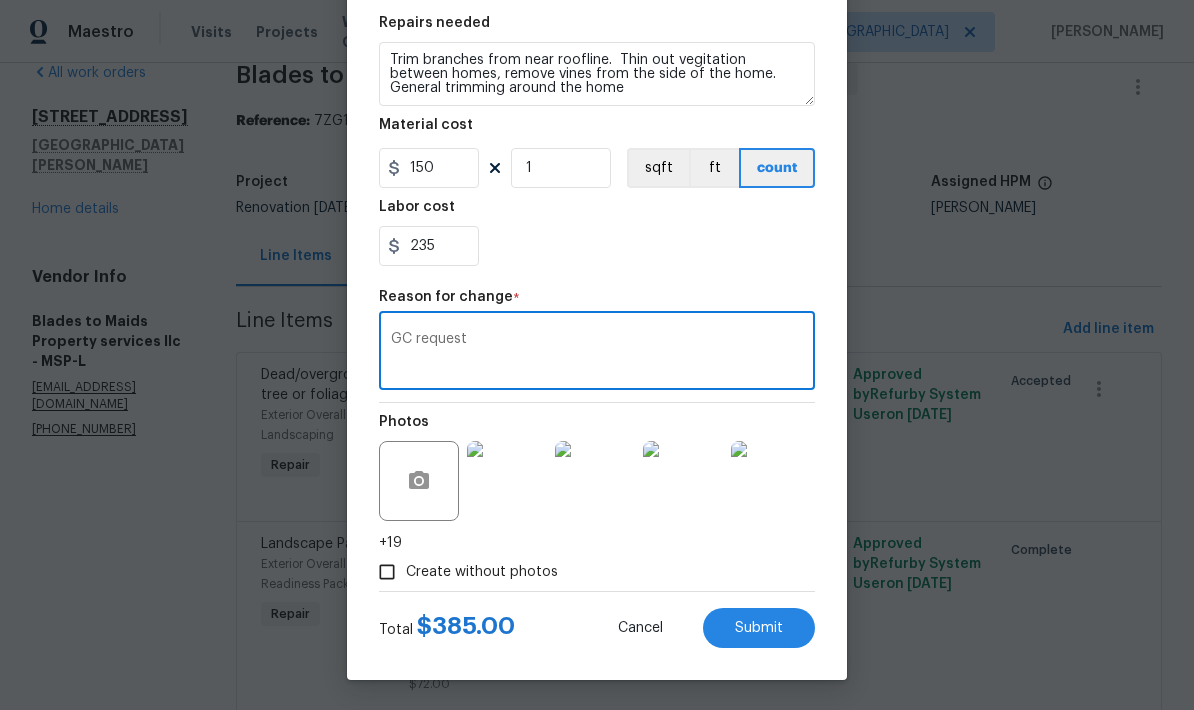 type on "GC request" 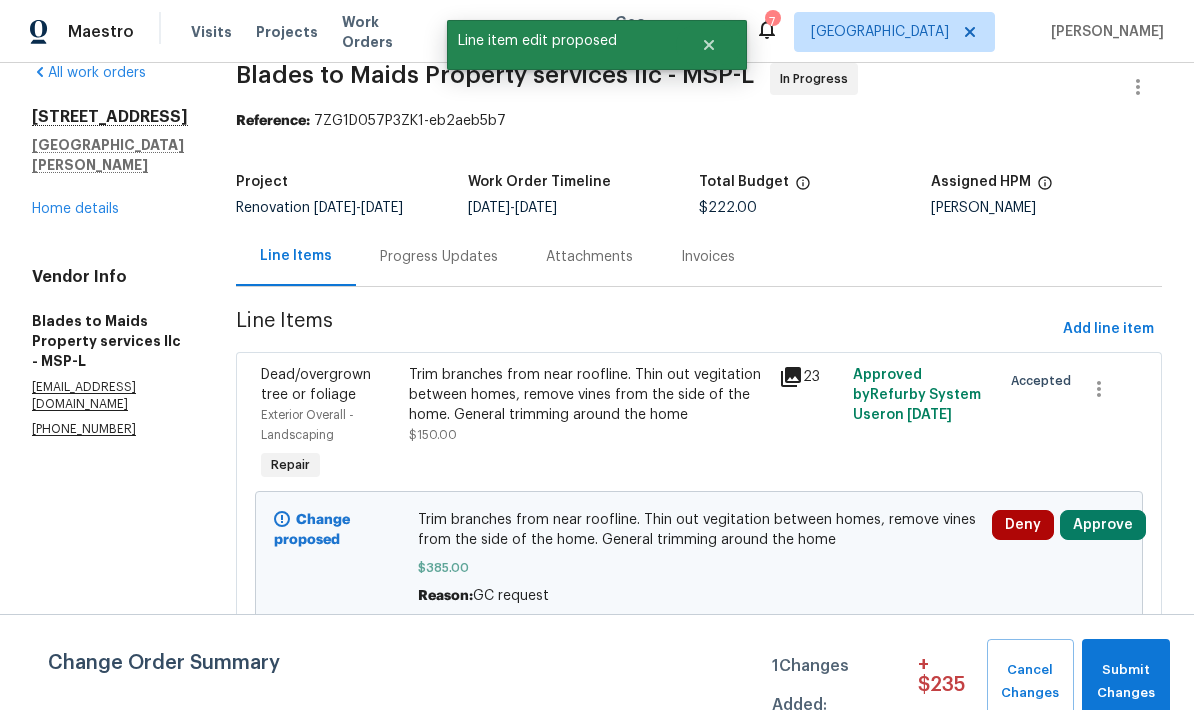 scroll, scrollTop: 0, scrollLeft: 0, axis: both 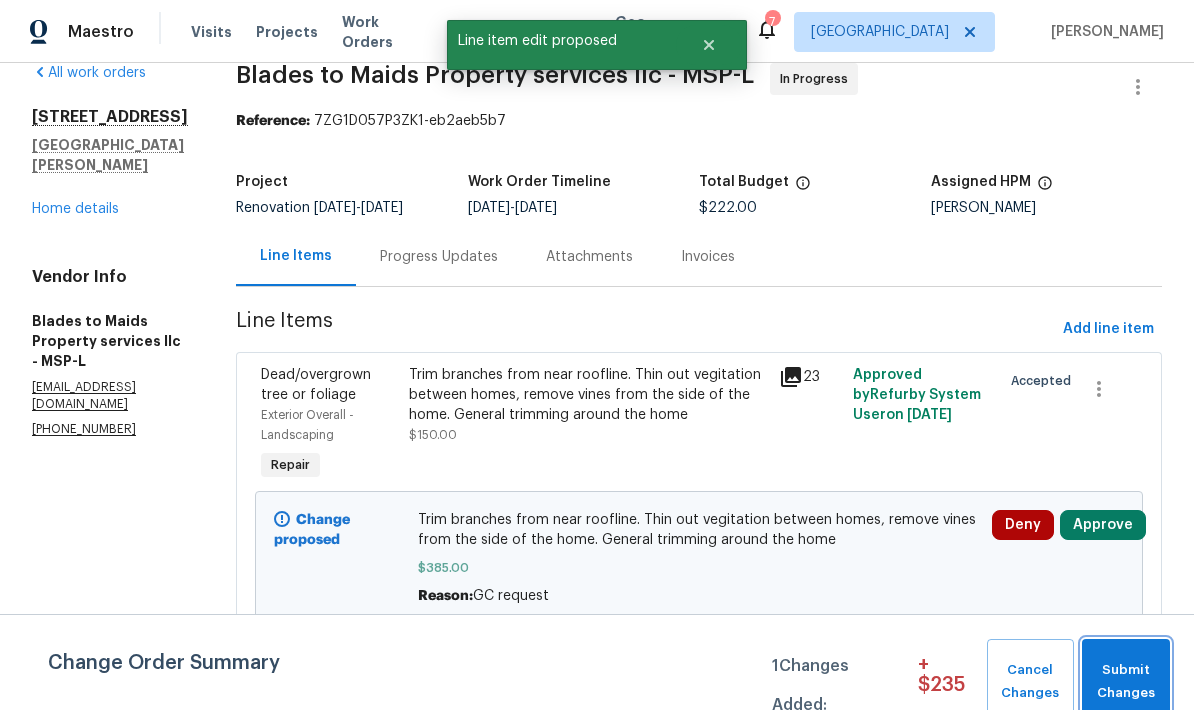 click on "Submit Changes" at bounding box center (1126, 682) 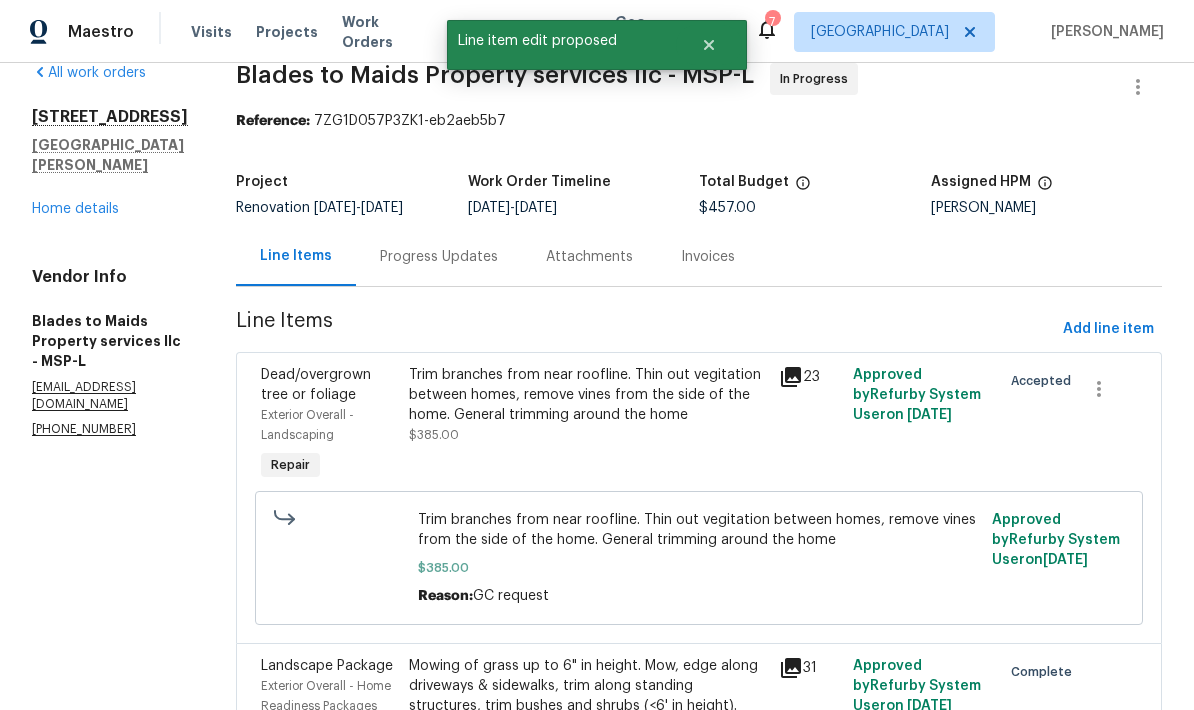 click on "Trim branches from near roofline.  Thin out vegitation between homes, remove vines from the side of the home.  General trimming around the home" at bounding box center (588, 395) 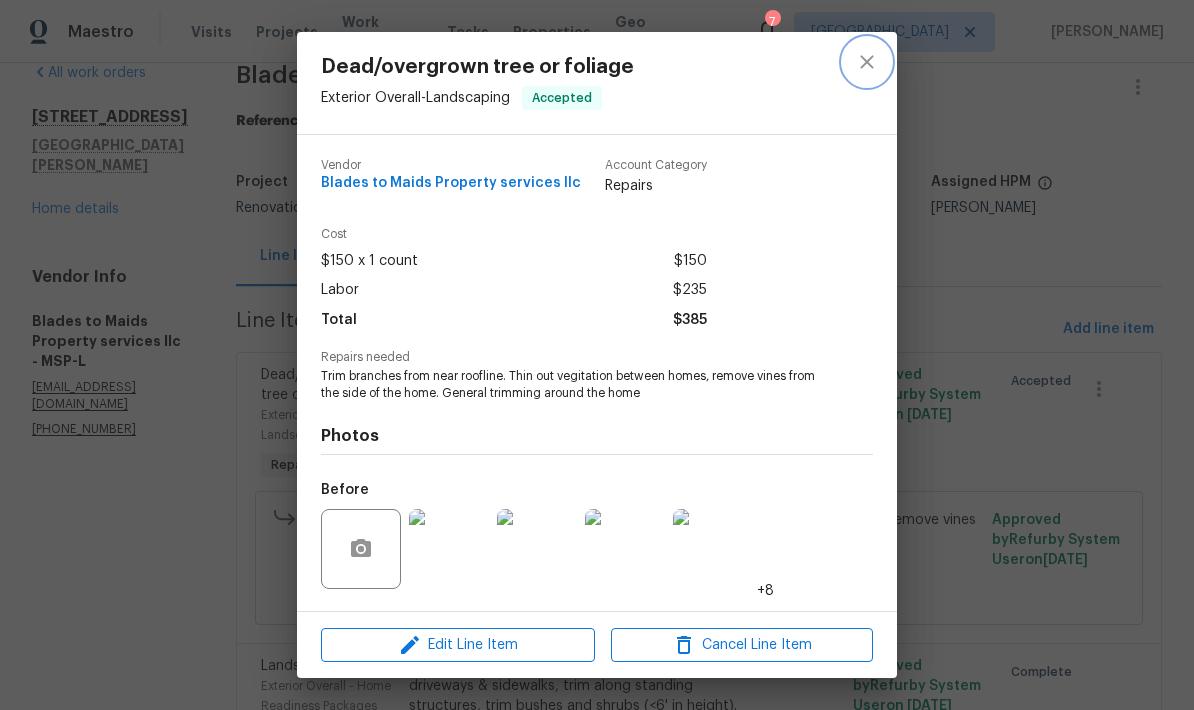 click 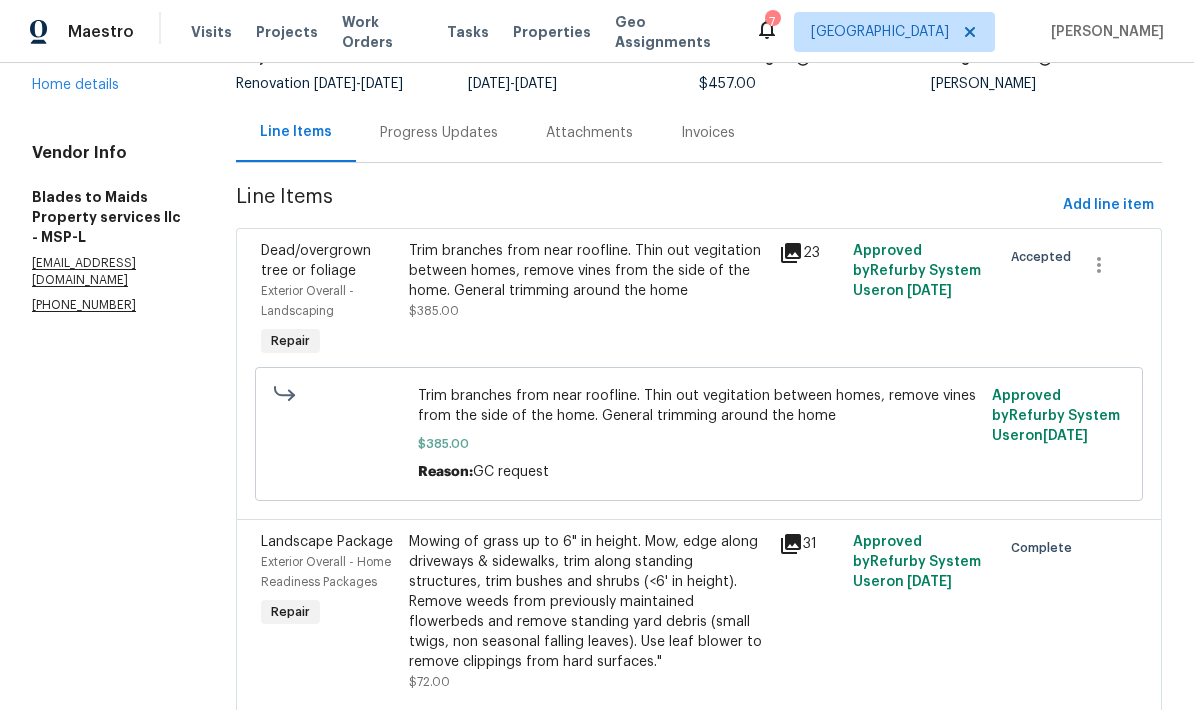scroll, scrollTop: 155, scrollLeft: 0, axis: vertical 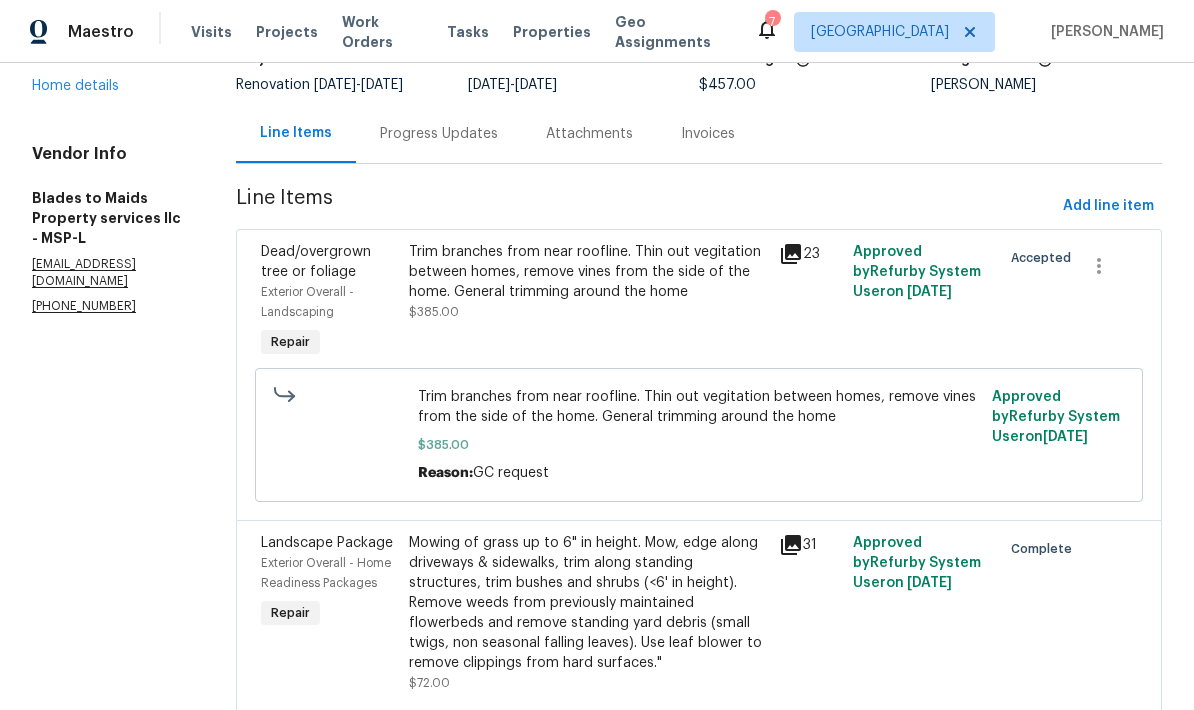click on "Home details" at bounding box center [75, 86] 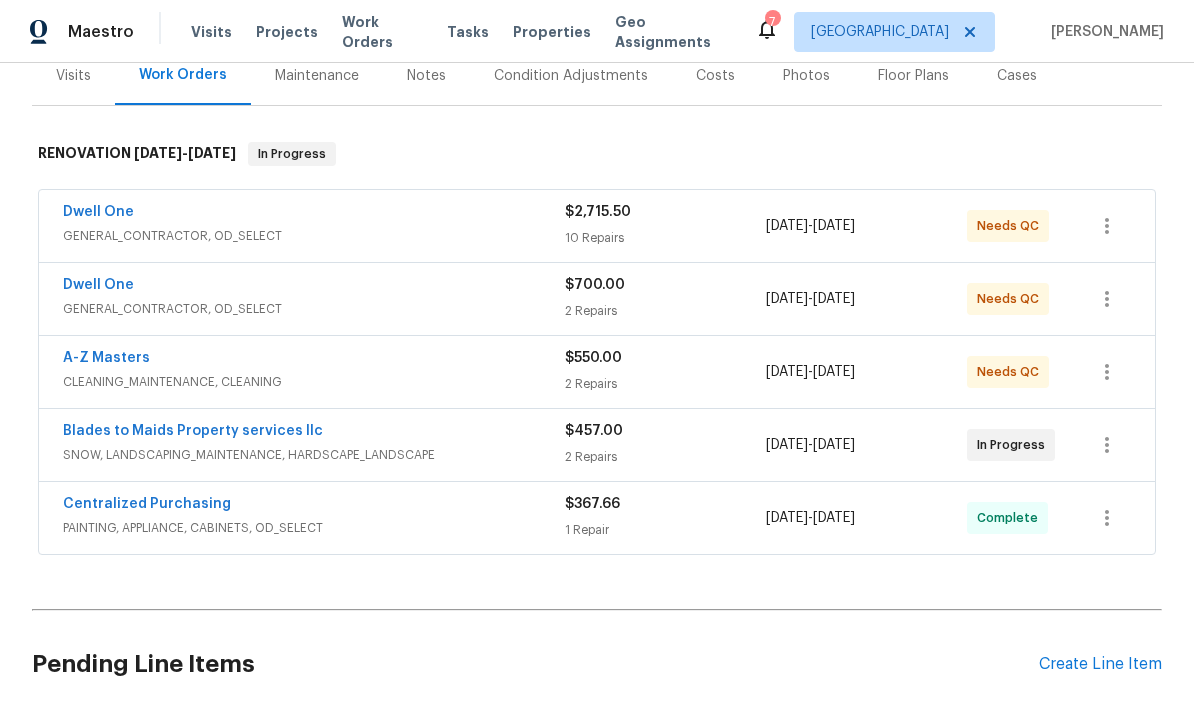 scroll, scrollTop: 265, scrollLeft: 0, axis: vertical 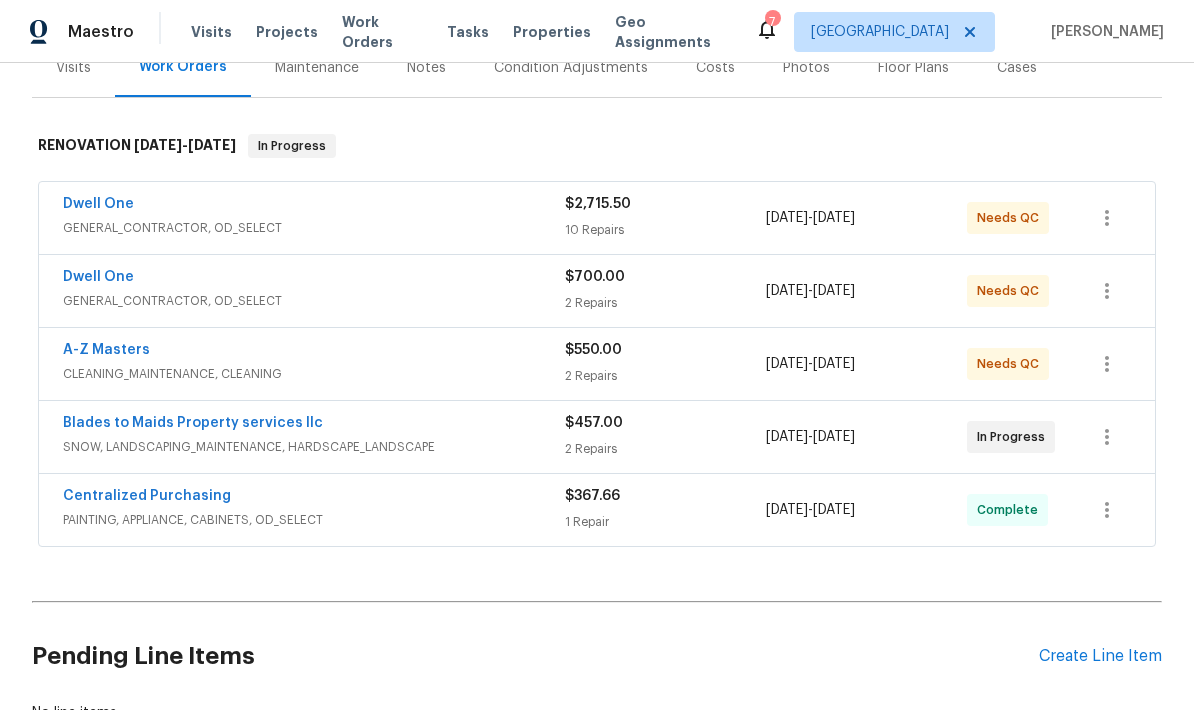 click on "Blades to Maids Property services llc" at bounding box center [193, 423] 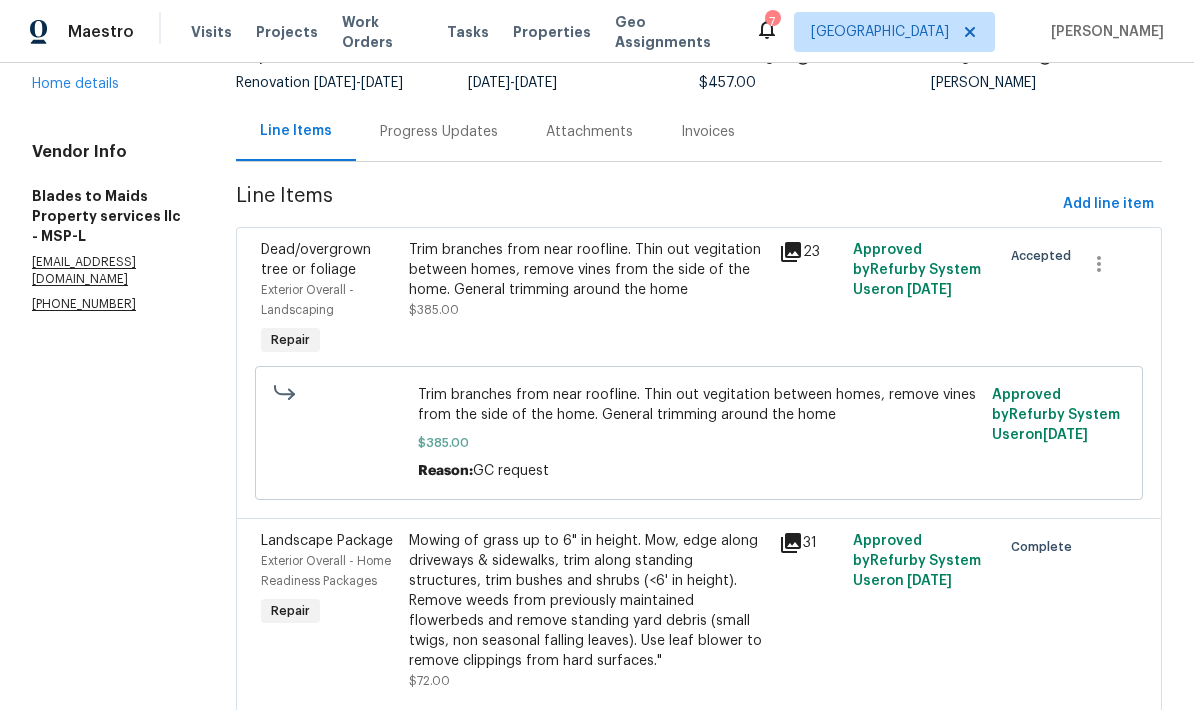 scroll, scrollTop: 155, scrollLeft: 0, axis: vertical 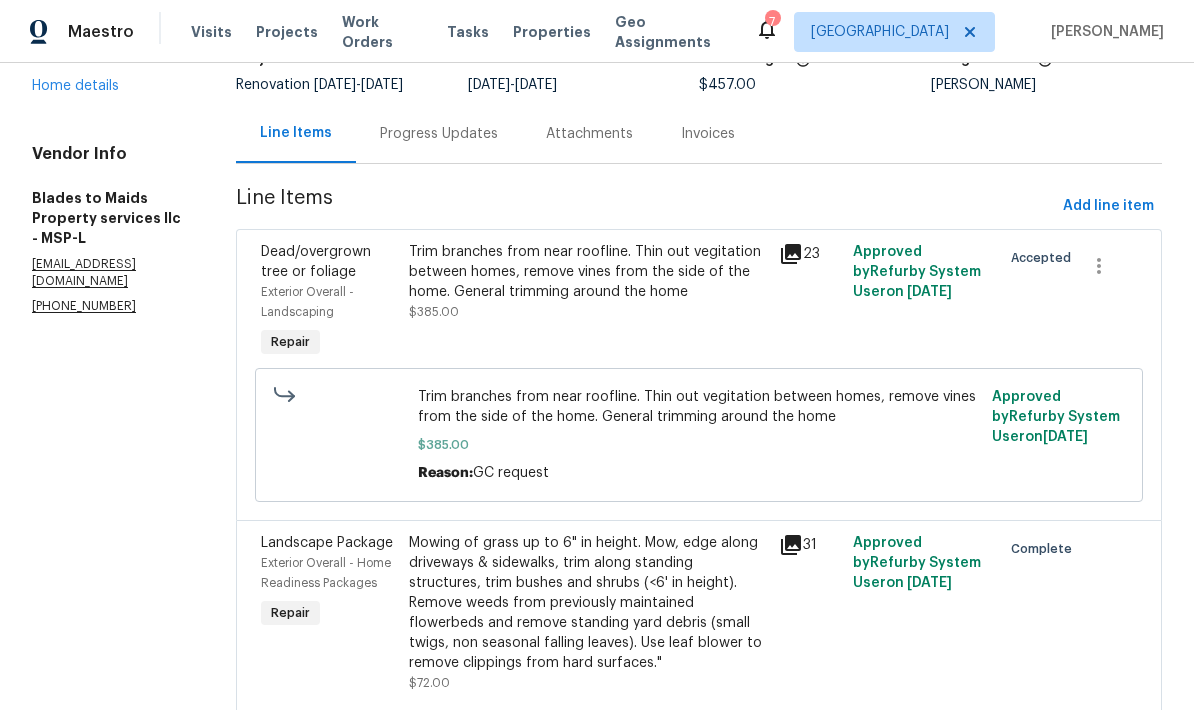 click on "Home details" at bounding box center (75, 86) 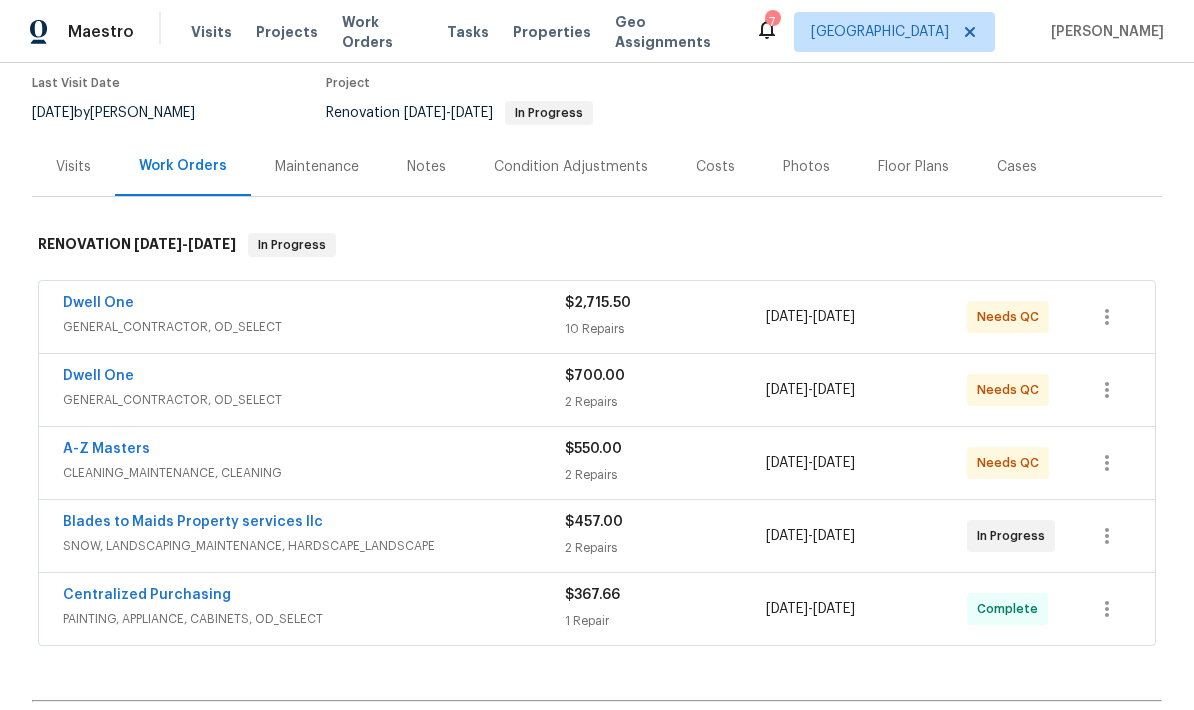 scroll, scrollTop: 169, scrollLeft: 0, axis: vertical 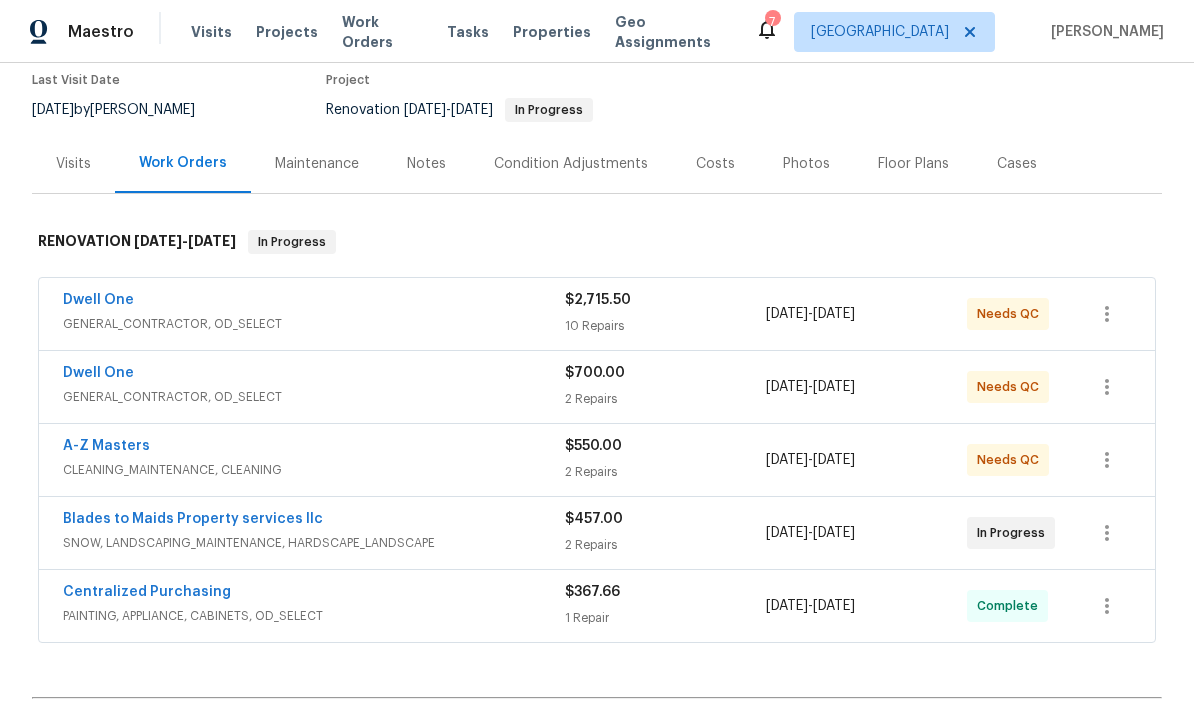 click on "A-Z Masters" at bounding box center [106, 446] 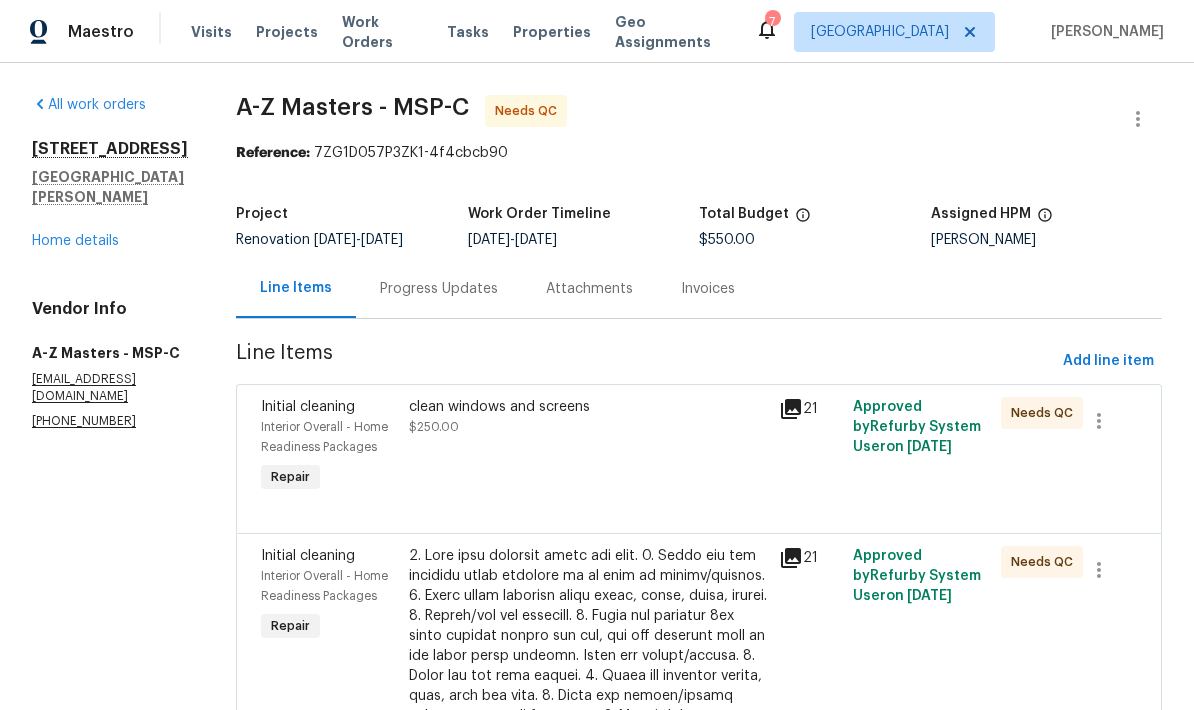 click at bounding box center [588, 806] 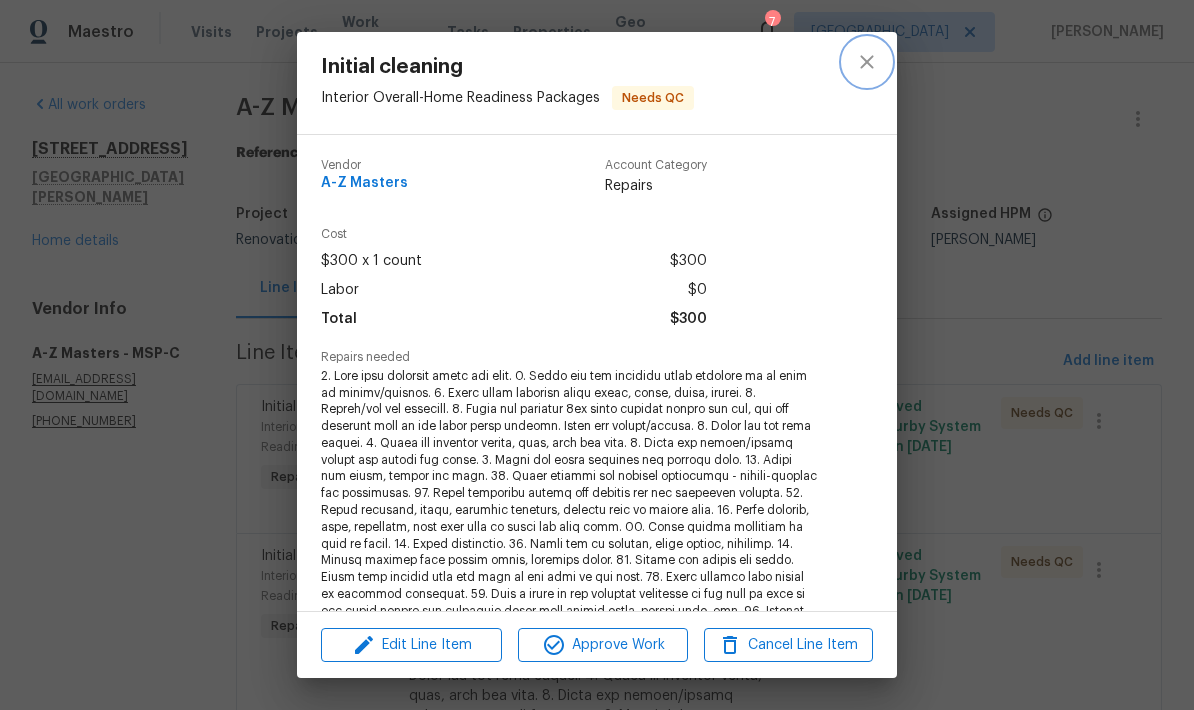 click 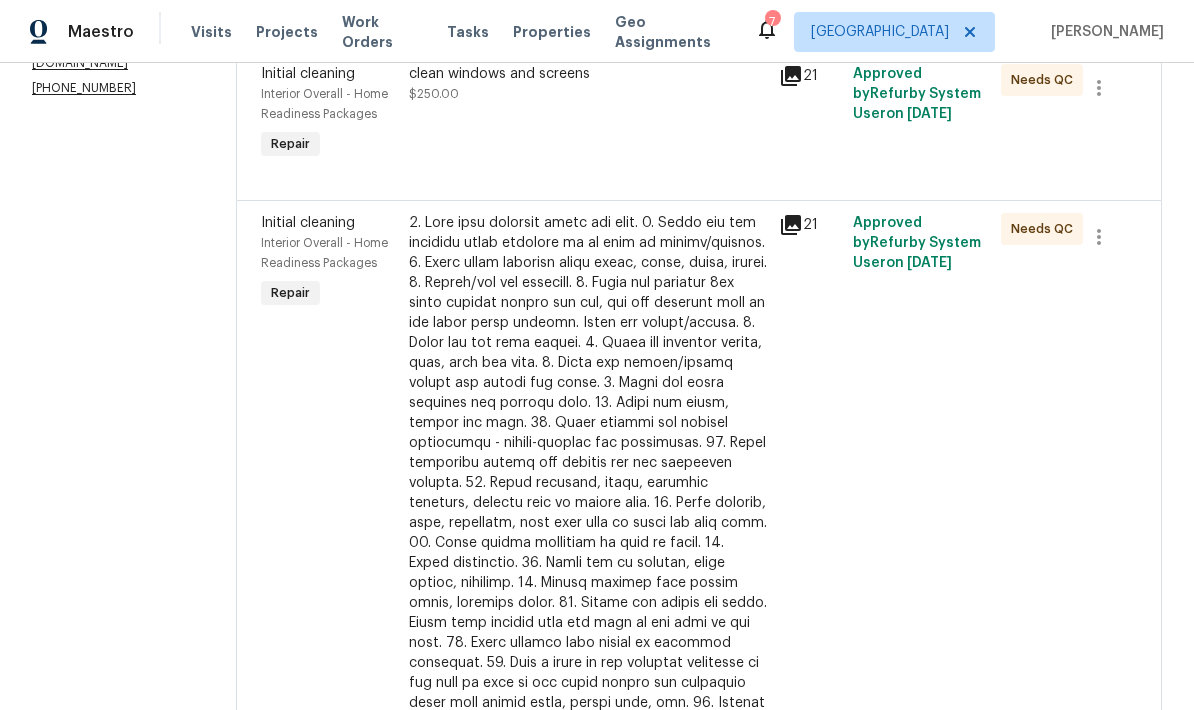 scroll, scrollTop: 332, scrollLeft: 0, axis: vertical 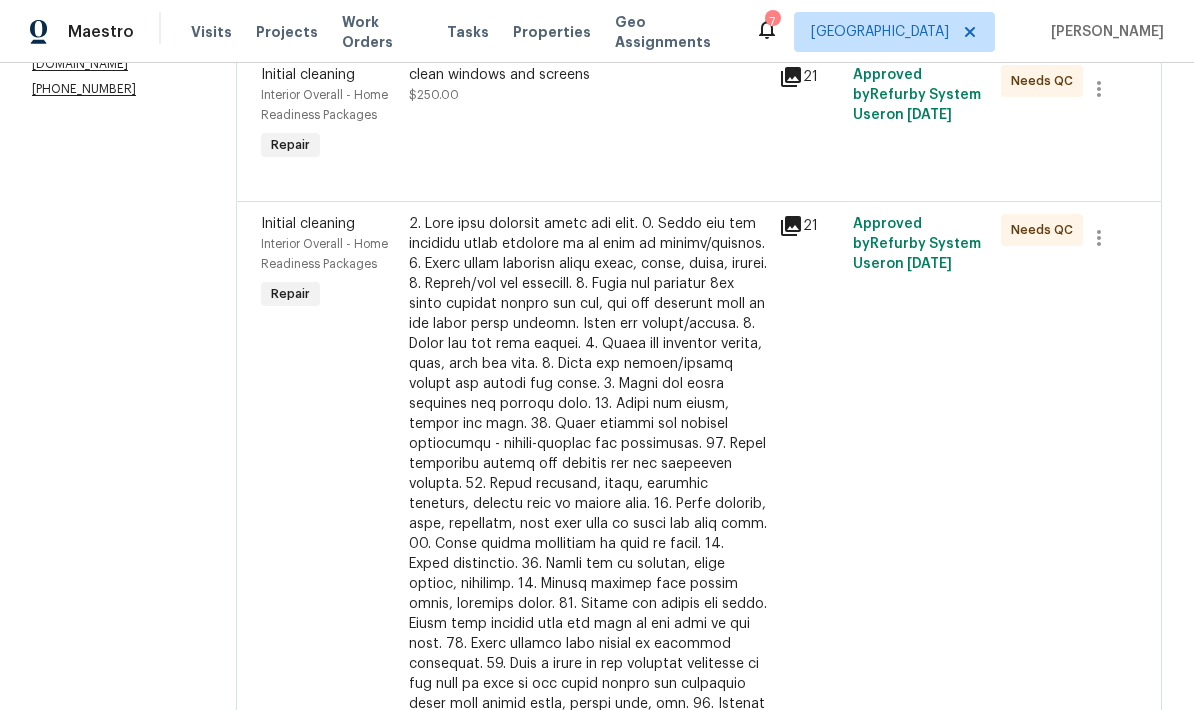 click at bounding box center (588, 474) 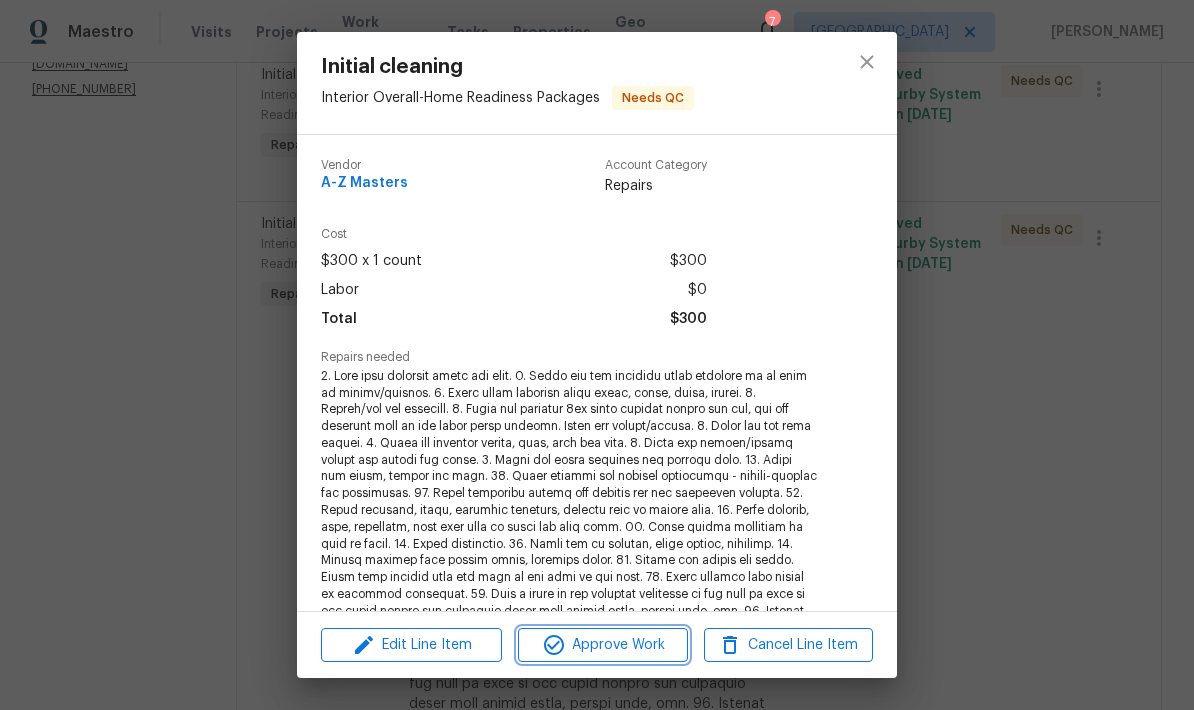 click on "Approve Work" at bounding box center (602, 645) 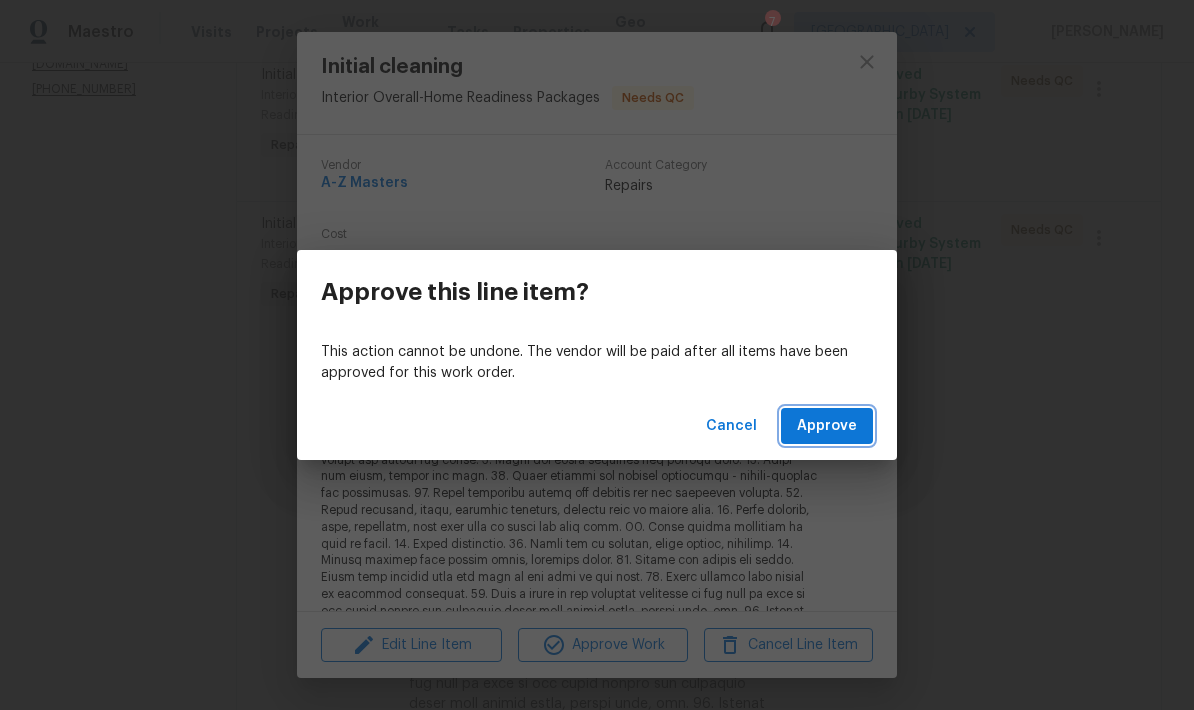 click on "Approve" at bounding box center [827, 426] 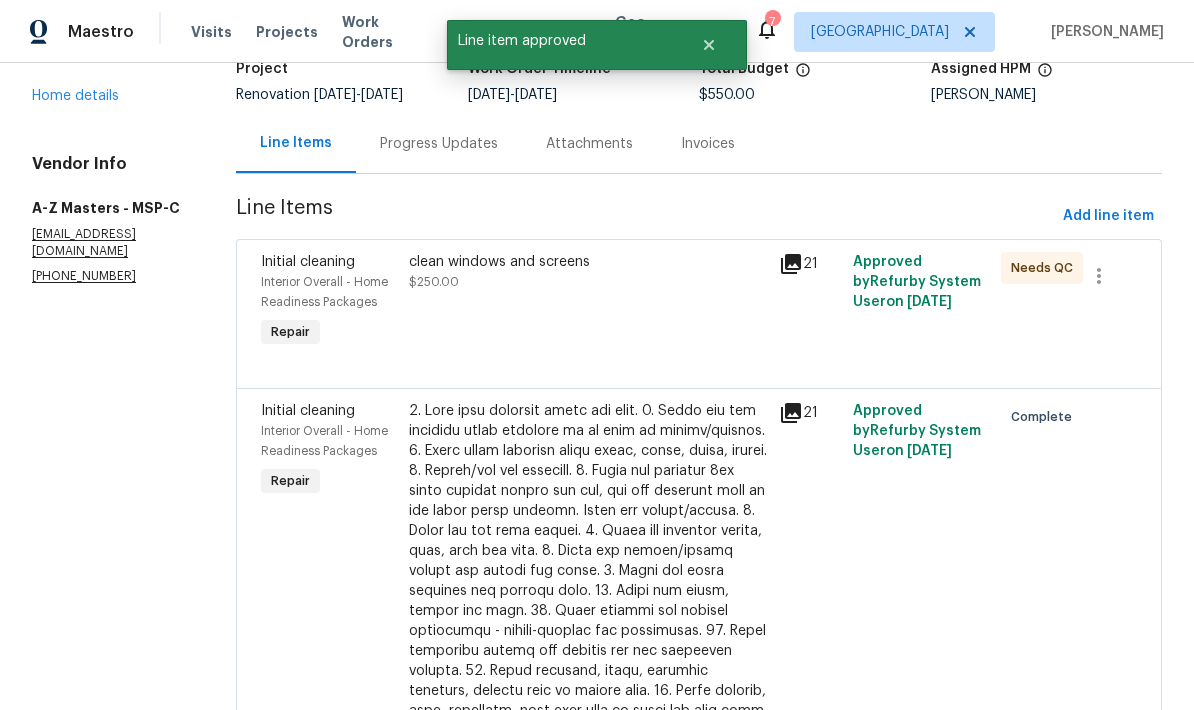 scroll, scrollTop: 149, scrollLeft: 0, axis: vertical 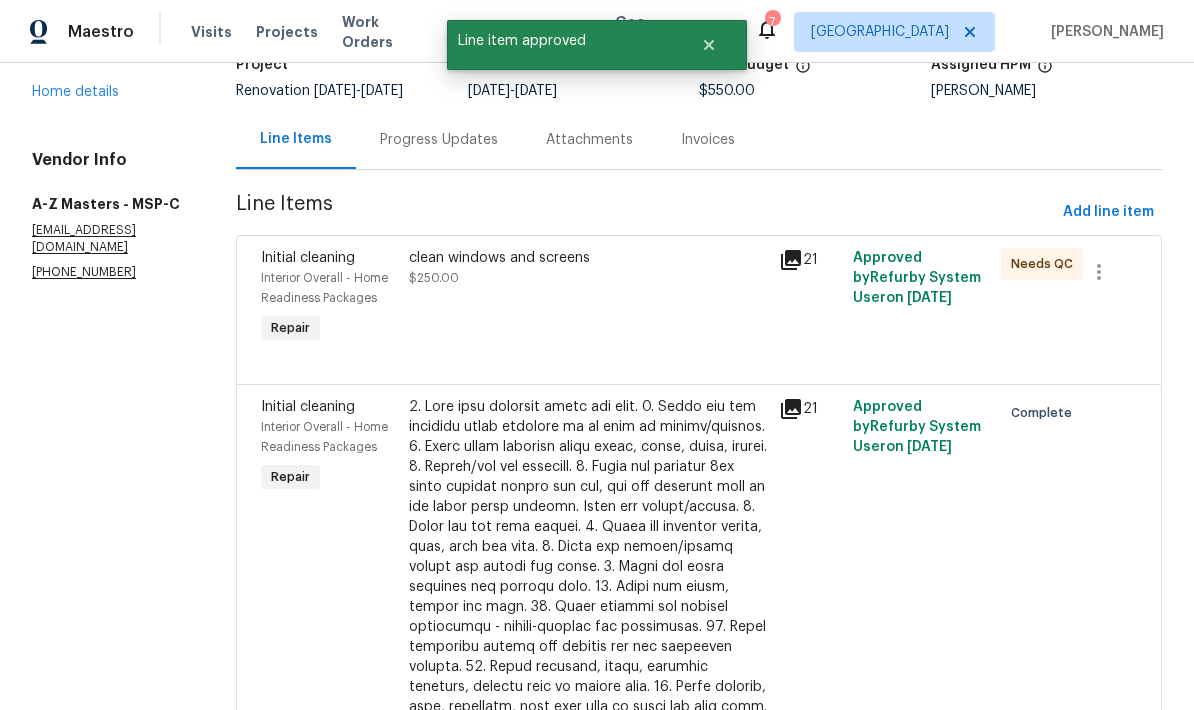 click on "clean windows and screens $250.00" at bounding box center [588, 298] 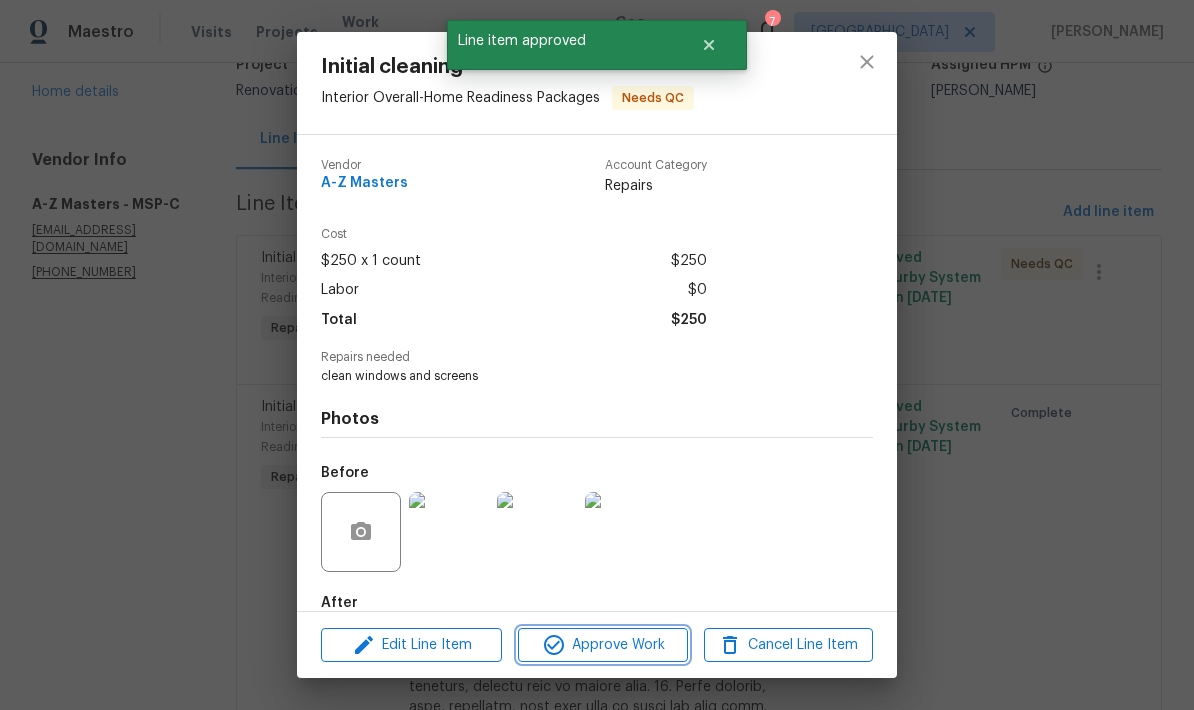 click on "Approve Work" at bounding box center (602, 645) 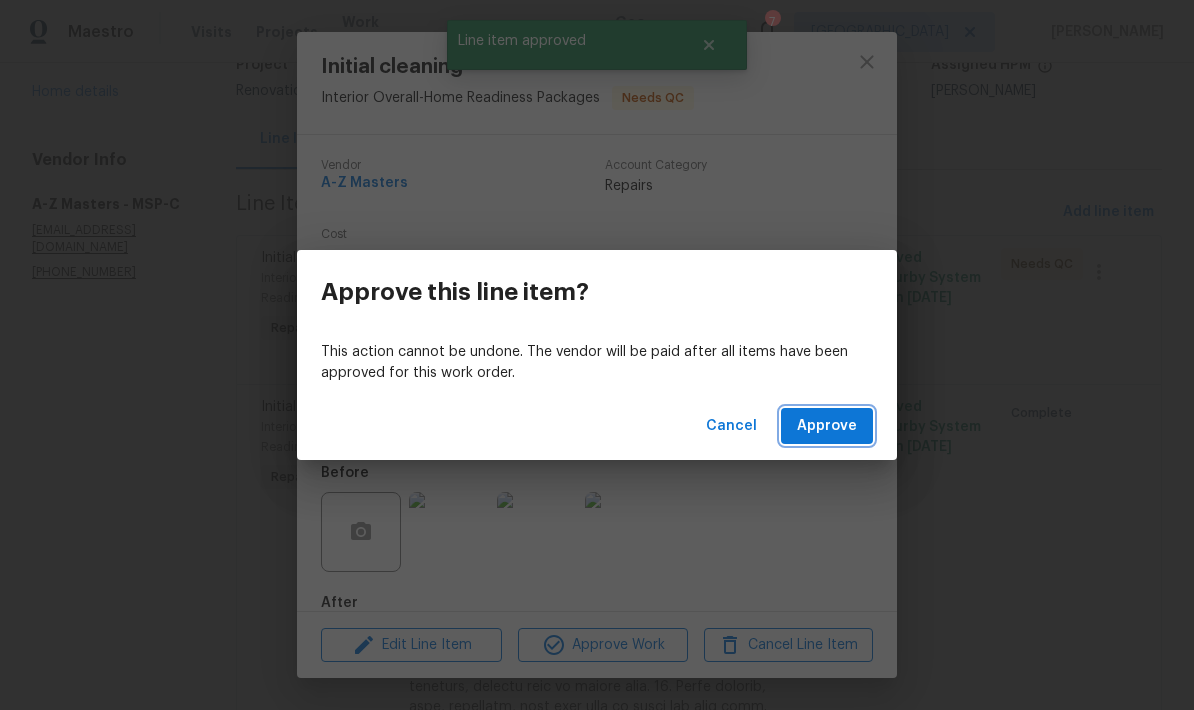 click on "Approve" at bounding box center (827, 426) 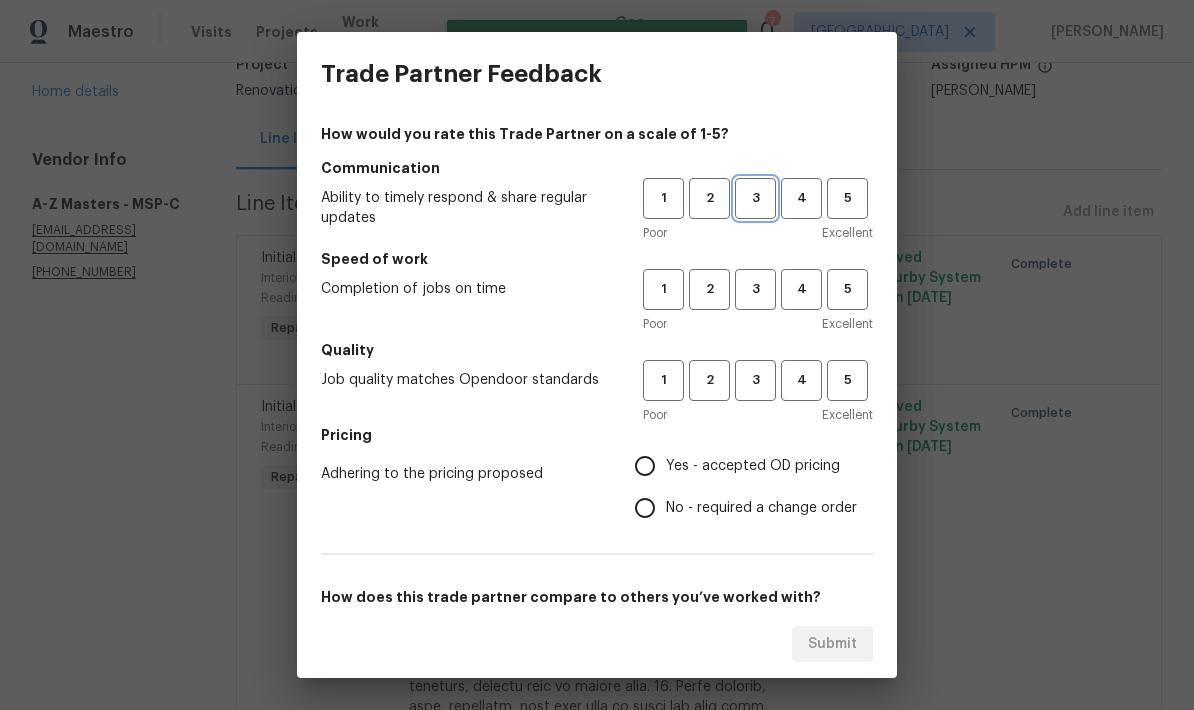 click on "3" at bounding box center [755, 198] 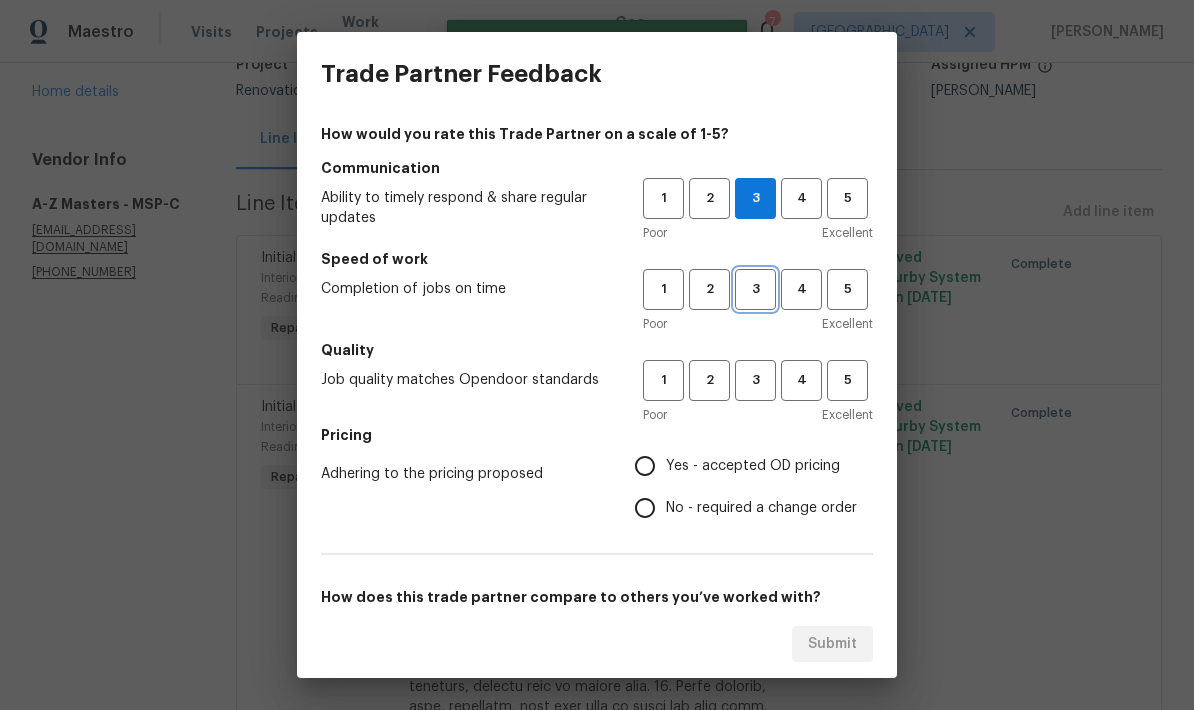 click on "3" at bounding box center [755, 289] 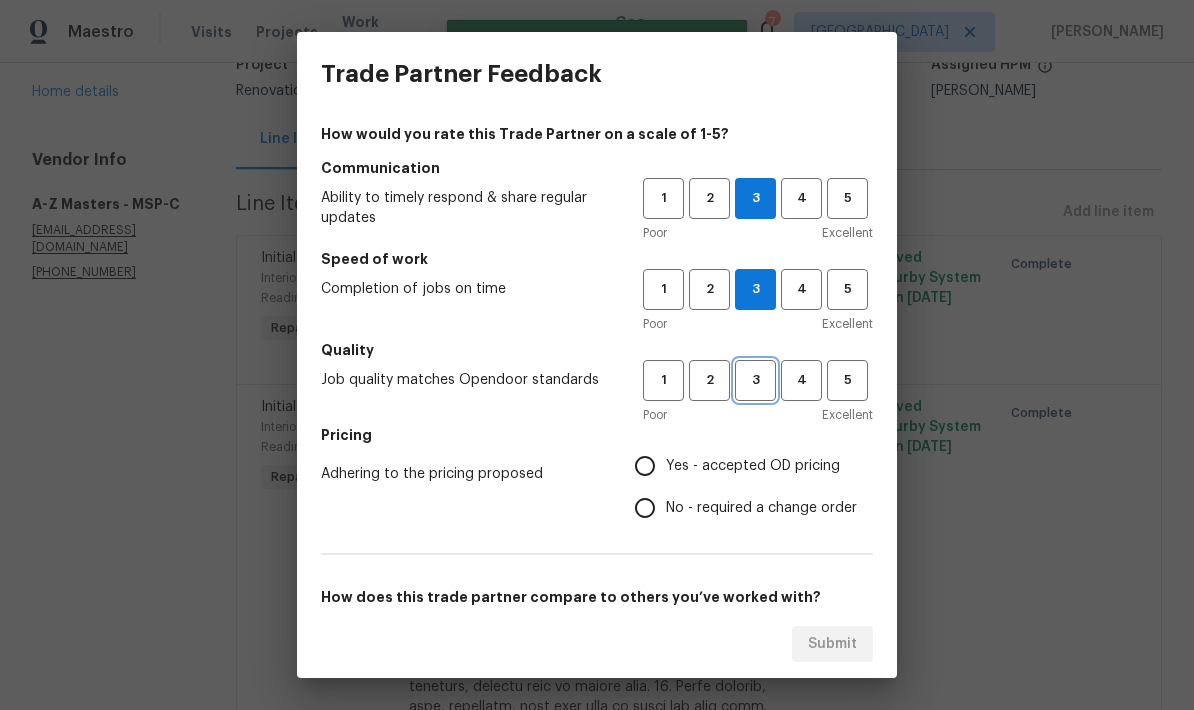 click on "3" at bounding box center (755, 380) 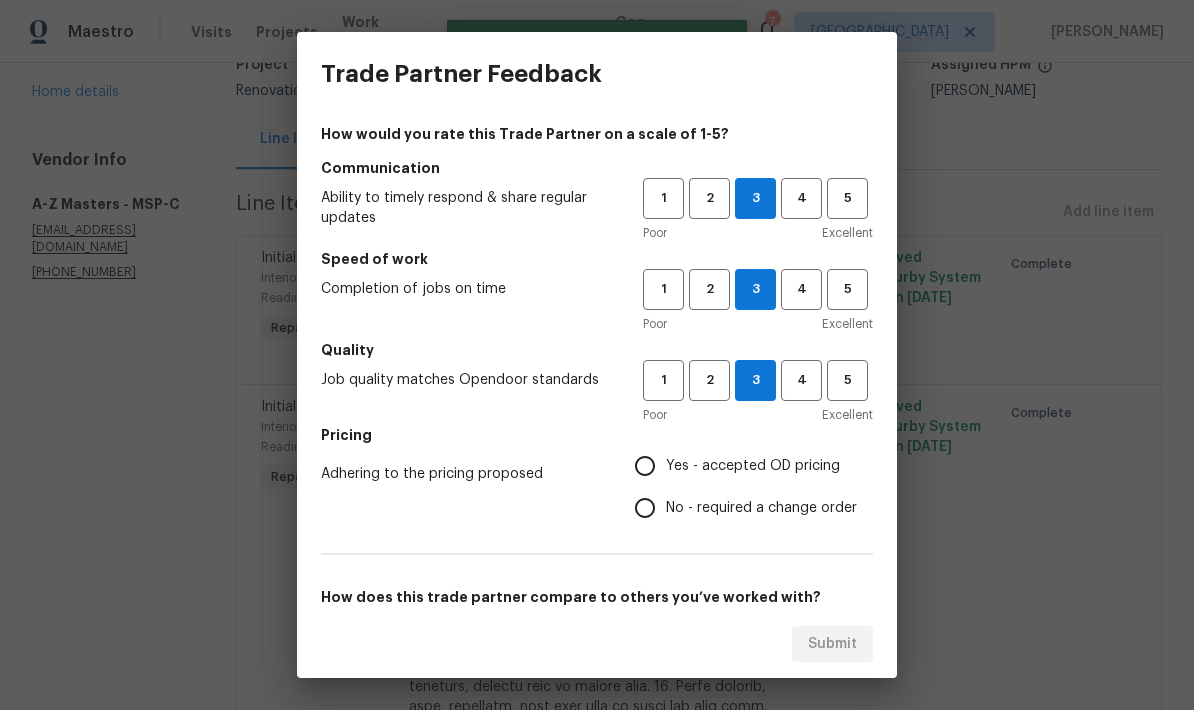 click on "Yes - accepted OD pricing" at bounding box center [645, 466] 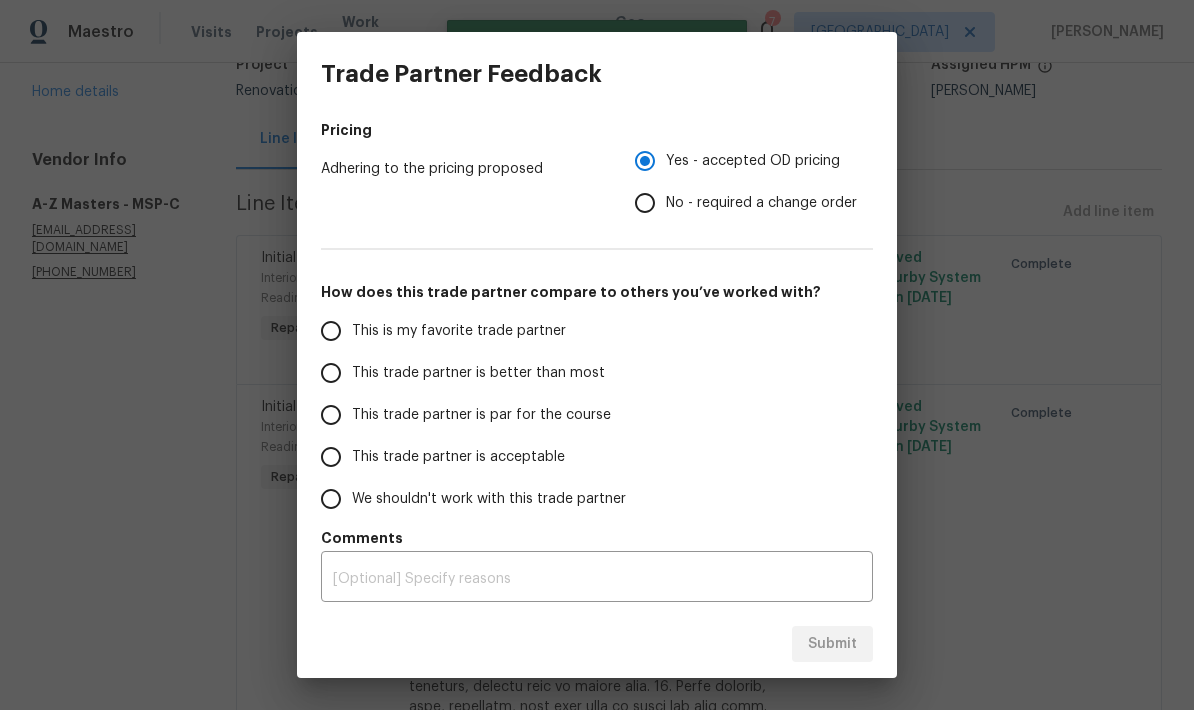 scroll, scrollTop: 305, scrollLeft: 0, axis: vertical 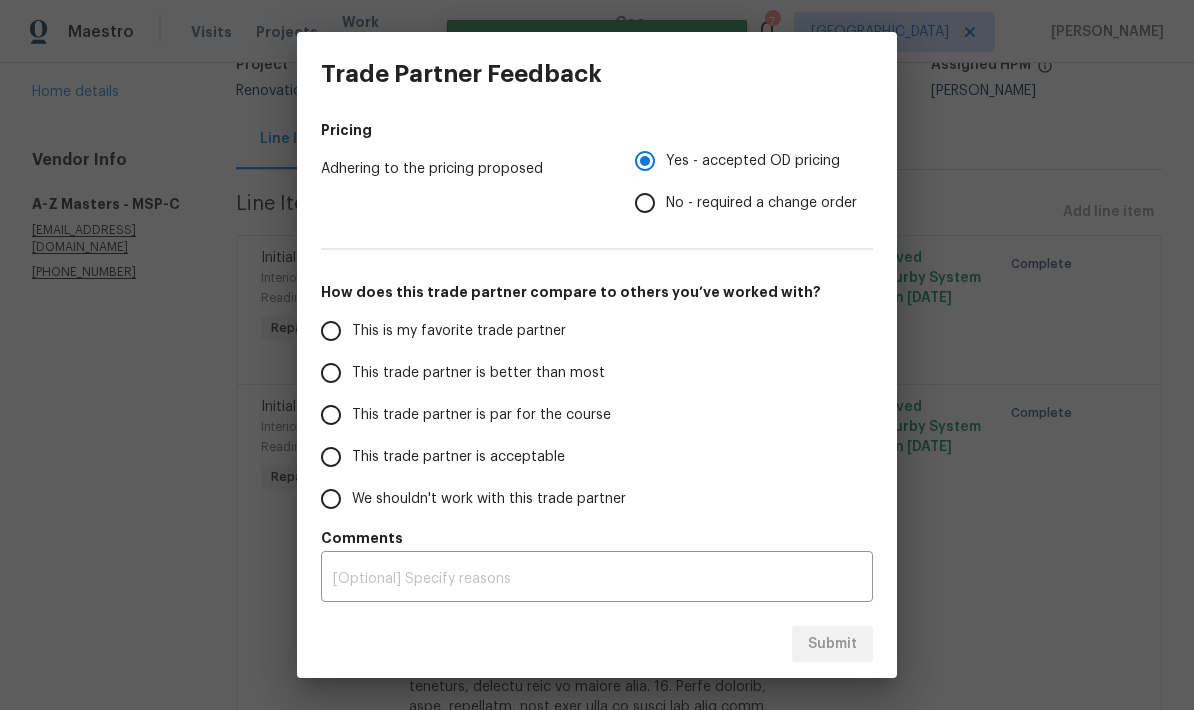 click on "This trade partner is par for the course" at bounding box center [331, 415] 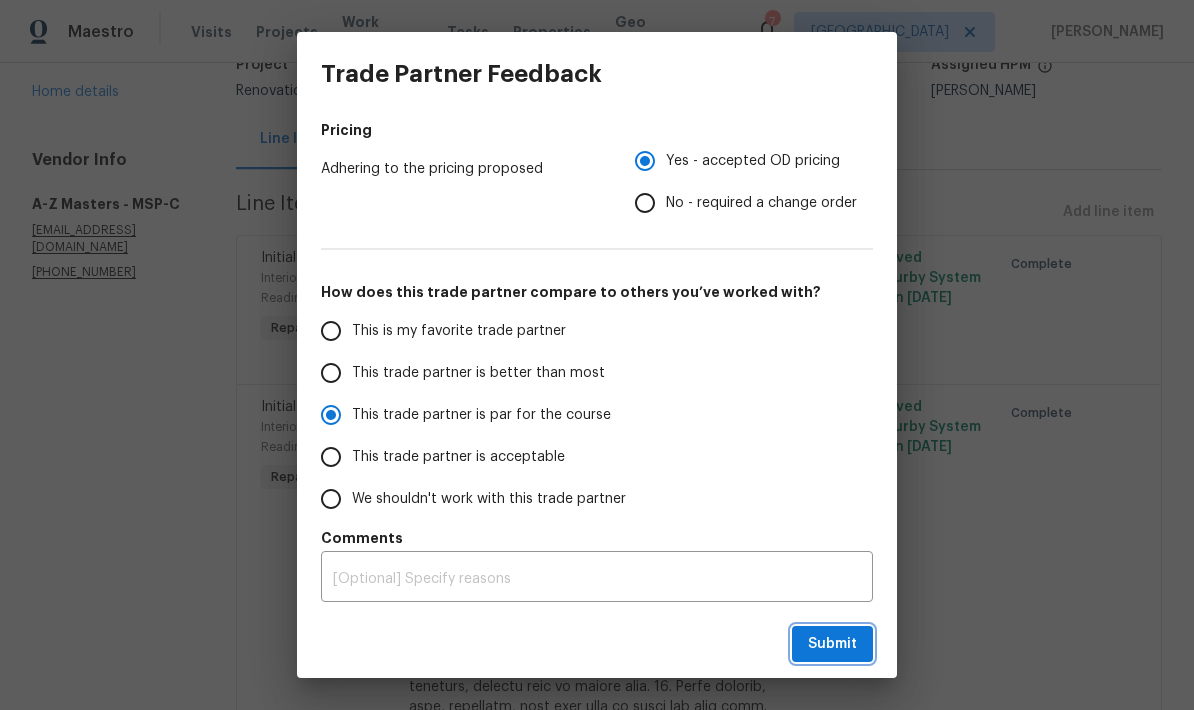 click on "Submit" at bounding box center (832, 644) 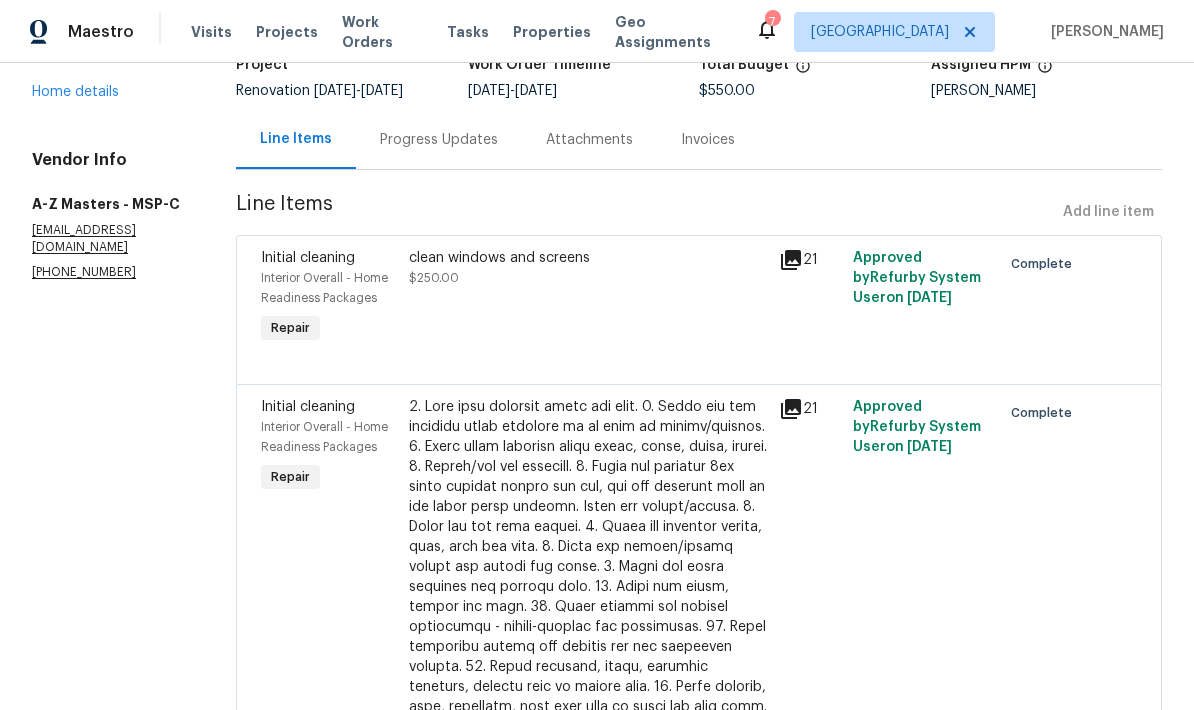 radio on "false" 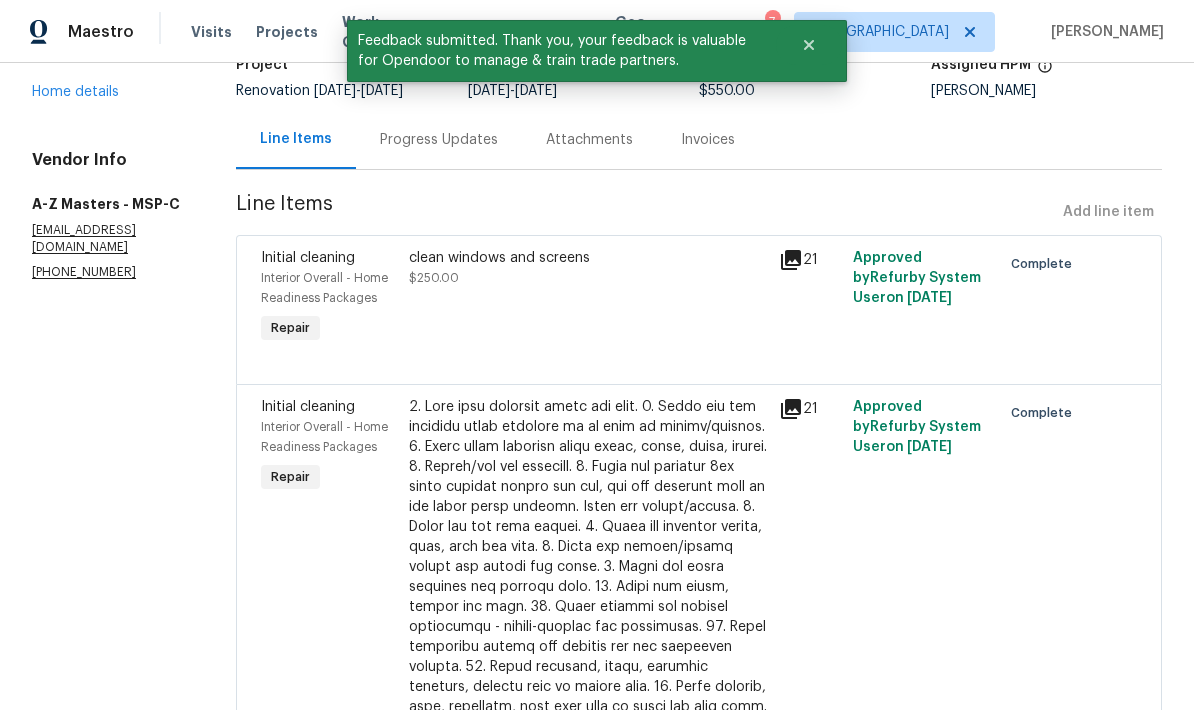click on "Home details" at bounding box center (75, 92) 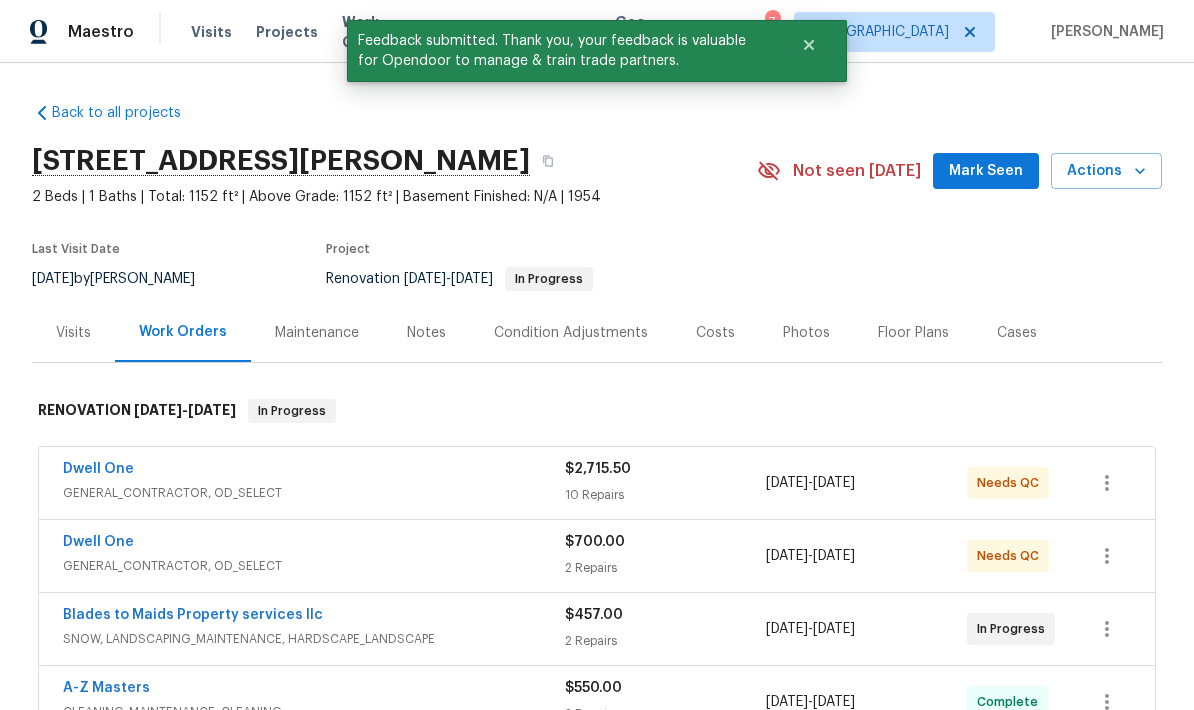 click on "Dwell One" at bounding box center [98, 542] 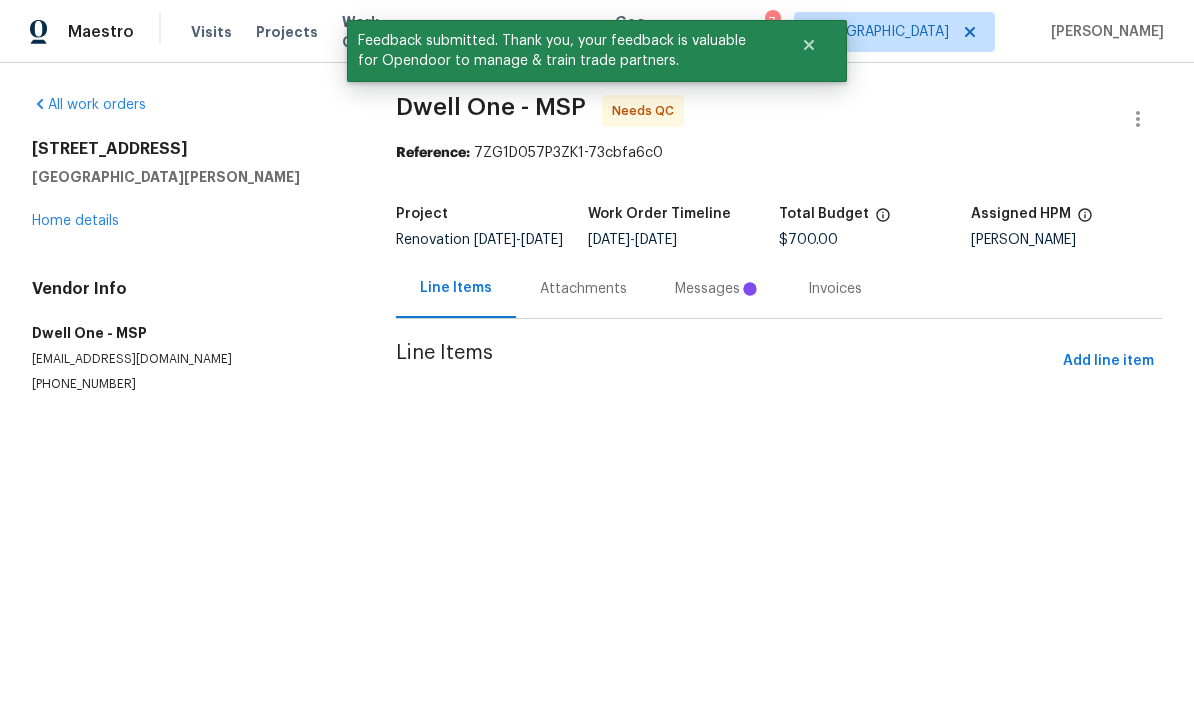scroll, scrollTop: 0, scrollLeft: 0, axis: both 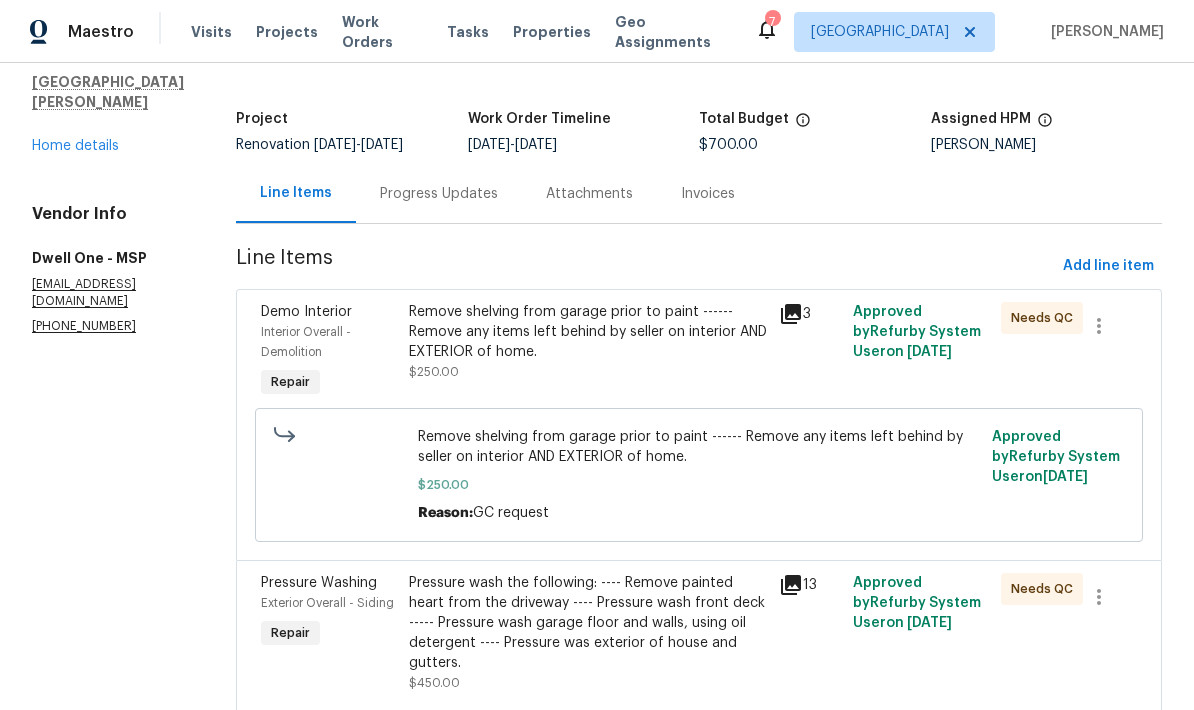 click on "Remove shelving from garage prior to paint ------  Remove any items left behind by seller on interior AND EXTERIOR of home." at bounding box center [588, 332] 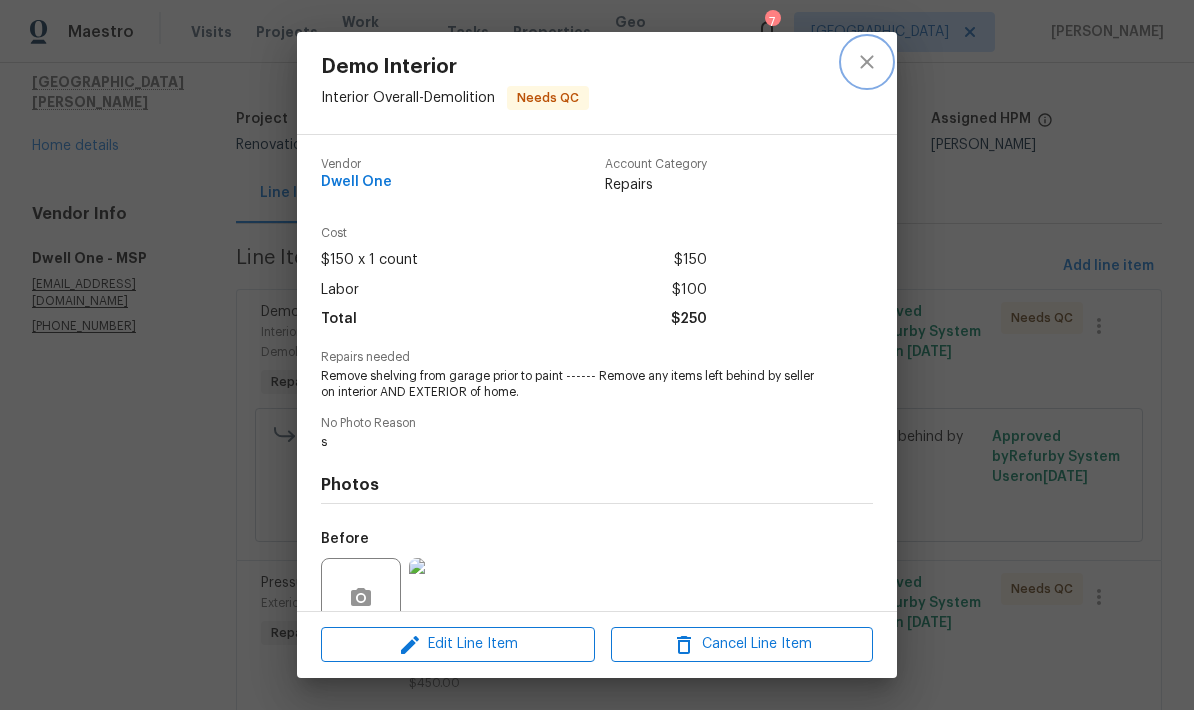 click 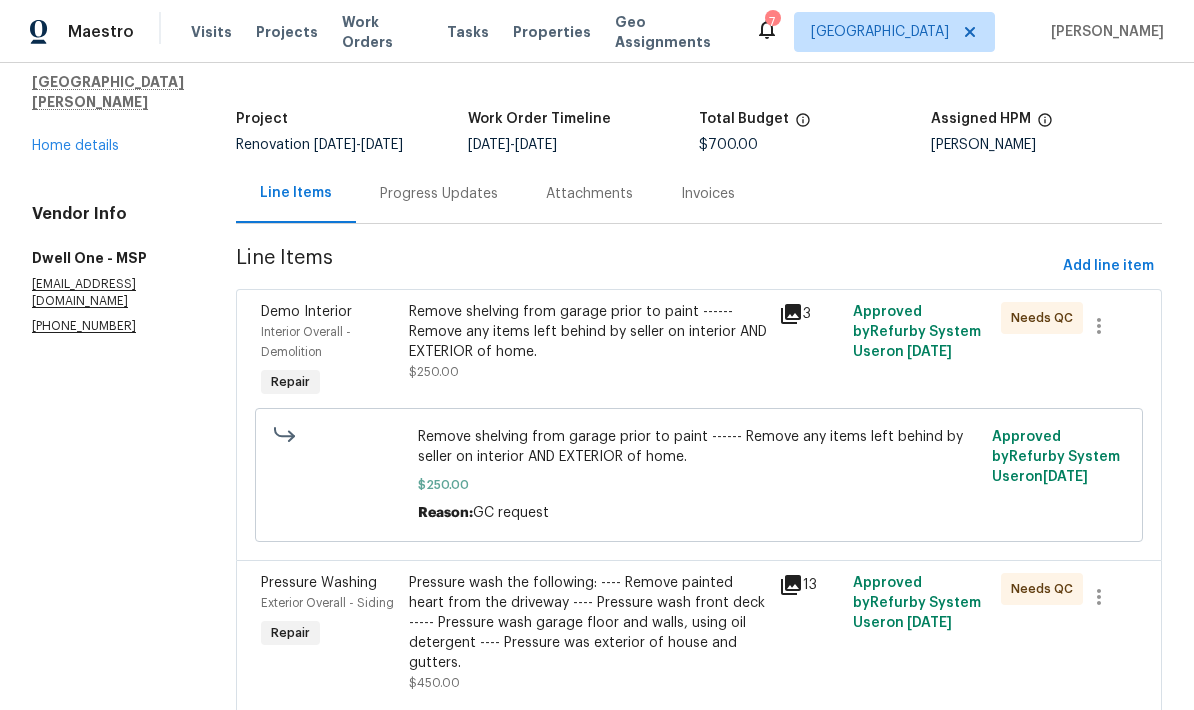 click on "Home details" at bounding box center [75, 146] 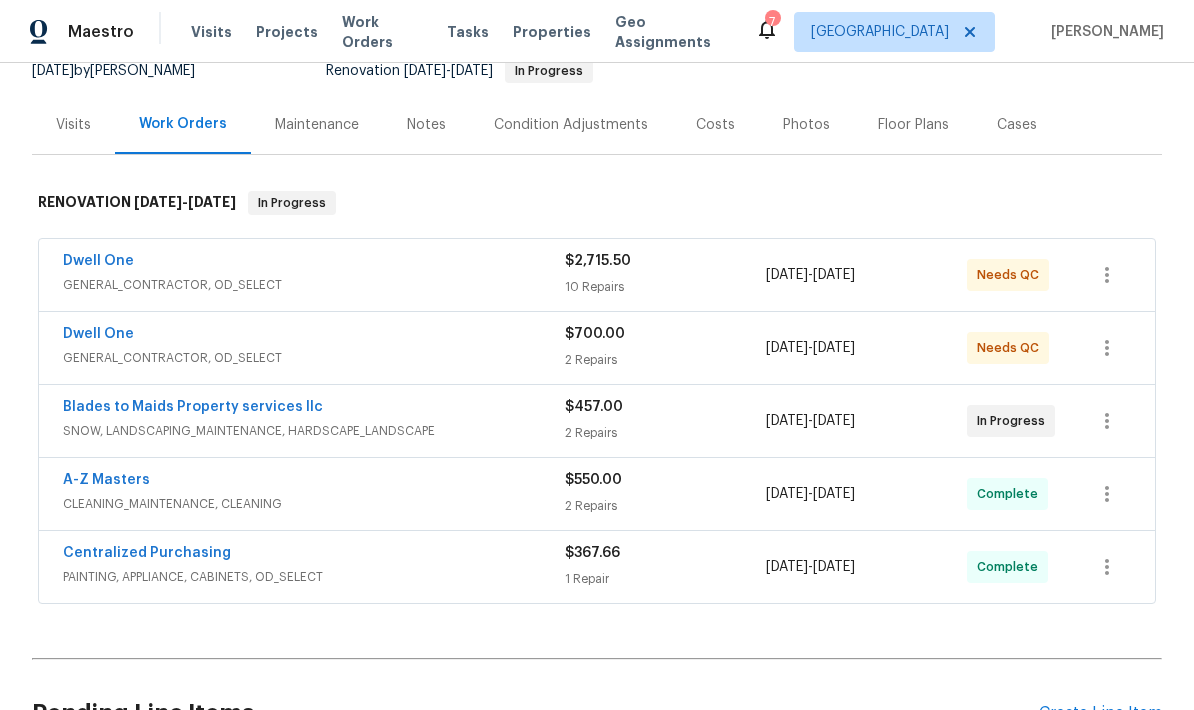 scroll, scrollTop: 210, scrollLeft: 0, axis: vertical 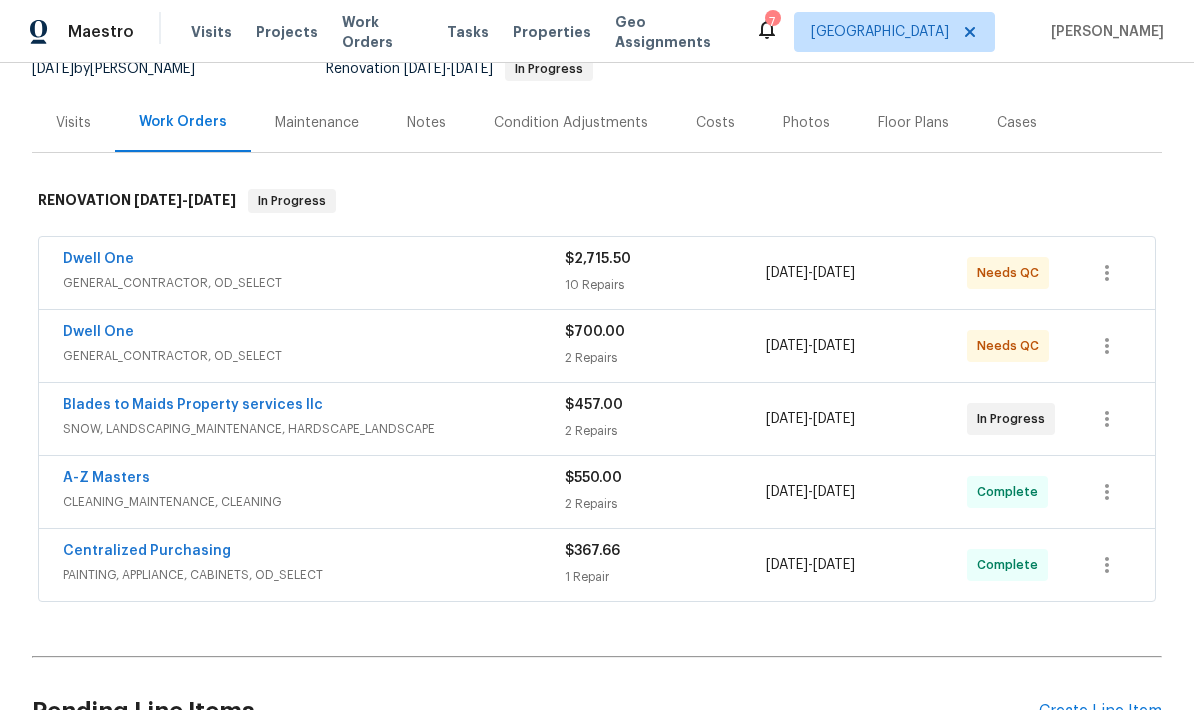 click on "GENERAL_CONTRACTOR, OD_SELECT" at bounding box center [314, 283] 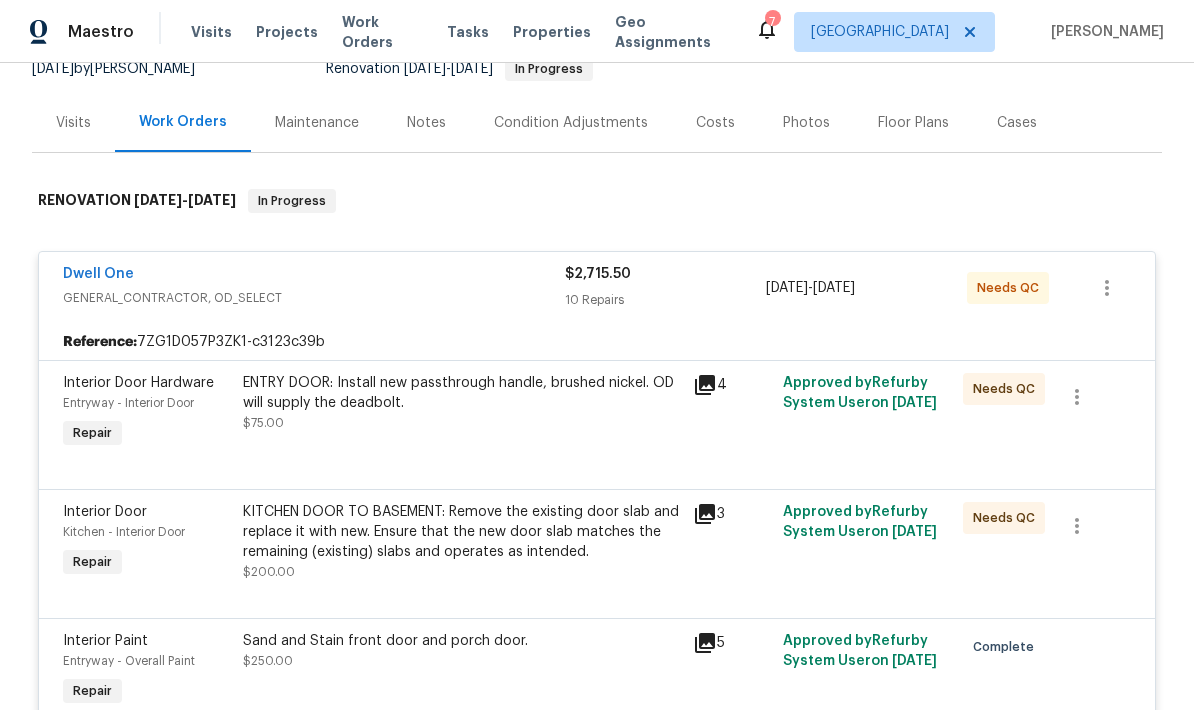 click on "Dwell One" at bounding box center [98, 274] 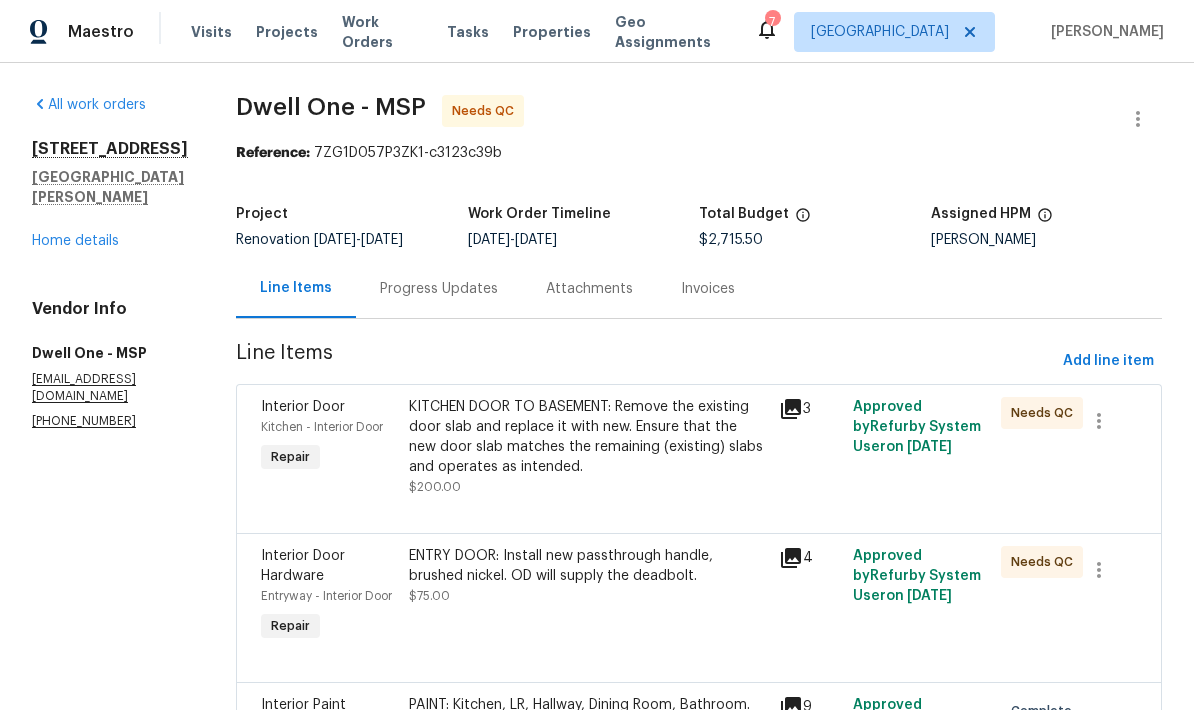 click on "Progress Updates" at bounding box center (439, 289) 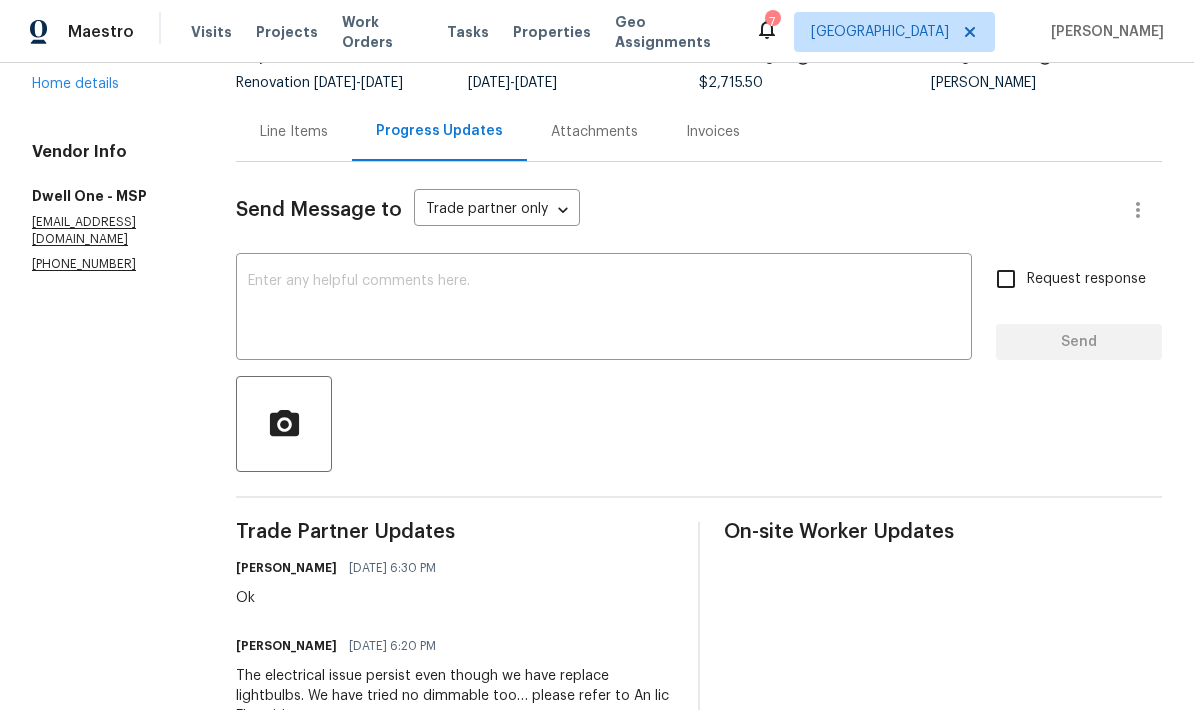 scroll, scrollTop: 160, scrollLeft: 0, axis: vertical 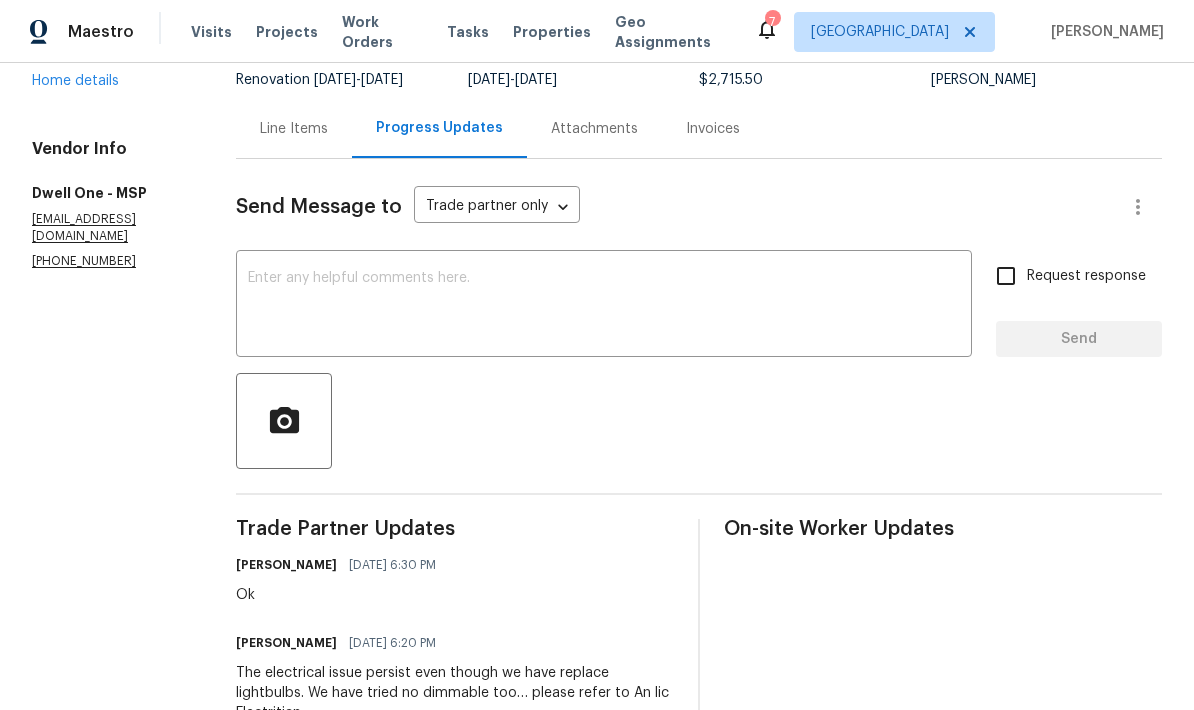 click on "Line Items" at bounding box center (294, 129) 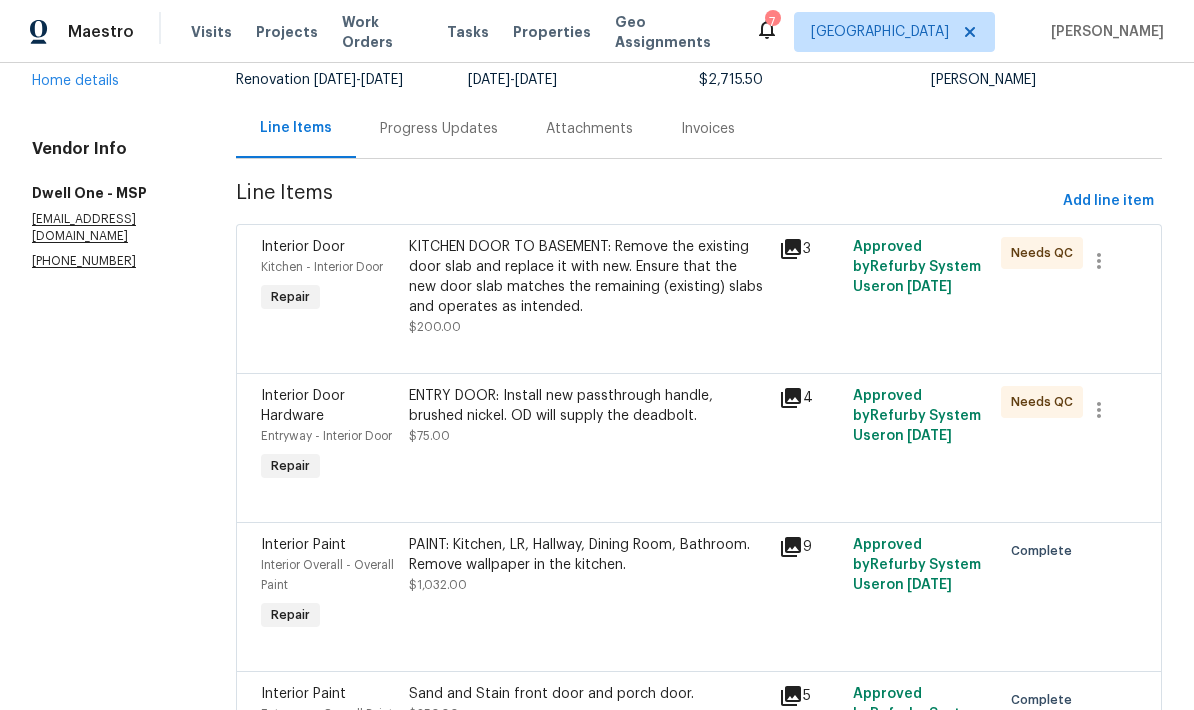 click on "All work orders 2082 Waukon Ave St. Paul, MN 55119 Home details Vendor Info Dwell One - MSP dwellonellc@gmail.com (612) 388-6033 Dwell One - MSP Needs QC Reference:   7ZG1D057P3ZK1-c3123c39b Project Renovation   6/30/2025  -  7/10/2025 Work Order Timeline 7/2/2025  -  7/8/2025 Total Budget $2,715.50 Assigned HPM Jeffrey Lenz Line Items Progress Updates Attachments Invoices Line Items Add line item Interior Door Kitchen - Interior Door Repair KITCHEN DOOR TO BASEMENT: Remove the existing door slab and replace it with new. Ensure that the new door slab matches the remaining (existing) slabs and operates as intended. $200.00   3 Approved by  Refurby System User  on   7/2/2025 Needs QC Interior Door Hardware Entryway - Interior Door Repair ENTRY DOOR: Install new passthrough handle, brushed nickel.  OD will supply the deadbolt. $75.00   4 Approved by  Refurby System User  on   7/2/2025 Needs QC Interior Paint Interior Overall - Overall Paint Repair $1,032.00   9 Approved by  Refurby System User  on   7/2/2025   5" at bounding box center (597, 837) 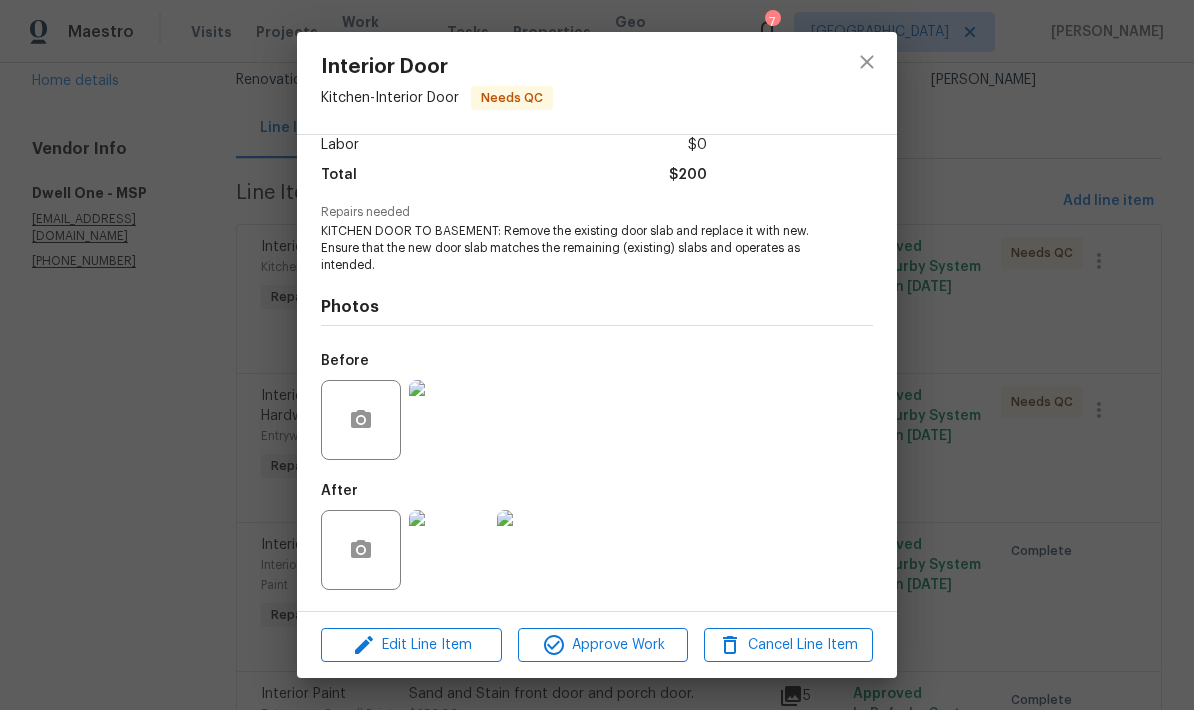 scroll, scrollTop: 148, scrollLeft: 0, axis: vertical 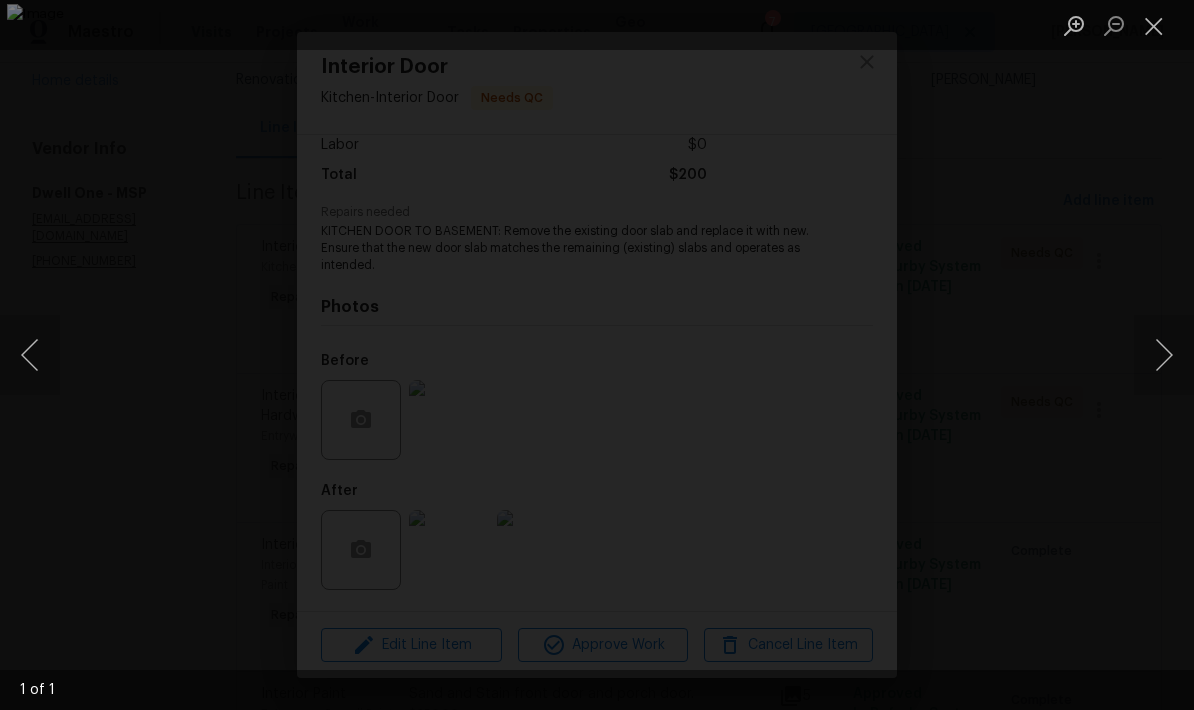 click at bounding box center (1164, 355) 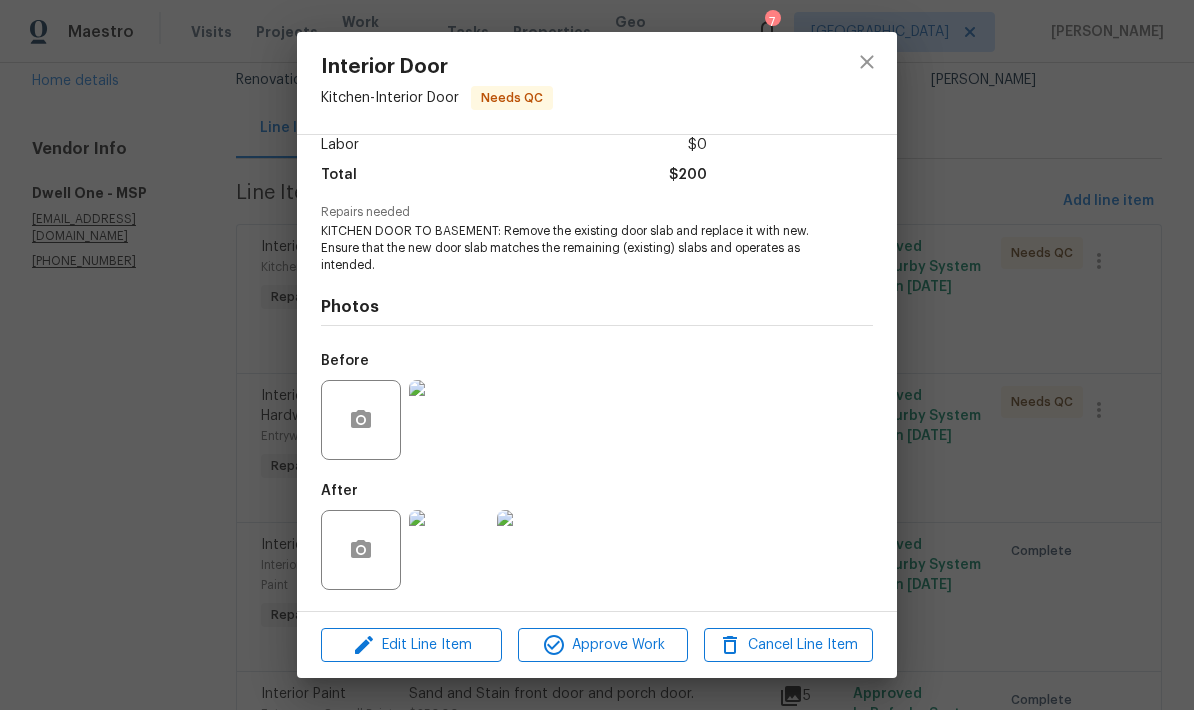click on "Interior Door Kitchen  -  Interior Door Needs QC Vendor Dwell One Account Category Repairs Cost $200 x 1 count $200 Labor $0 Total $200 Repairs needed KITCHEN DOOR TO BASEMENT: Remove the existing door slab and replace it with new. Ensure that the new door slab matches the remaining (existing) slabs and operates as intended. Photos Before After  Edit Line Item  Approve Work  Cancel Line Item" at bounding box center (597, 355) 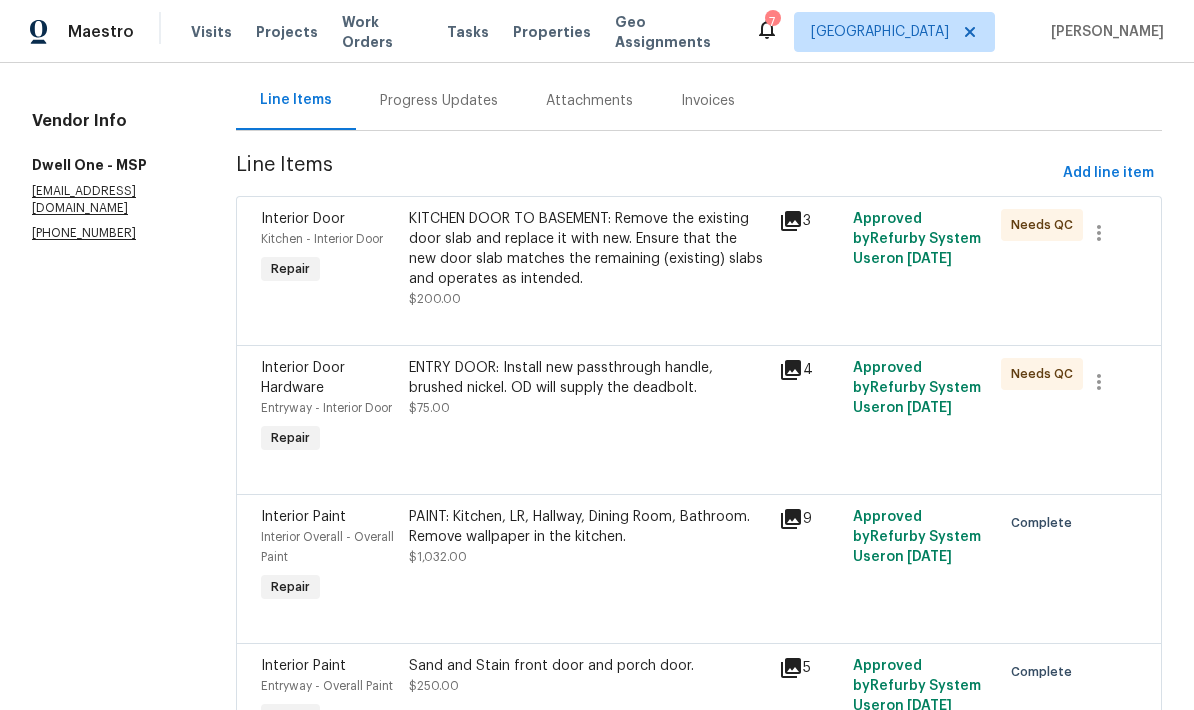 scroll, scrollTop: 191, scrollLeft: 0, axis: vertical 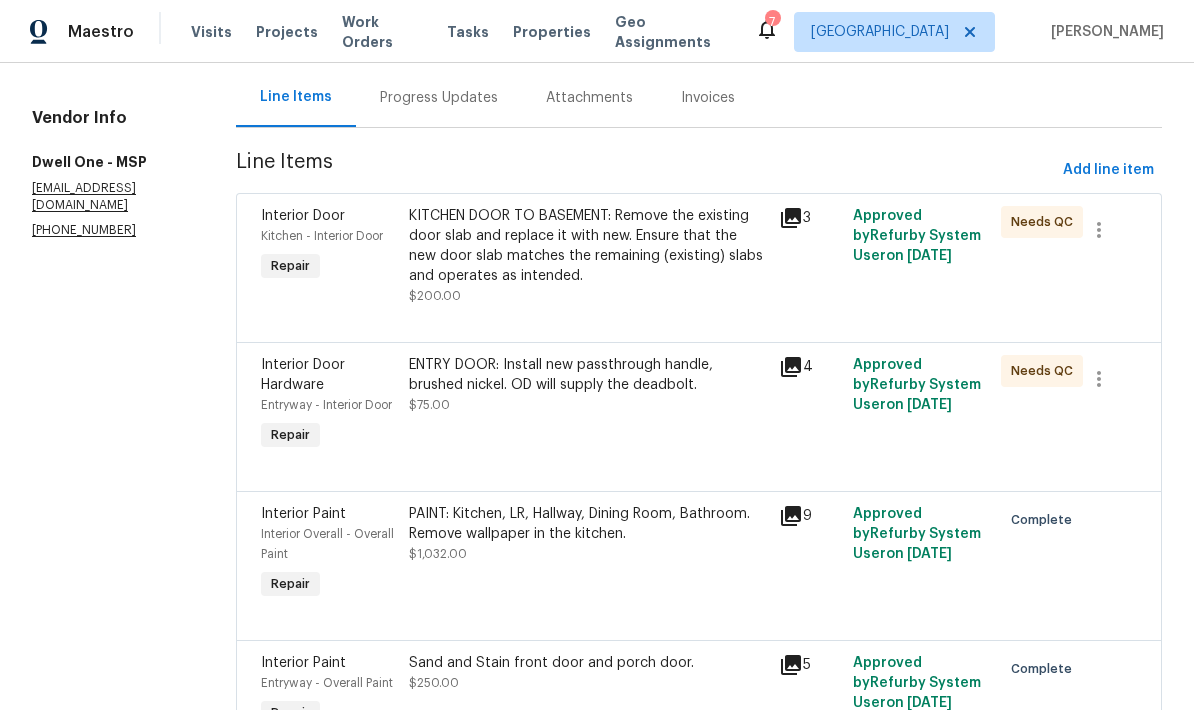 click on "ENTRY DOOR: Install new passthrough handle, brushed nickel.  OD will supply the deadbolt. $75.00" at bounding box center [588, 385] 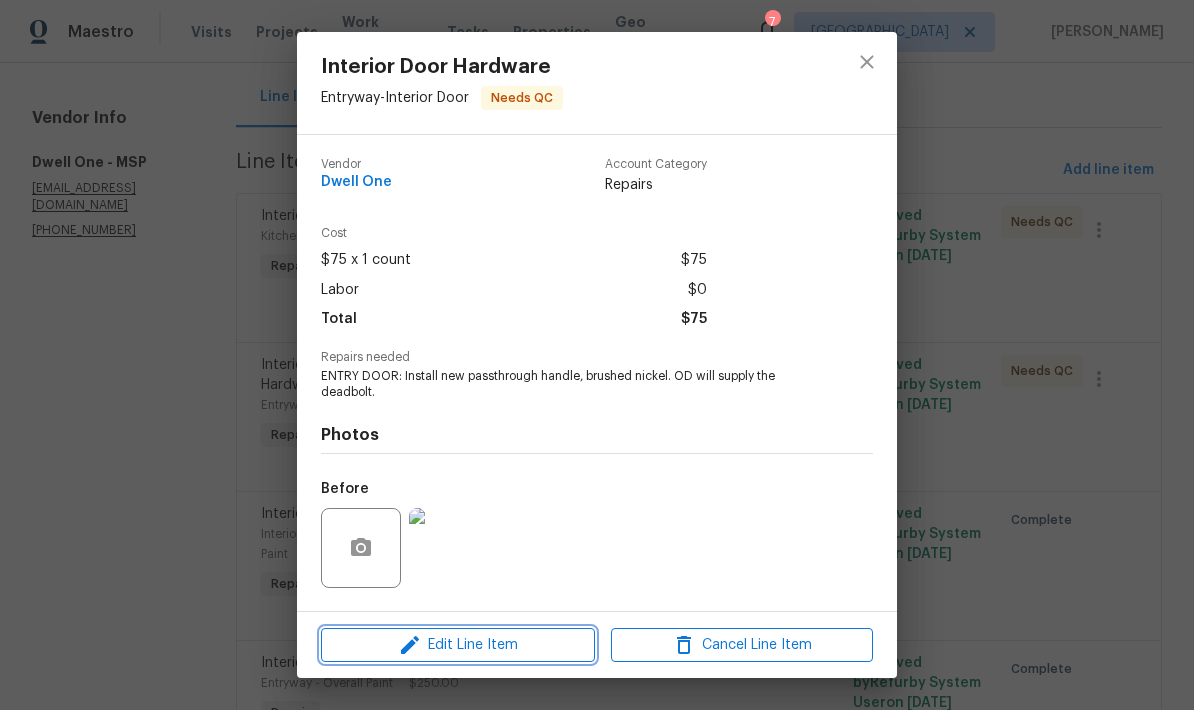 click on "Edit Line Item" at bounding box center [458, 645] 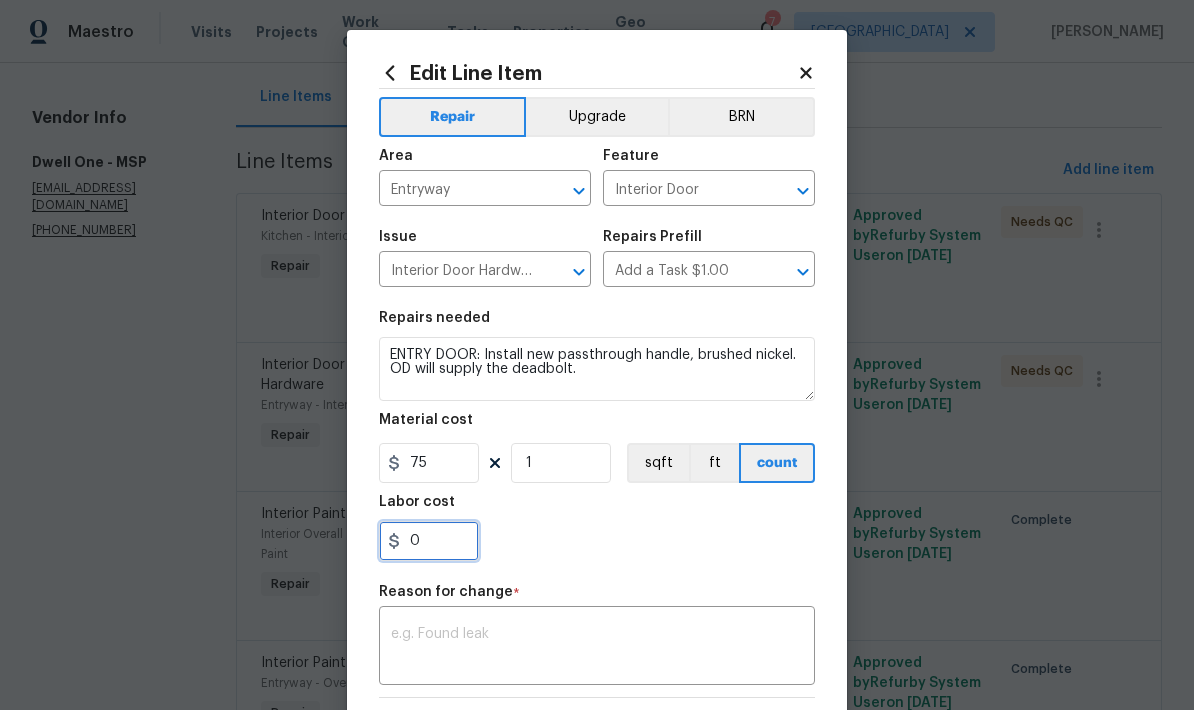 click on "0" at bounding box center (429, 541) 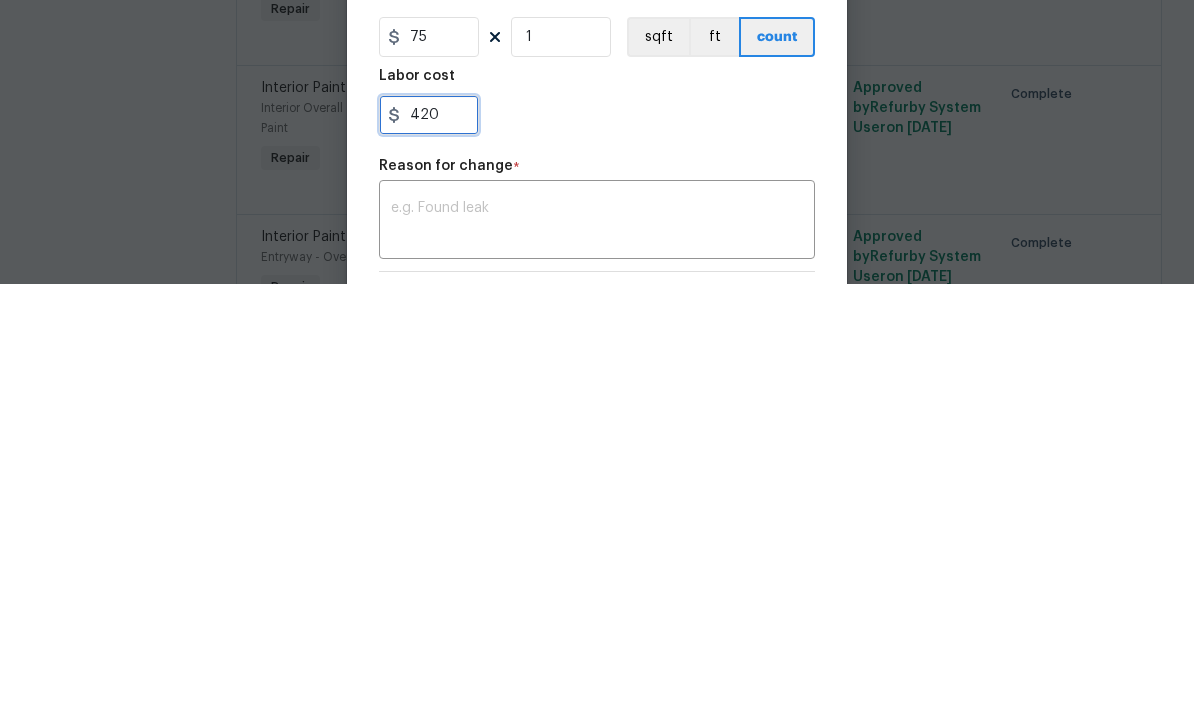 type on "420" 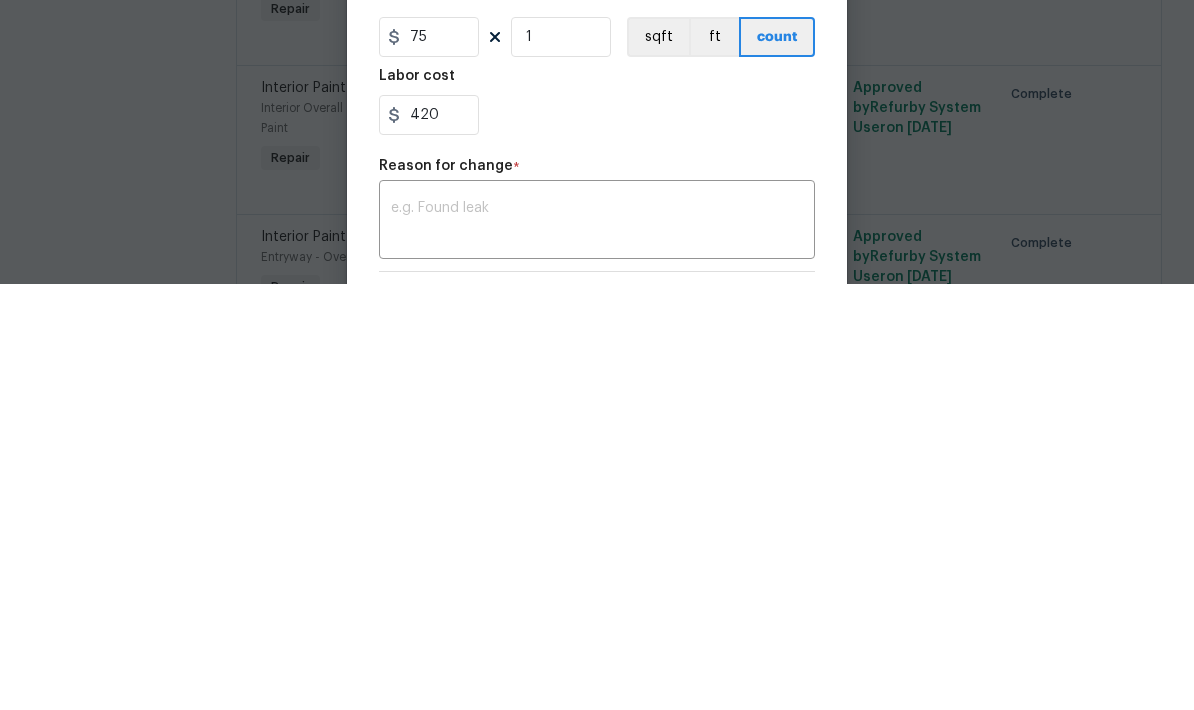 click at bounding box center (597, 648) 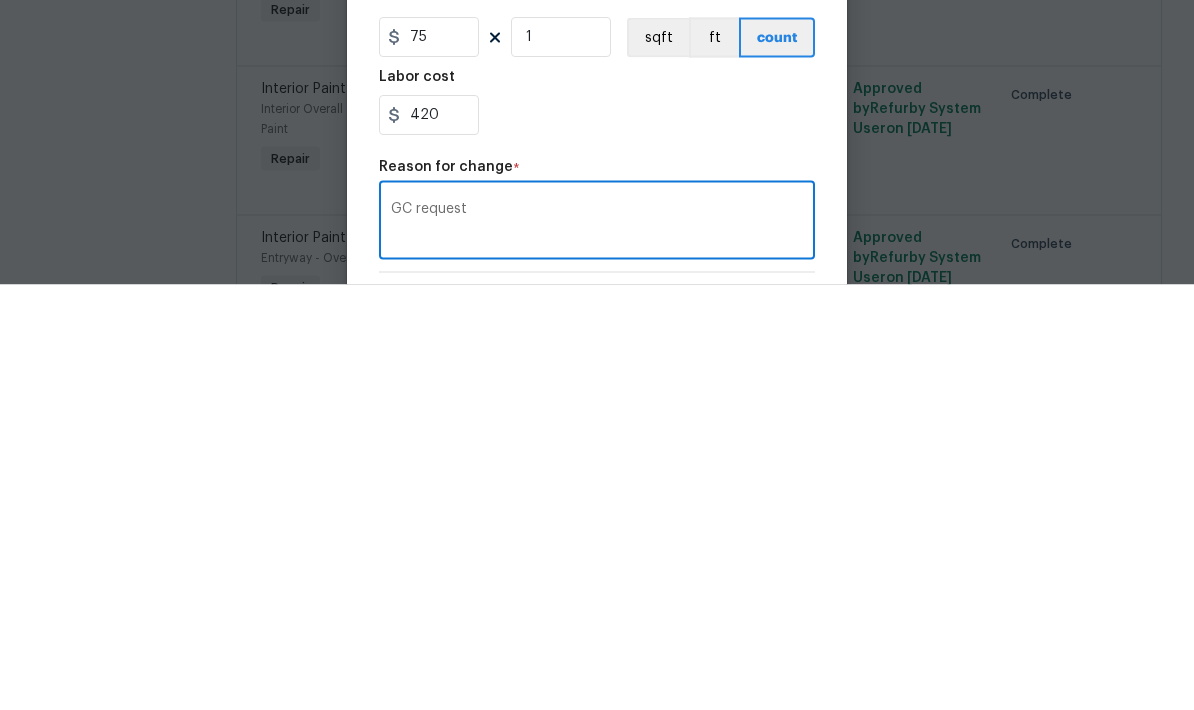 scroll, scrollTop: 80, scrollLeft: 0, axis: vertical 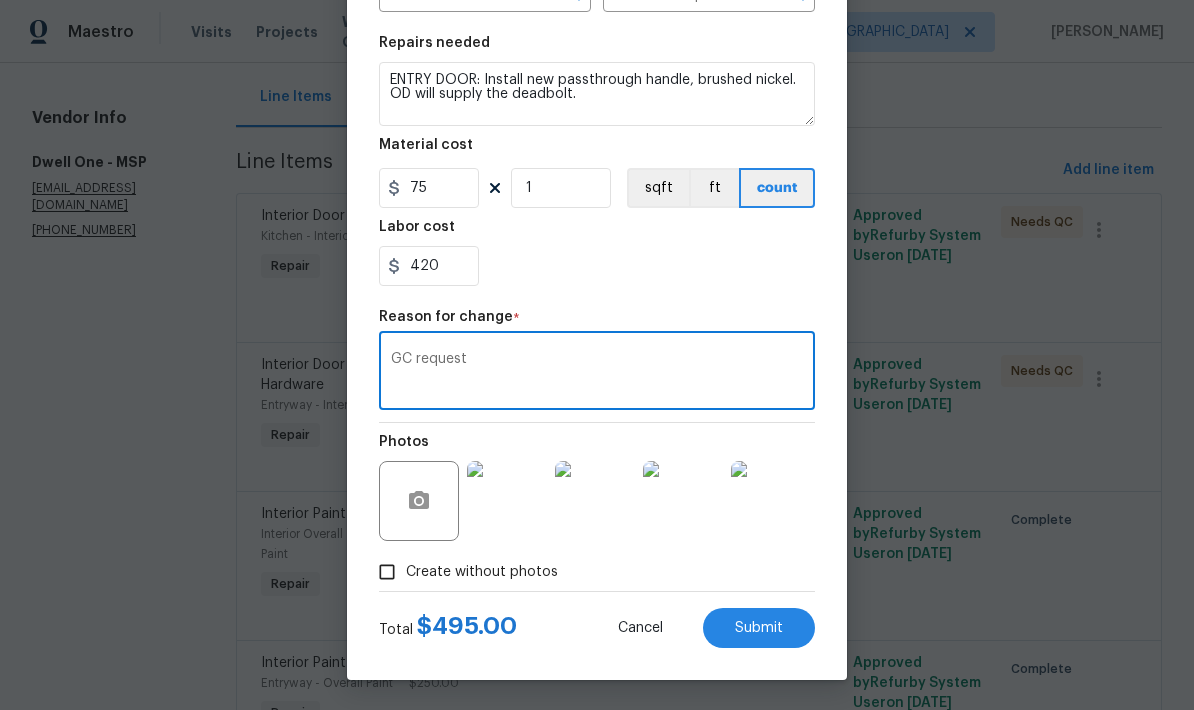 type on "GC request" 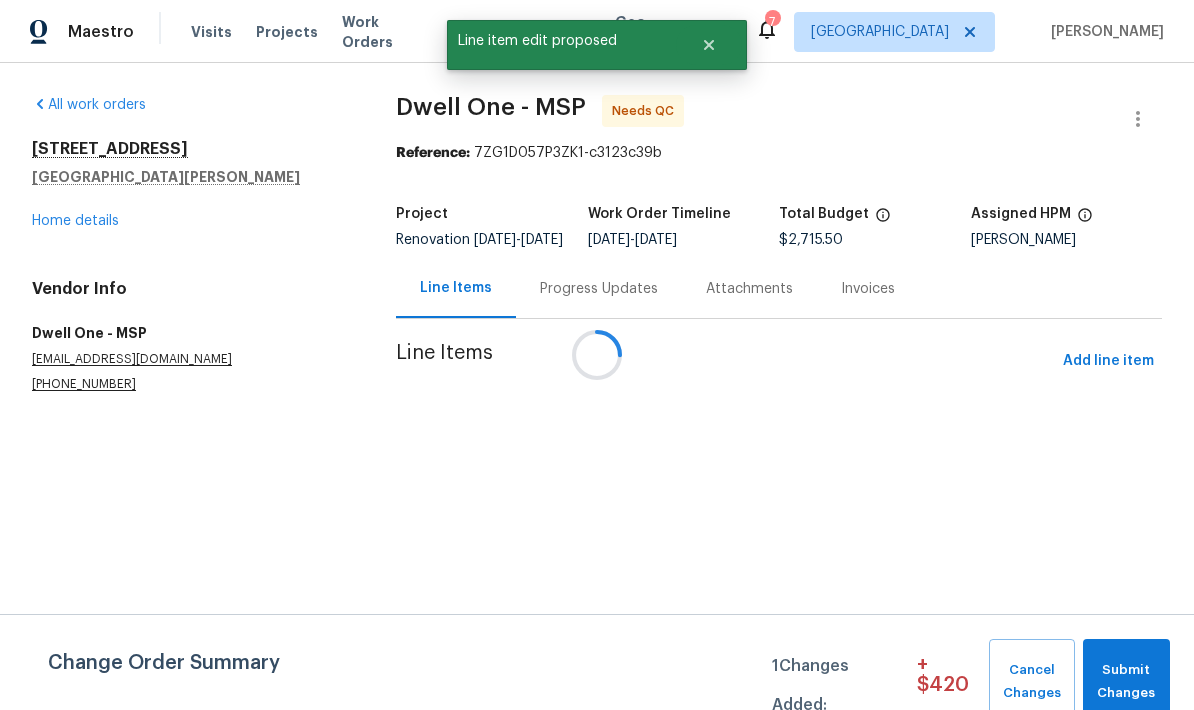 scroll, scrollTop: 0, scrollLeft: 0, axis: both 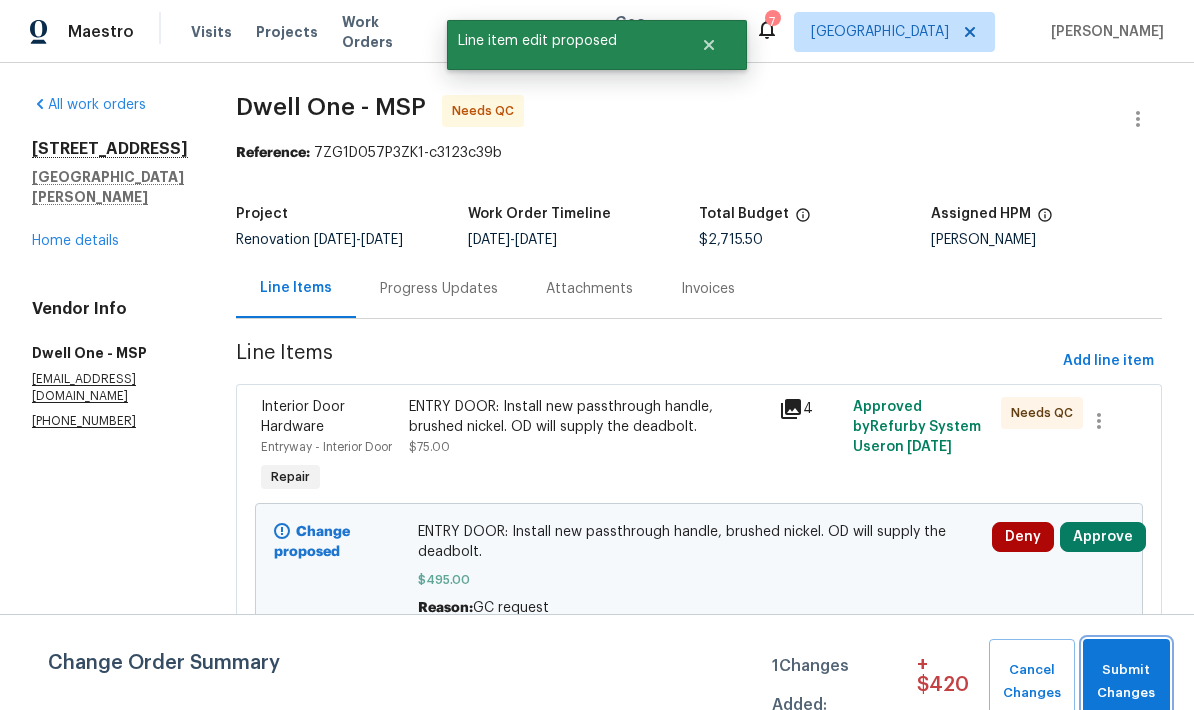 click on "Submit Changes" at bounding box center [1126, 682] 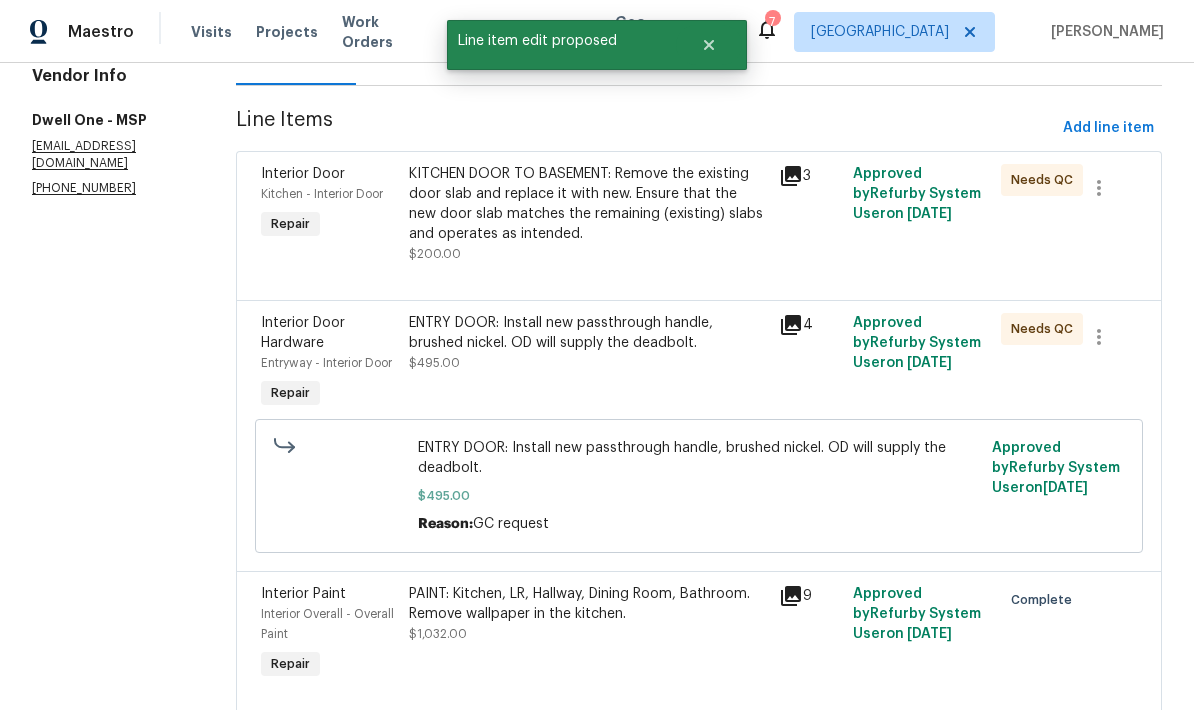 scroll, scrollTop: 232, scrollLeft: 0, axis: vertical 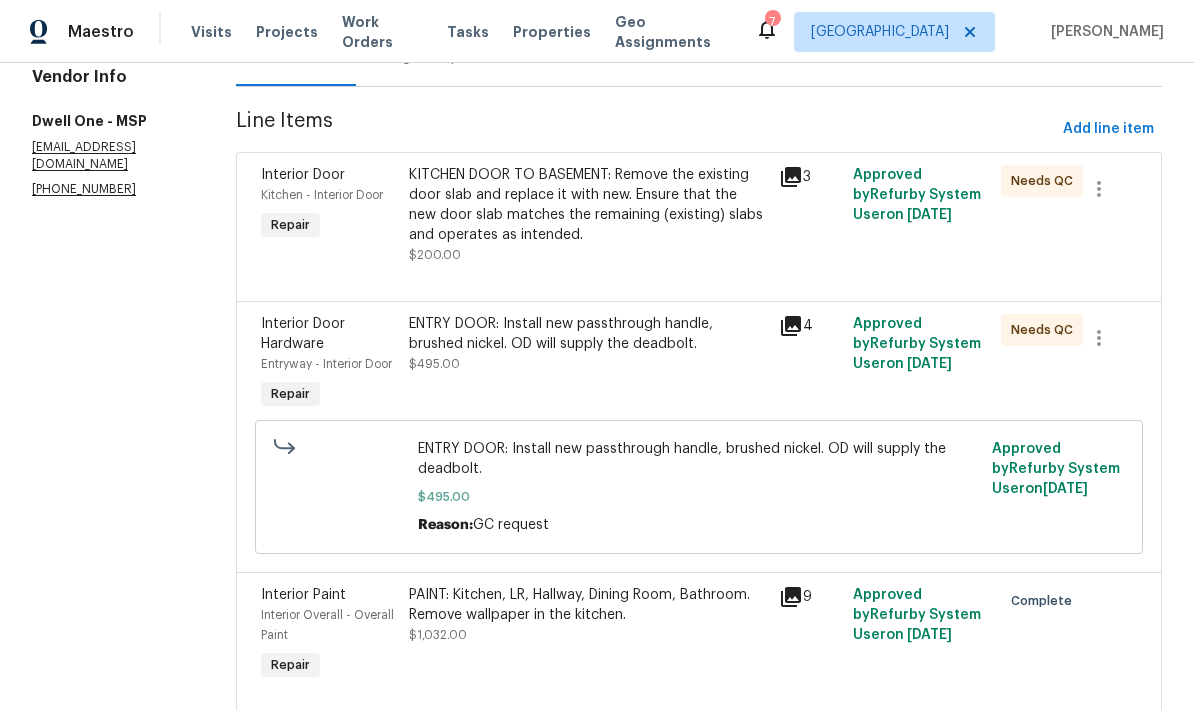 click on "ENTRY DOOR: Install new passthrough handle, brushed nickel.  OD will supply the deadbolt. $495.00" at bounding box center [588, 344] 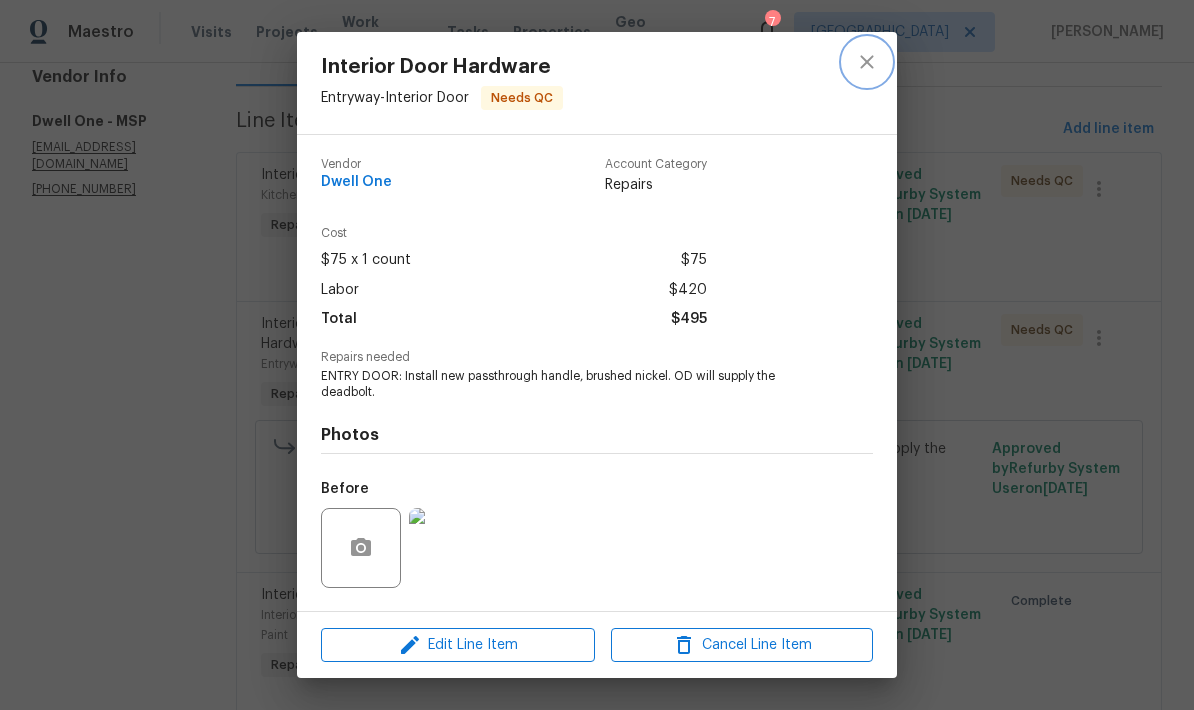 click 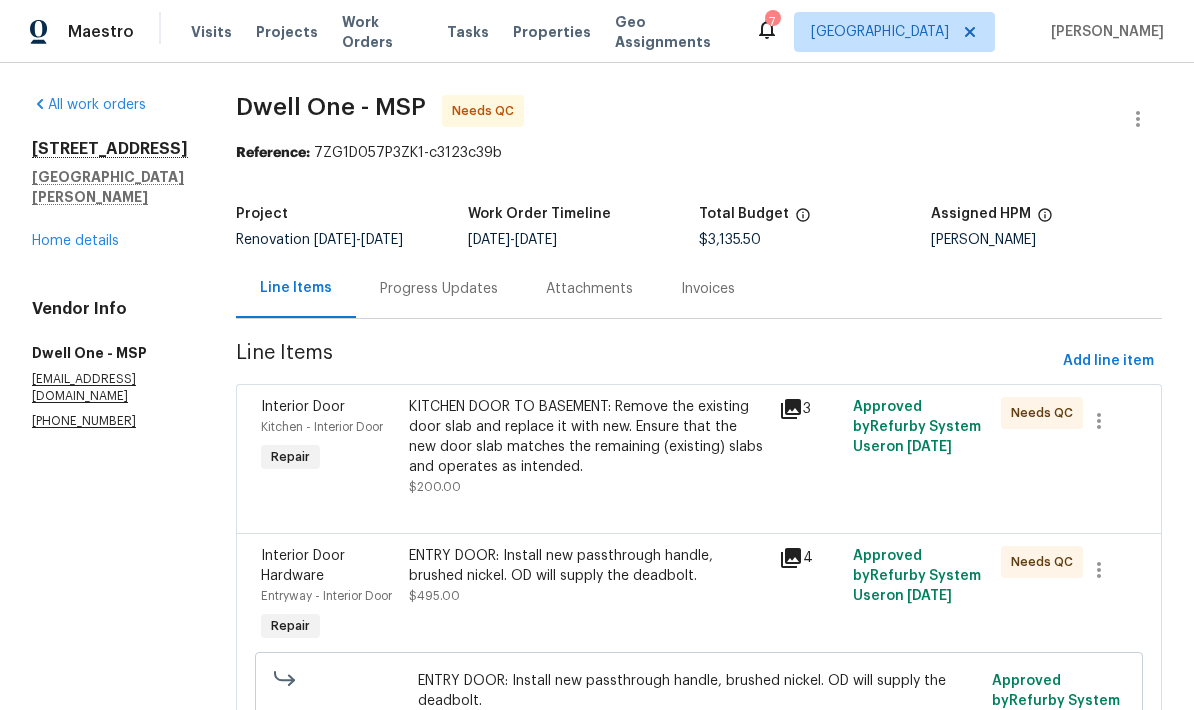 scroll, scrollTop: -1, scrollLeft: 0, axis: vertical 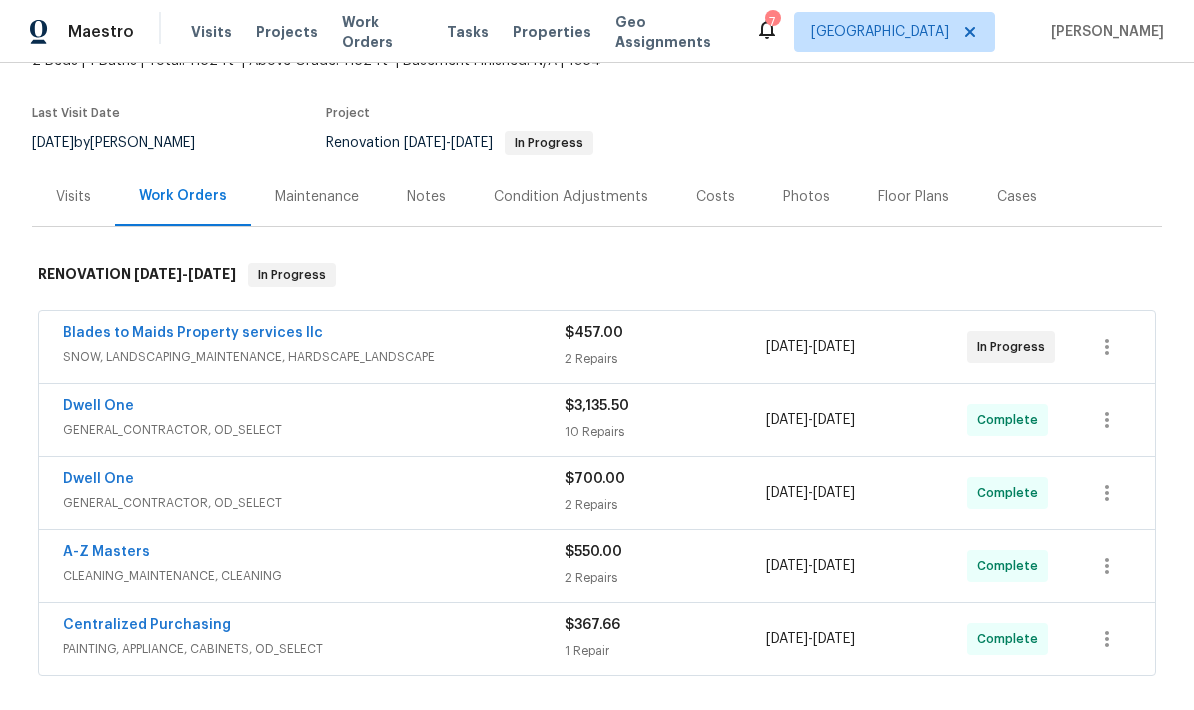 click on "Blades to Maids Property services llc" at bounding box center (193, 333) 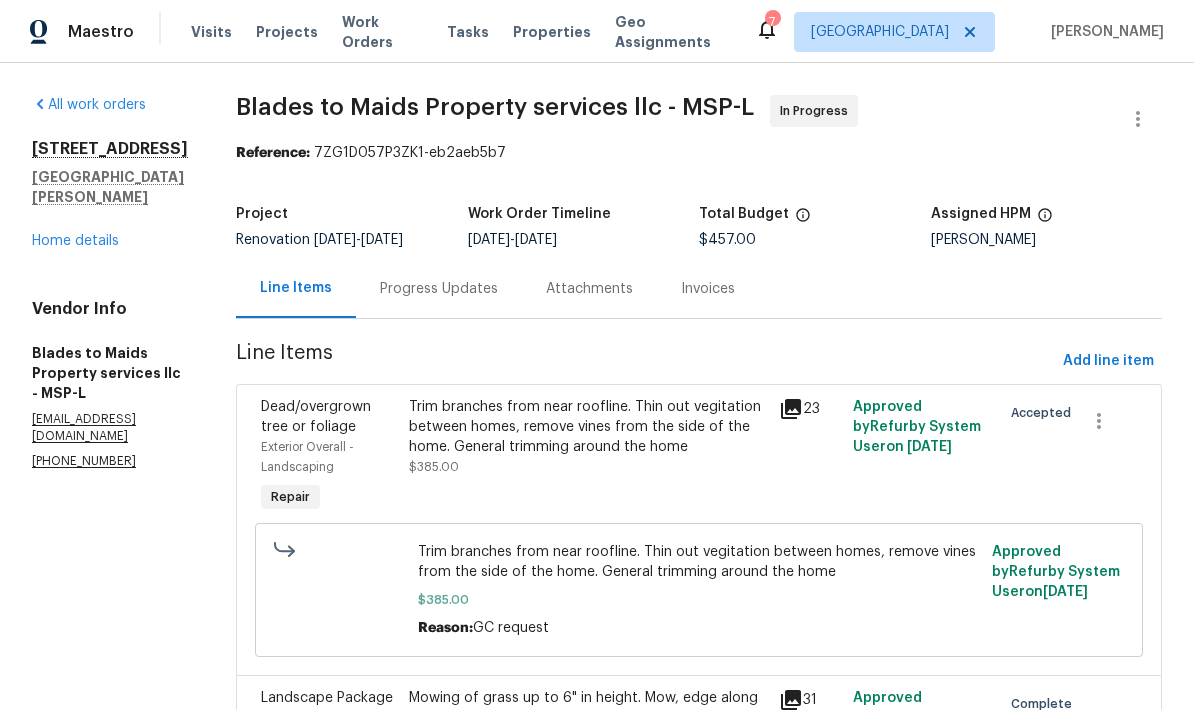 click on "Home details" at bounding box center [75, 241] 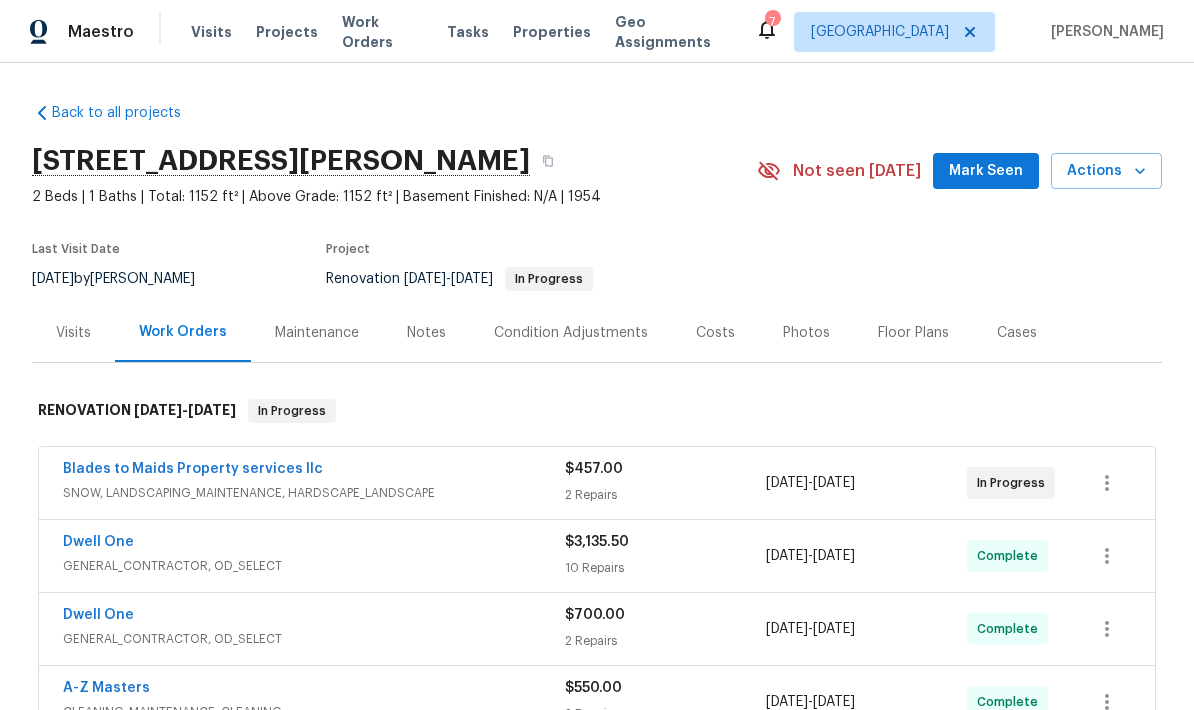 click on "Notes" at bounding box center (426, 332) 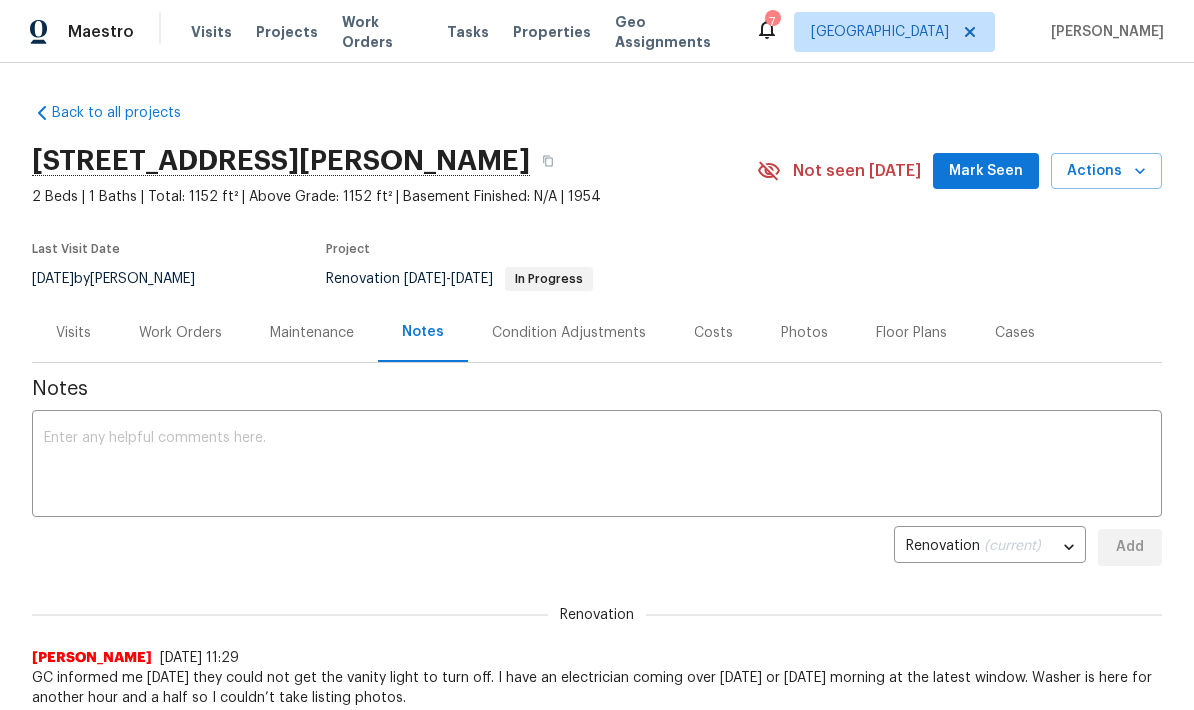 scroll, scrollTop: 0, scrollLeft: 0, axis: both 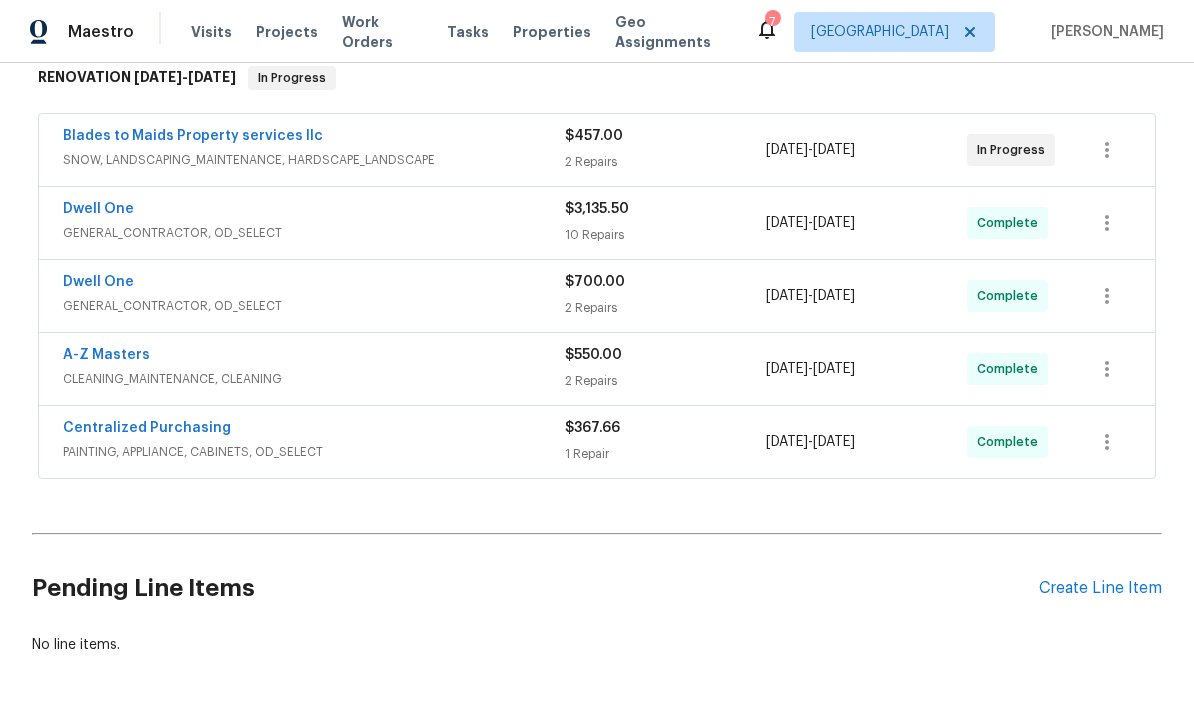 click on "Create Line Item" at bounding box center [1100, 588] 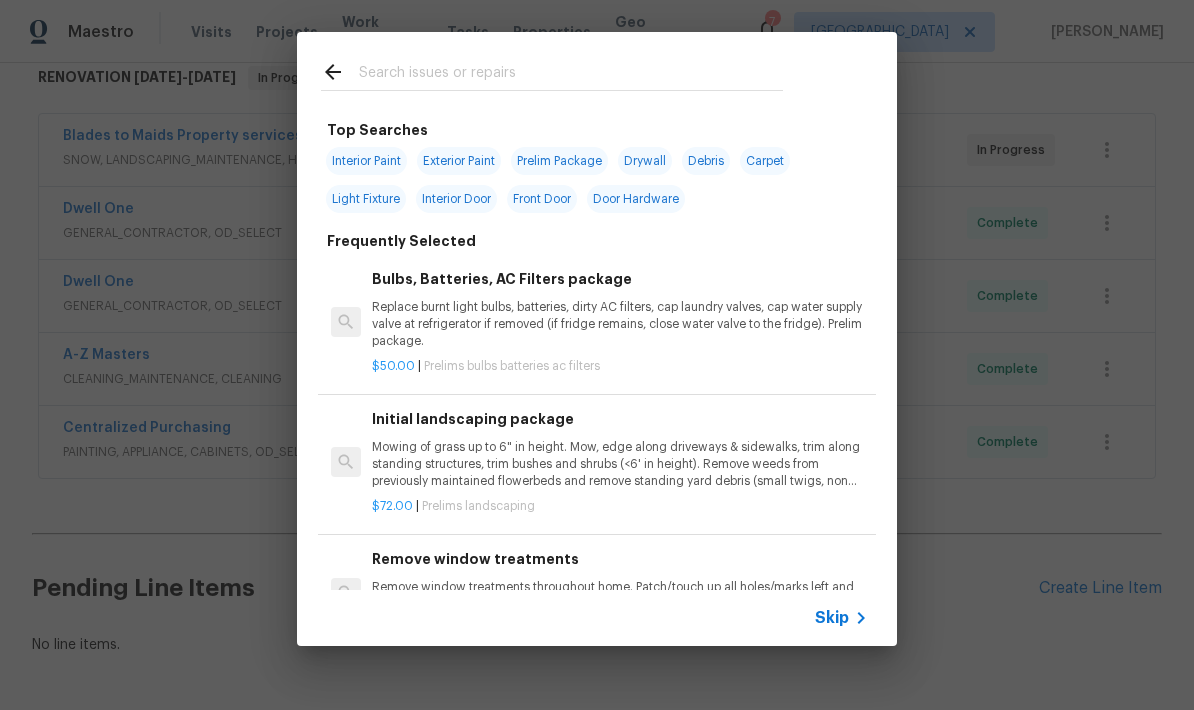 click at bounding box center [571, 75] 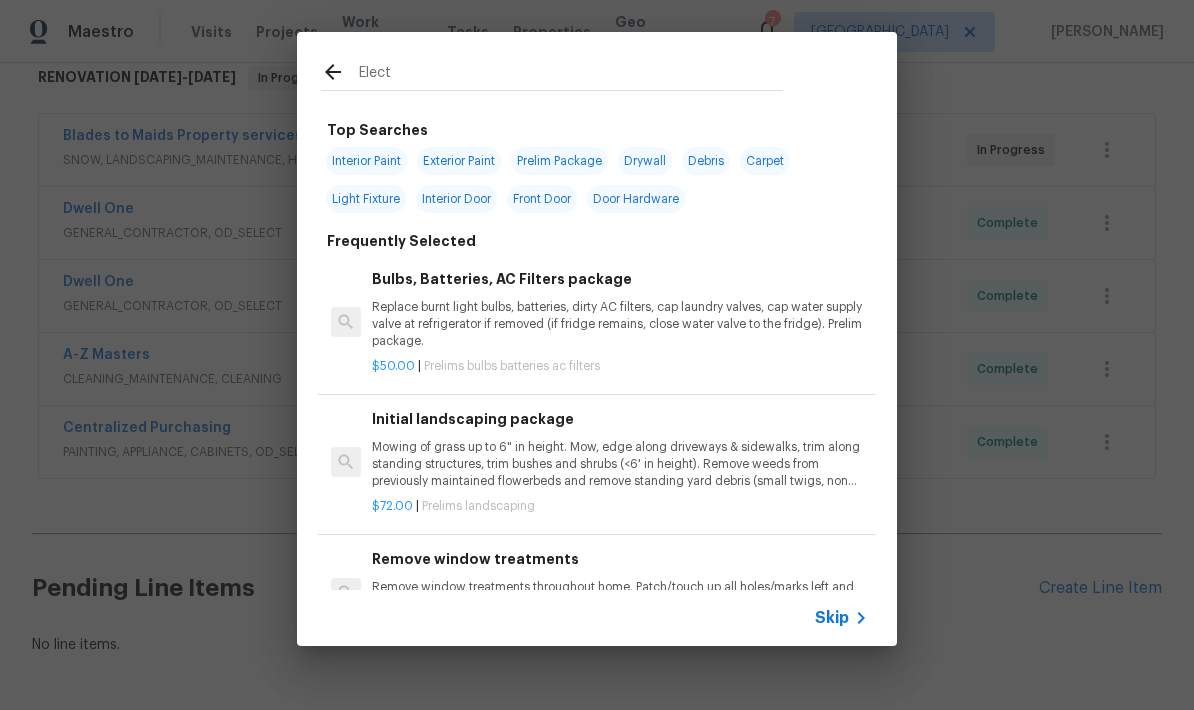 type on "Electr" 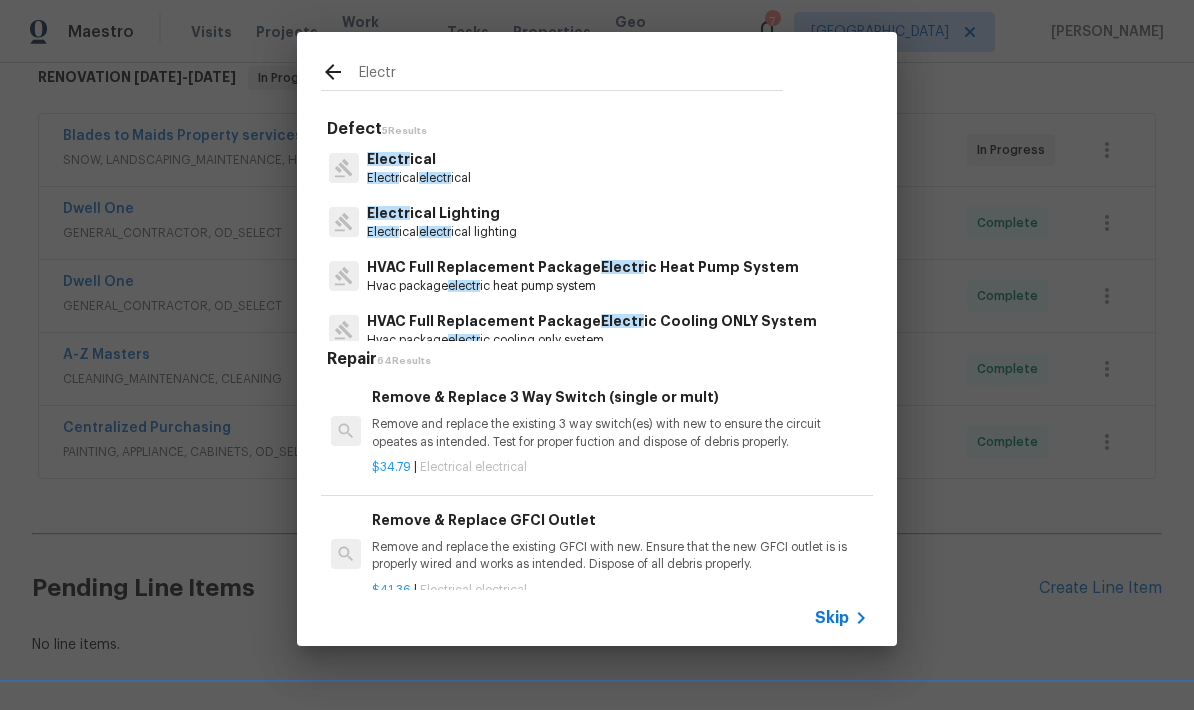 click on "Electr" at bounding box center [383, 178] 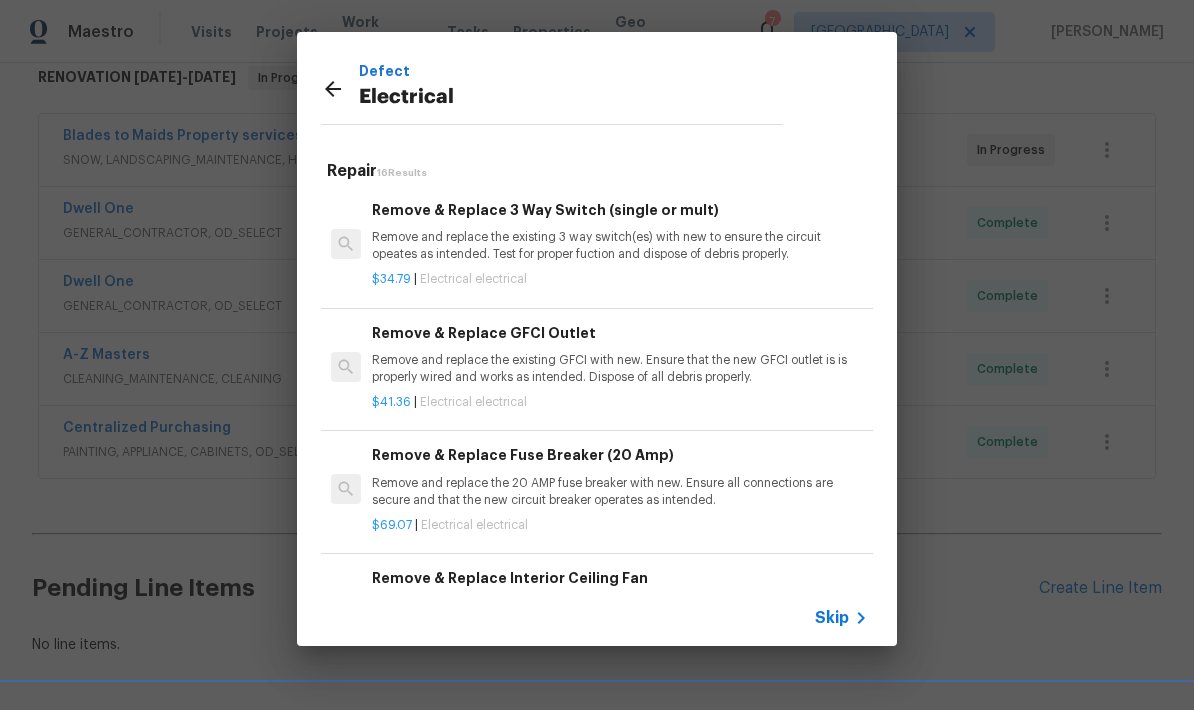 click on "Remove and replace the existing 3 way switch(es) with new to ensure the circuit opeates as intended. Test for proper fuction and dispose of debris properly." at bounding box center [620, 246] 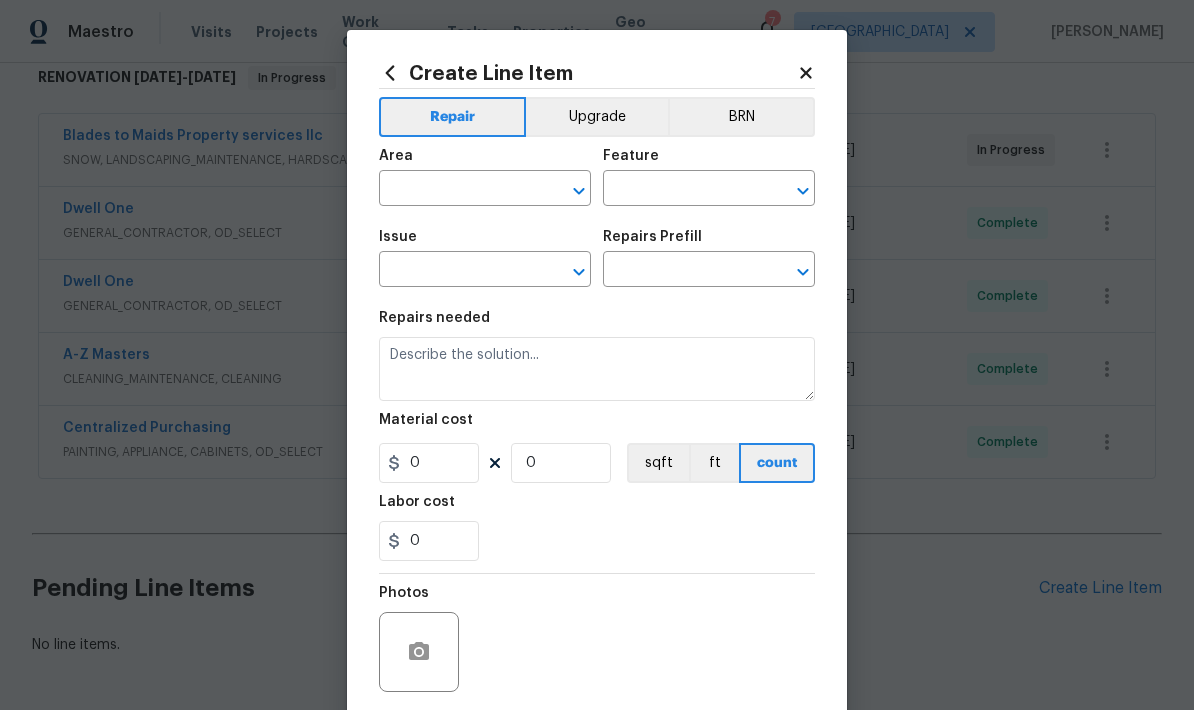 type on "Electrical" 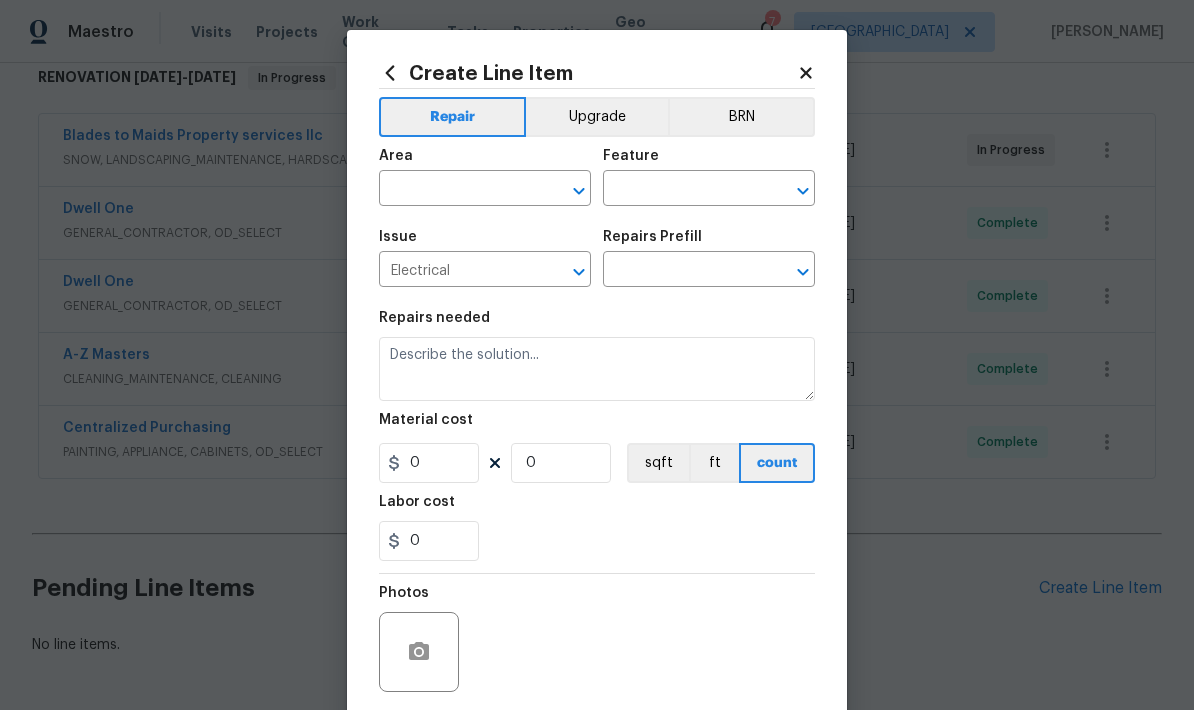 type on "Remove & Replace 3 Way Switch (single or mult) $34.79" 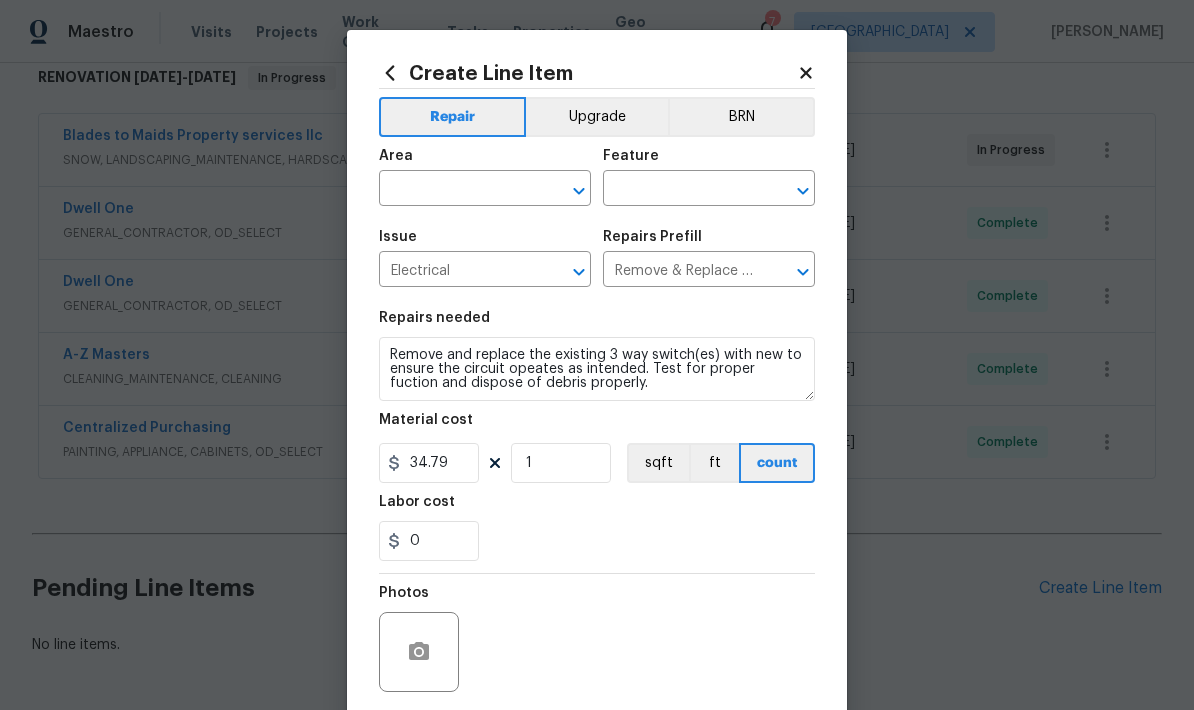 click at bounding box center (457, 190) 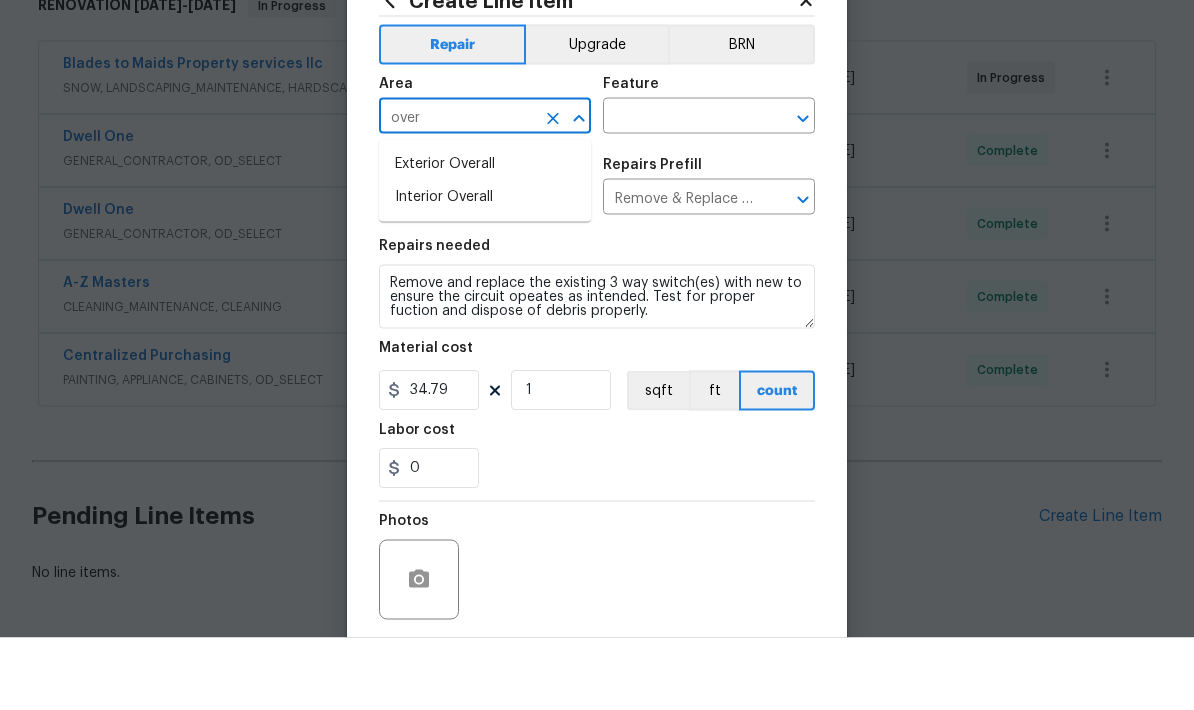 click on "Interior Overall" at bounding box center [485, 269] 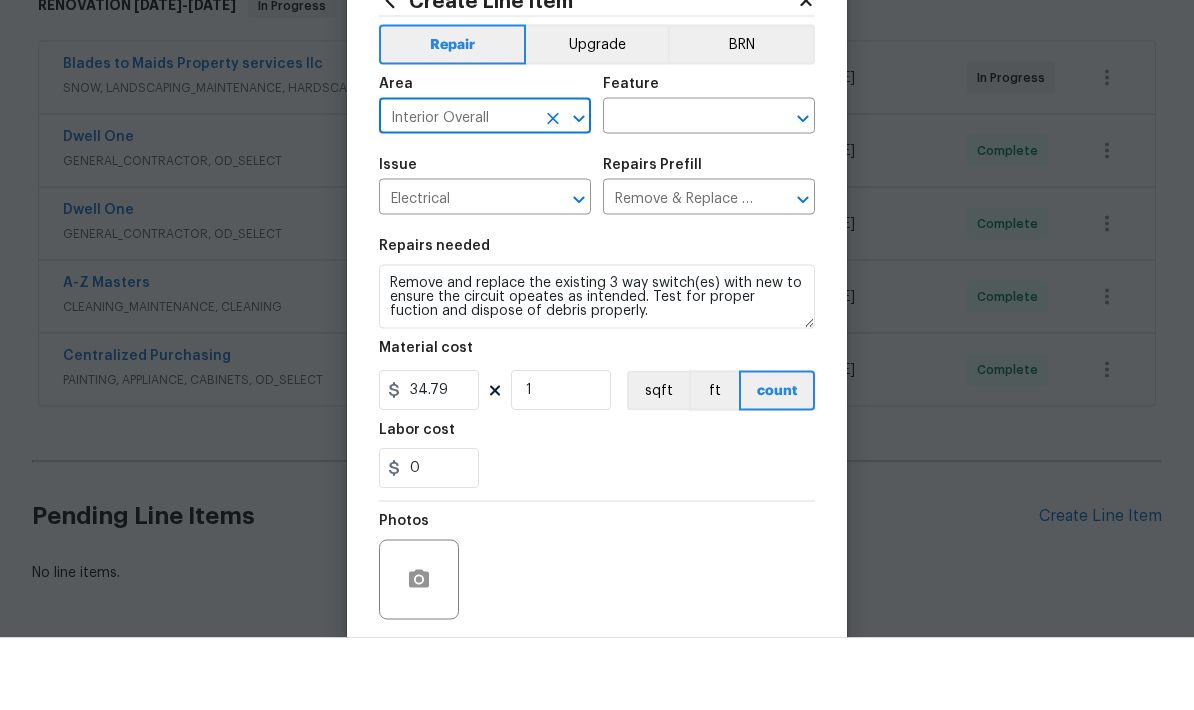 click at bounding box center (681, 190) 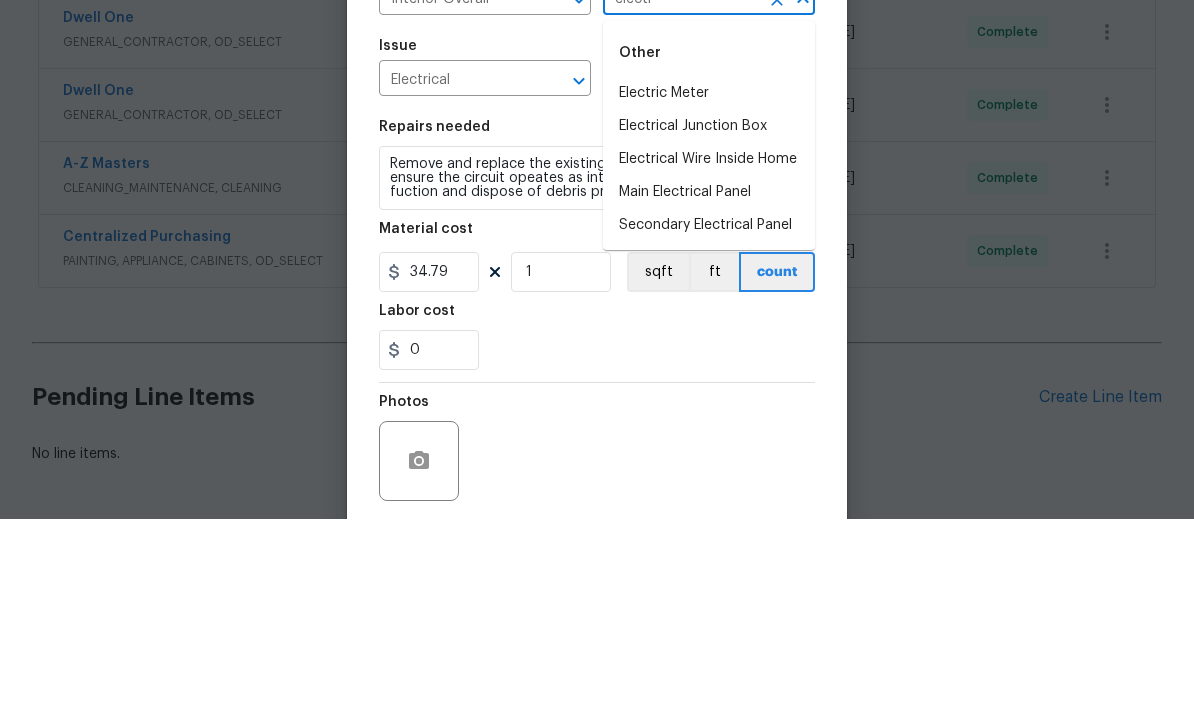 click on "Electrical Wire Inside Home" at bounding box center (709, 350) 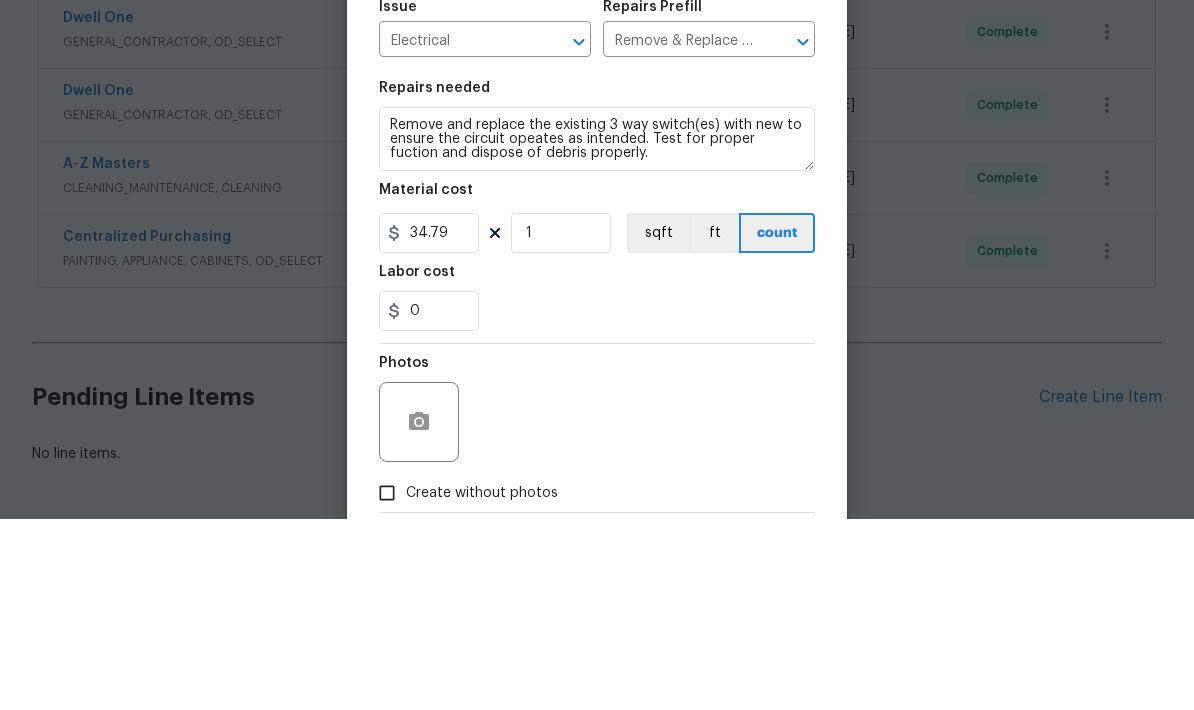 scroll, scrollTop: 43, scrollLeft: 0, axis: vertical 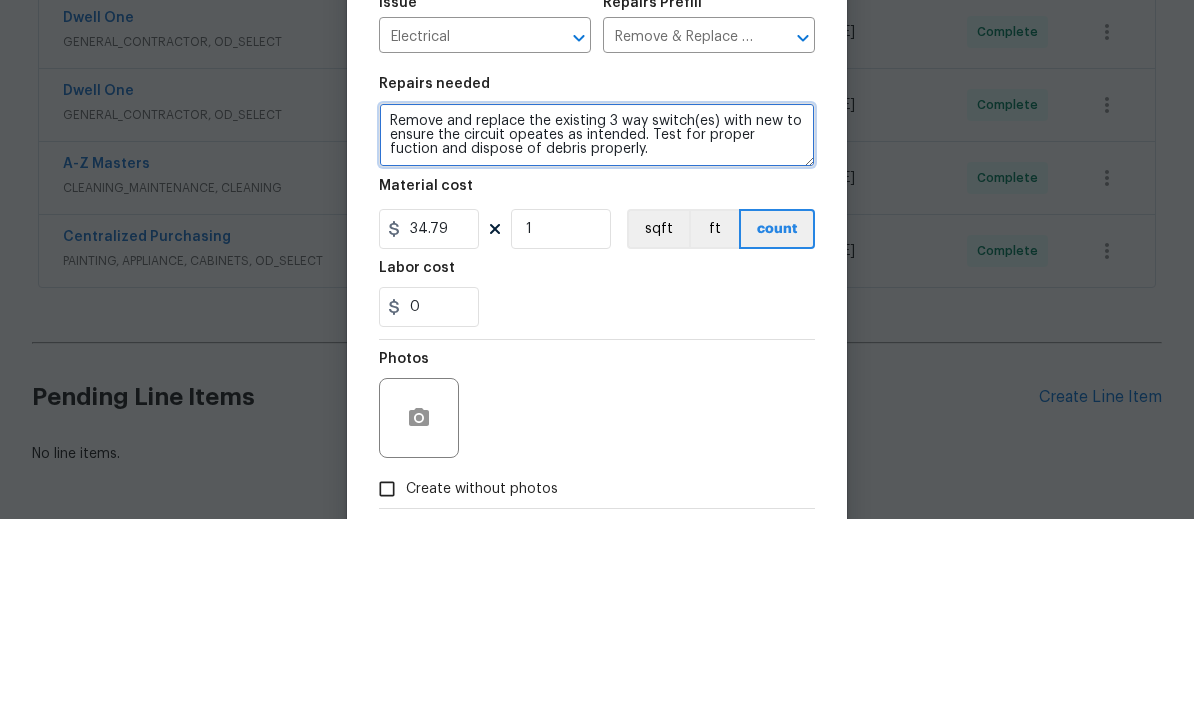 click on "Remove and replace the existing 3 way switch(es) with new to ensure the circuit opeates as intended. Test for proper fuction and dispose of debris properly." at bounding box center [597, 326] 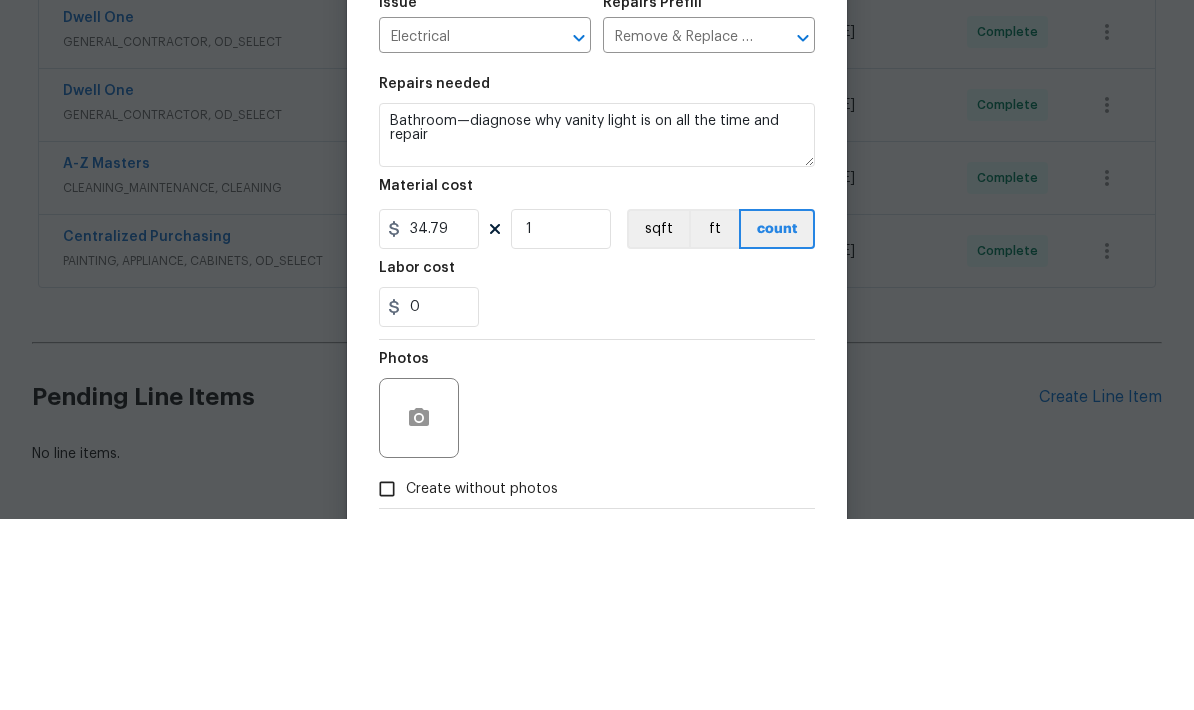 scroll, scrollTop: 80, scrollLeft: 0, axis: vertical 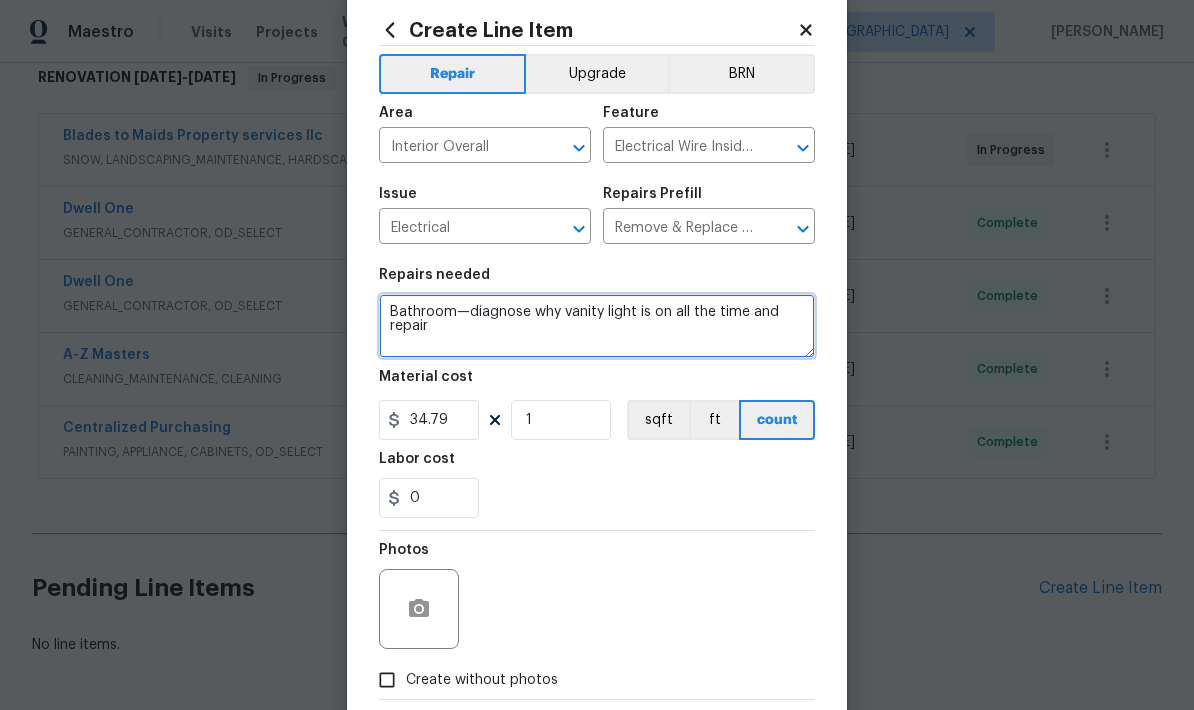 click on "Bathroom—diagnose why vanity light is on all the time and repair" at bounding box center (597, 326) 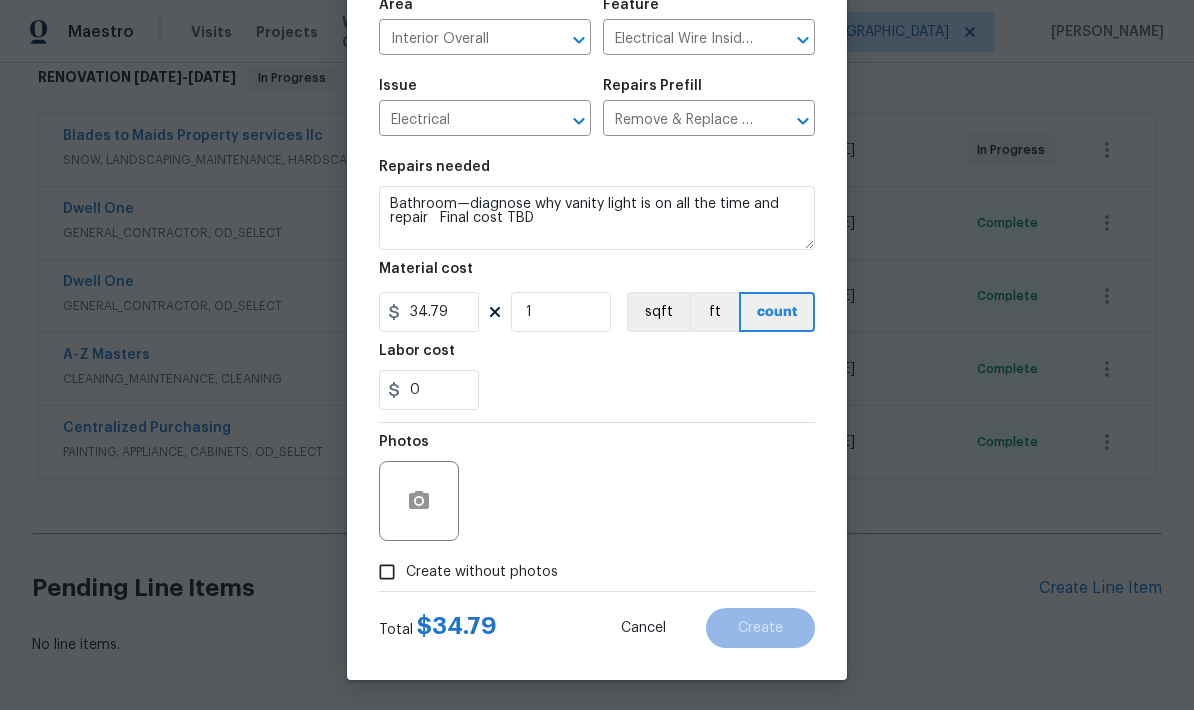 scroll, scrollTop: 155, scrollLeft: 0, axis: vertical 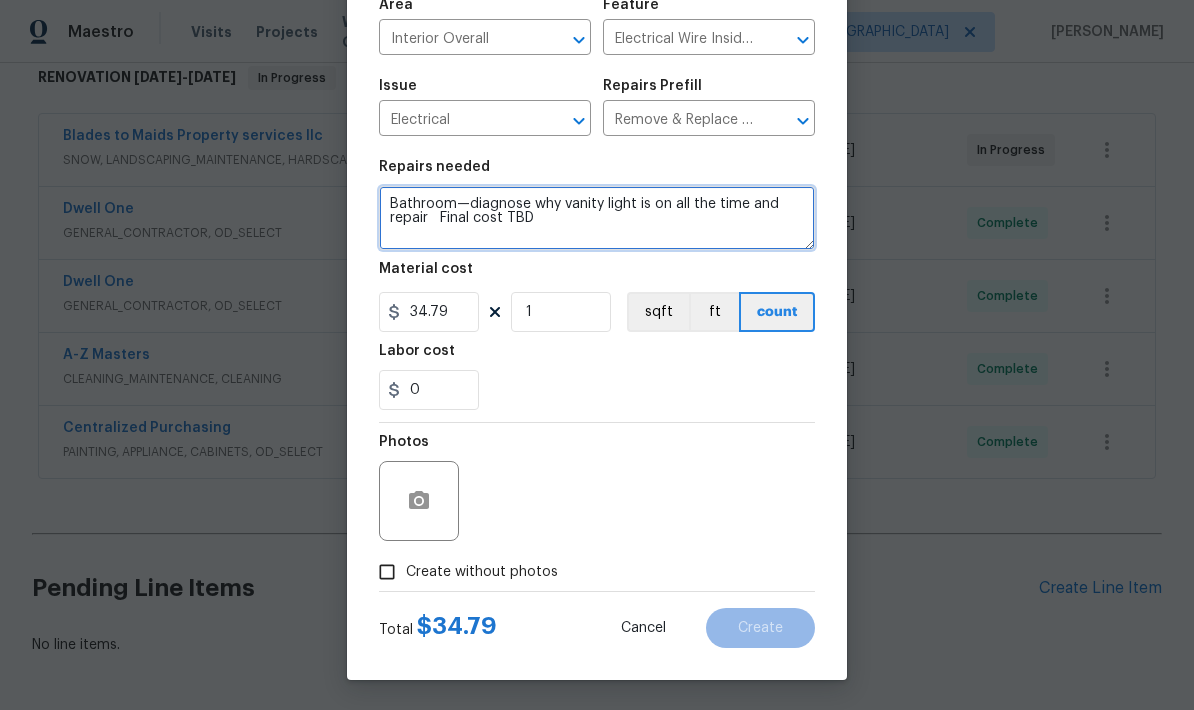 type on "Bathroom—diagnose why vanity light is on all the time and repair   Final cost TBD" 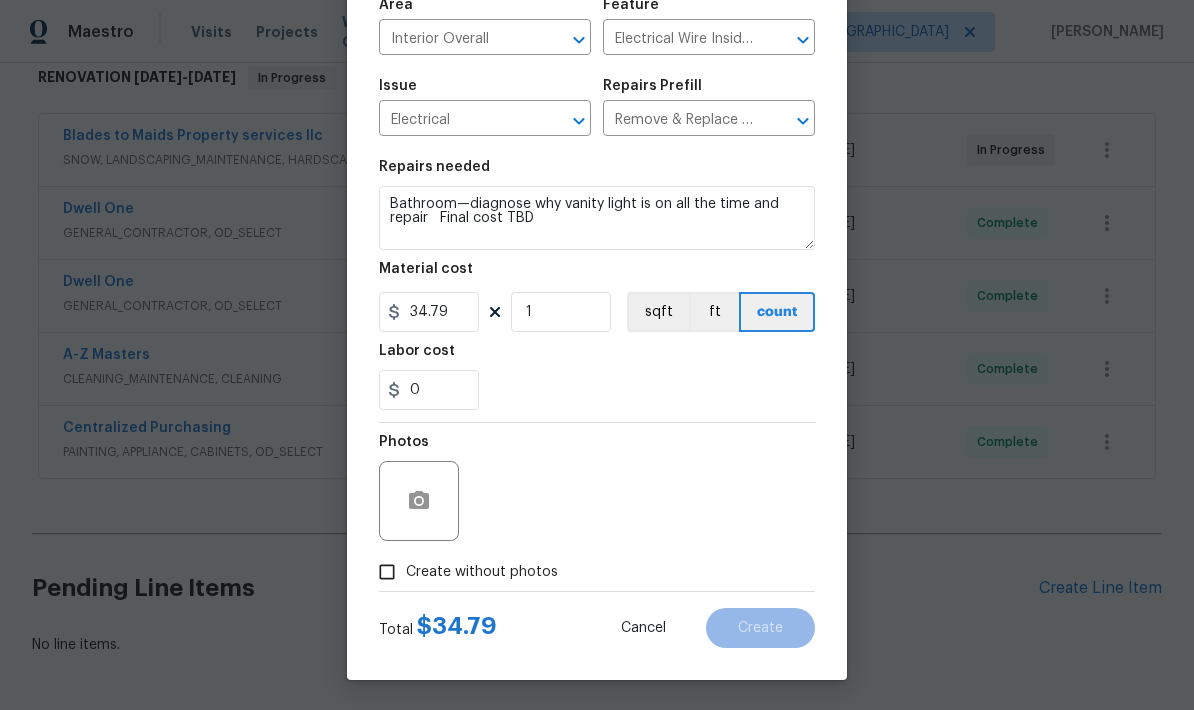 click on "Create without photos" at bounding box center [387, 572] 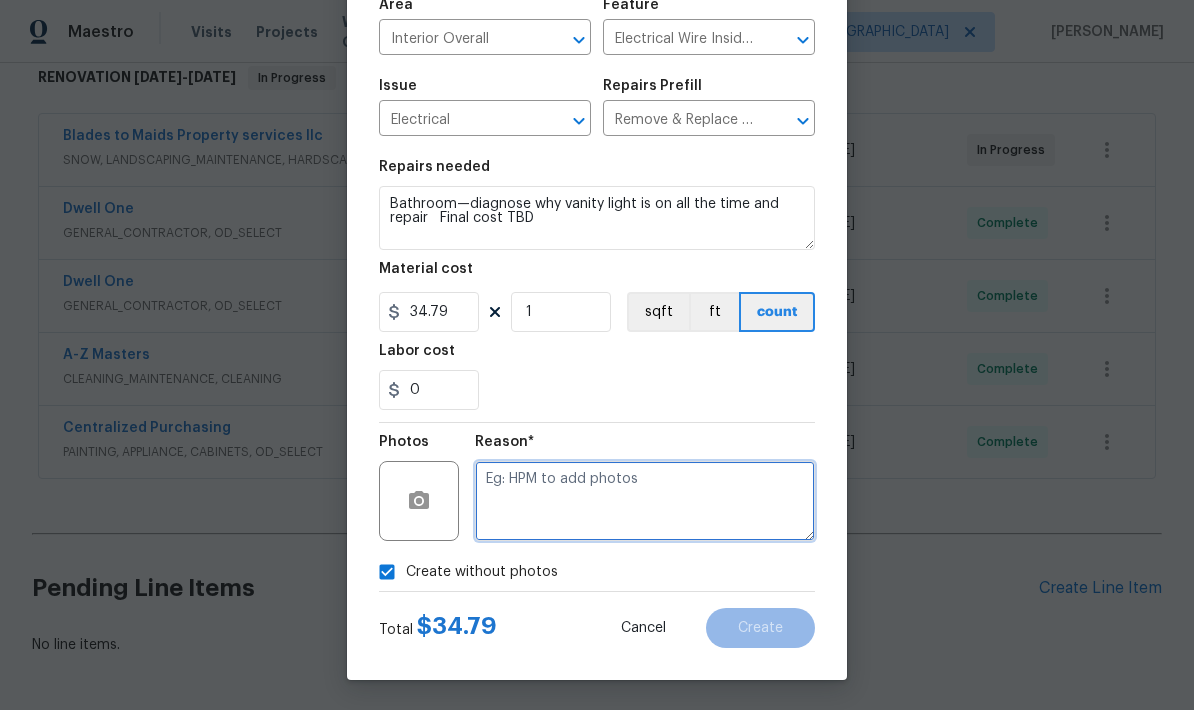 click at bounding box center [645, 501] 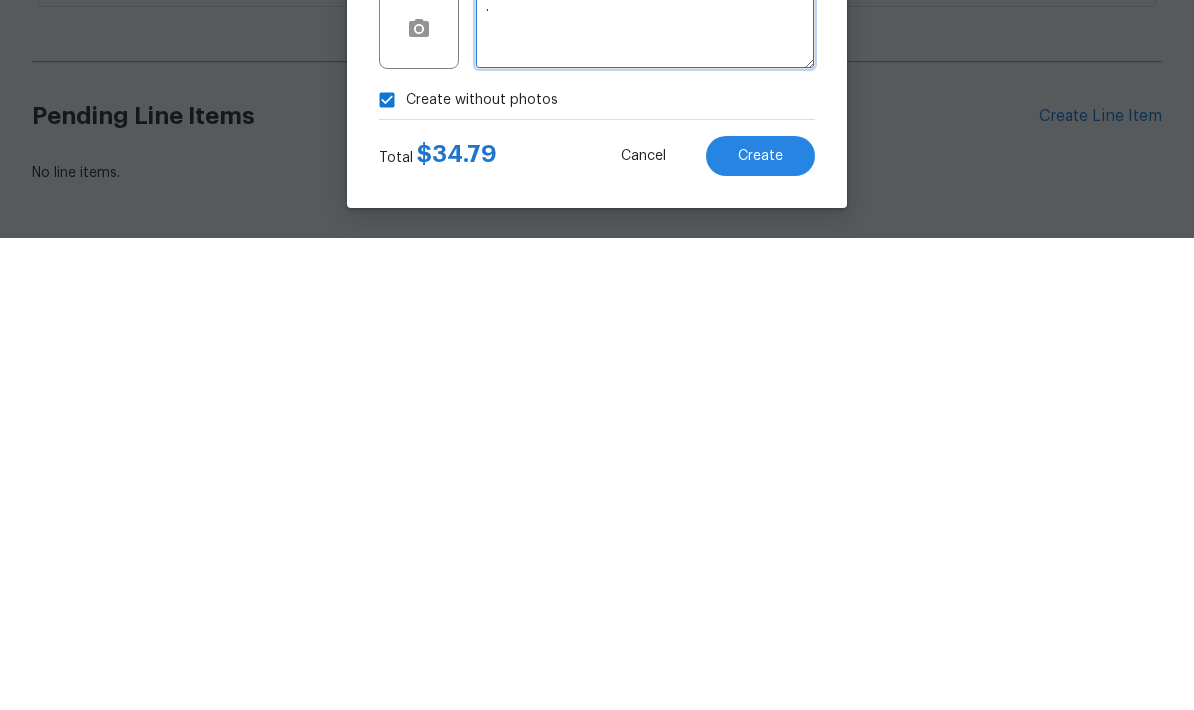 type on "." 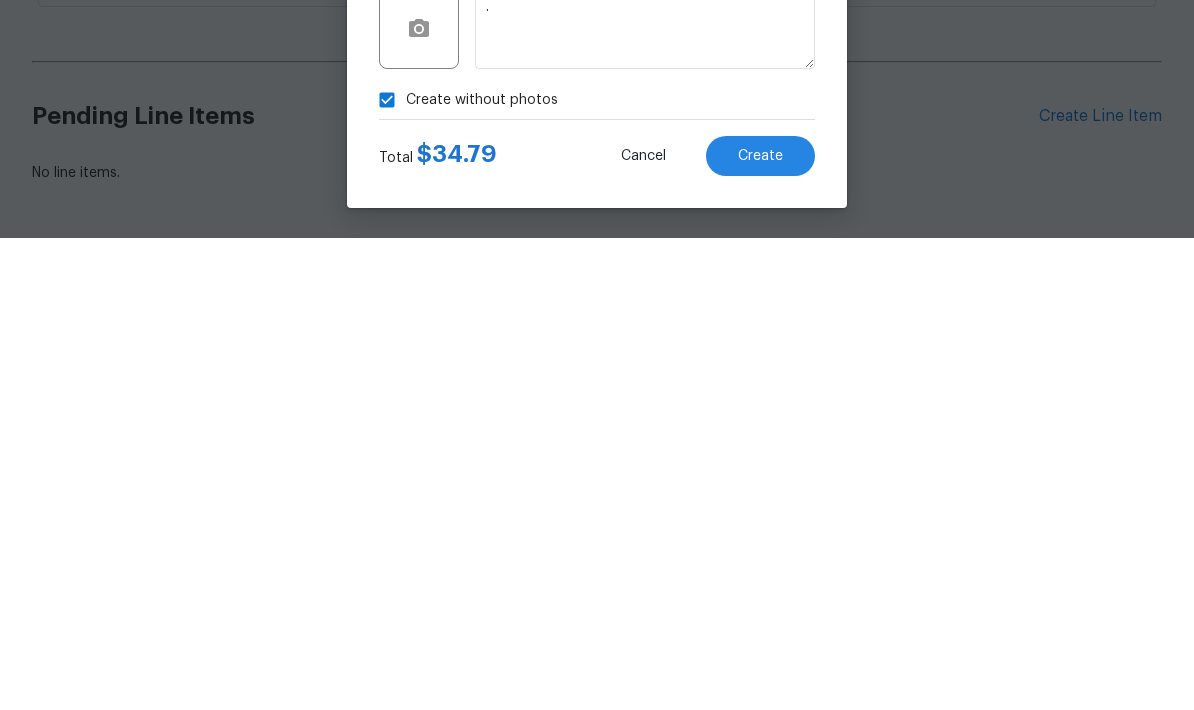 click on "Create" at bounding box center [760, 628] 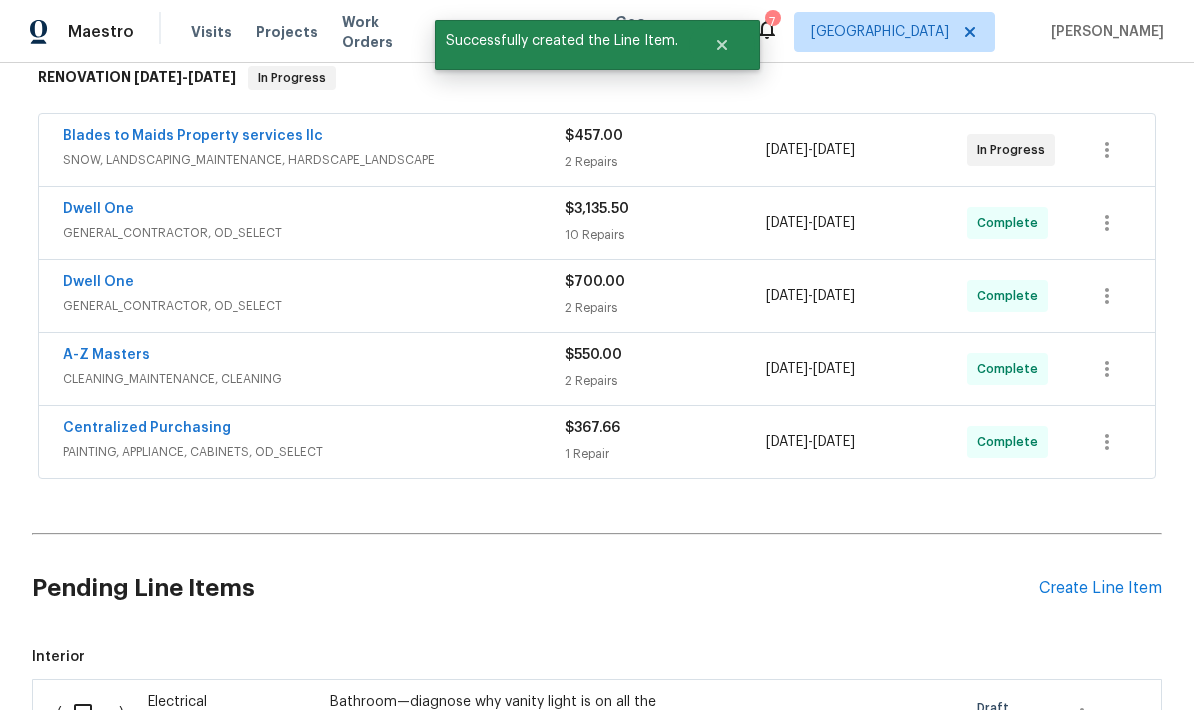 click at bounding box center (90, 713) 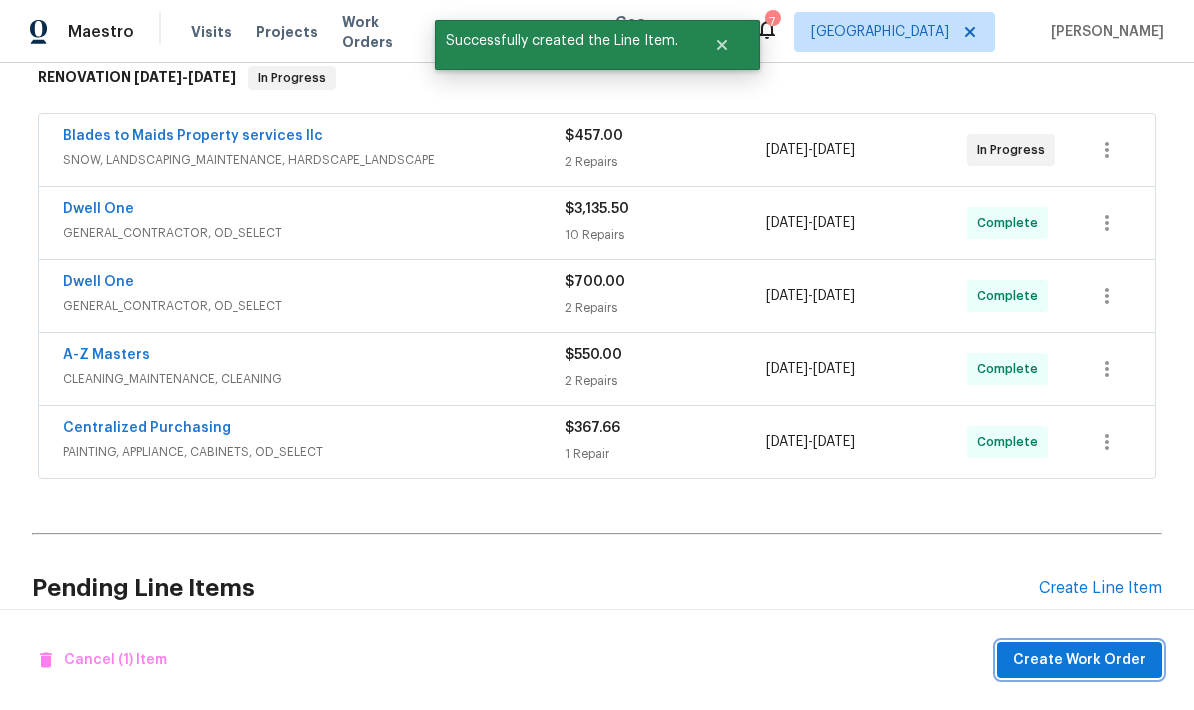 click on "Create Work Order" at bounding box center [1079, 660] 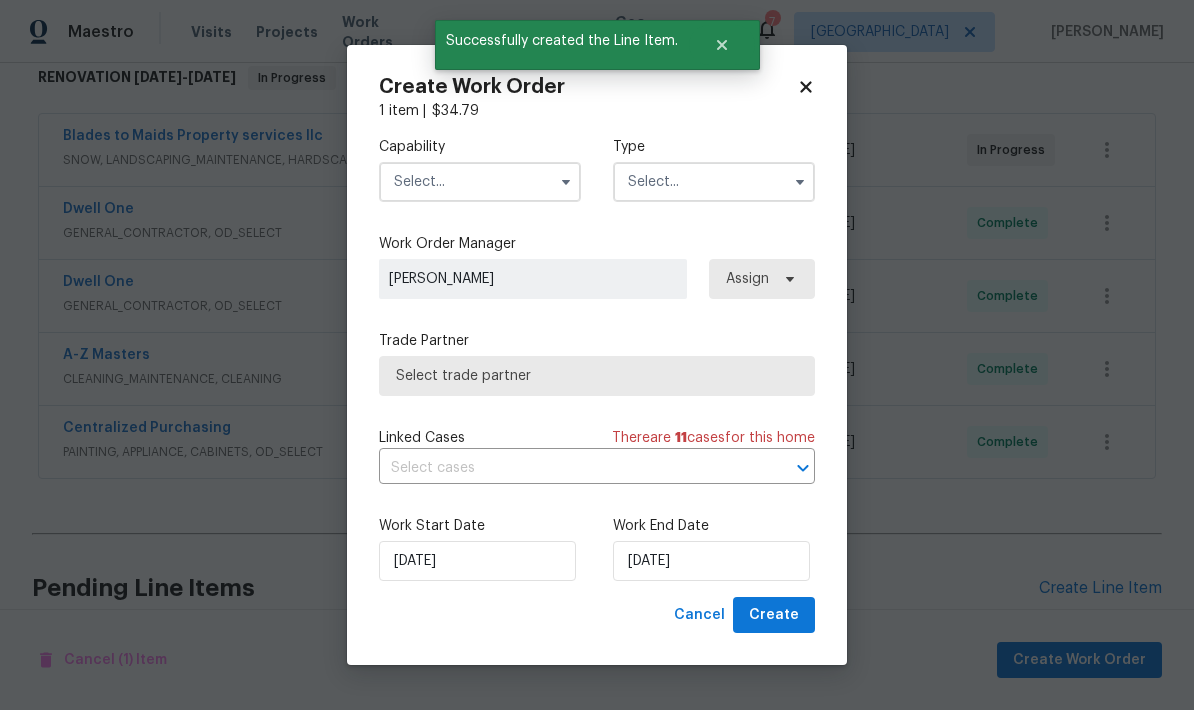 click at bounding box center [480, 182] 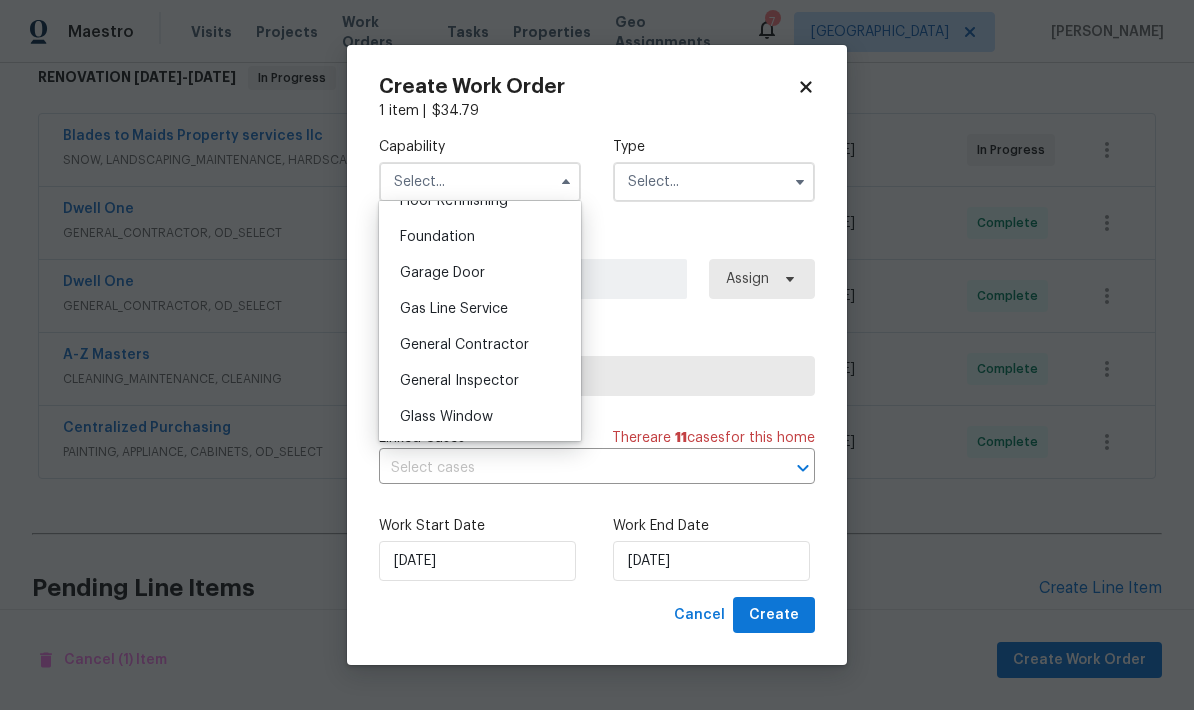 scroll, scrollTop: 847, scrollLeft: 0, axis: vertical 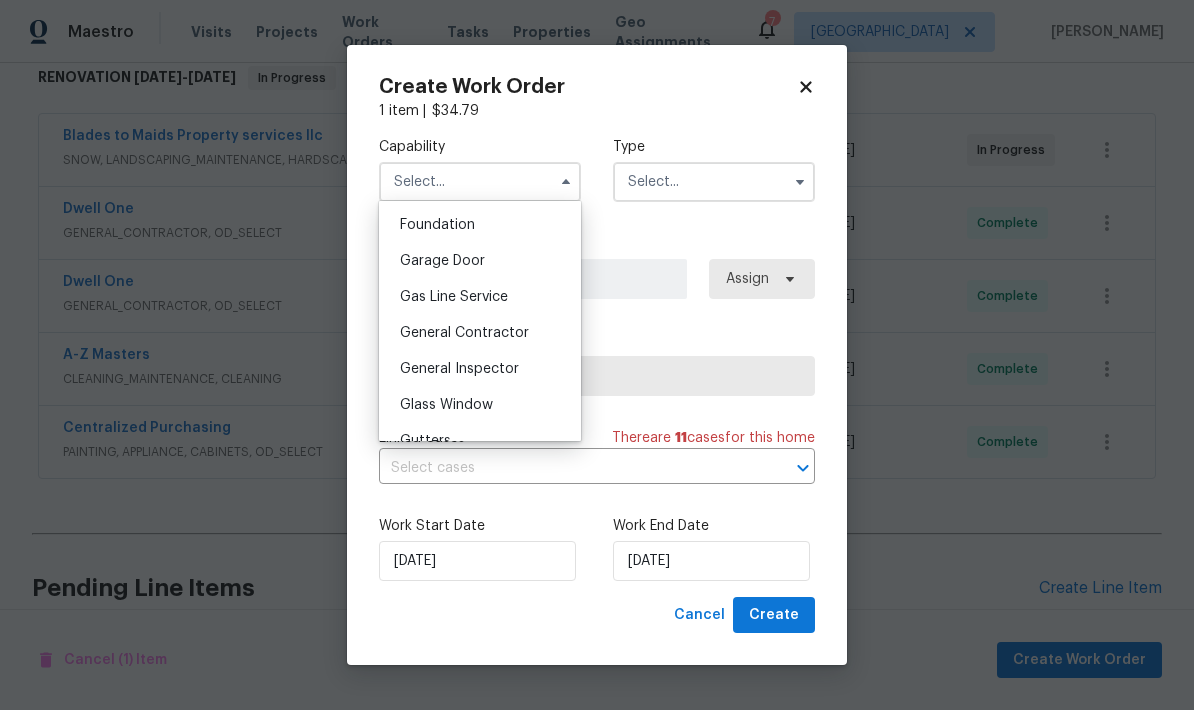 click on "General Contractor" at bounding box center (464, 333) 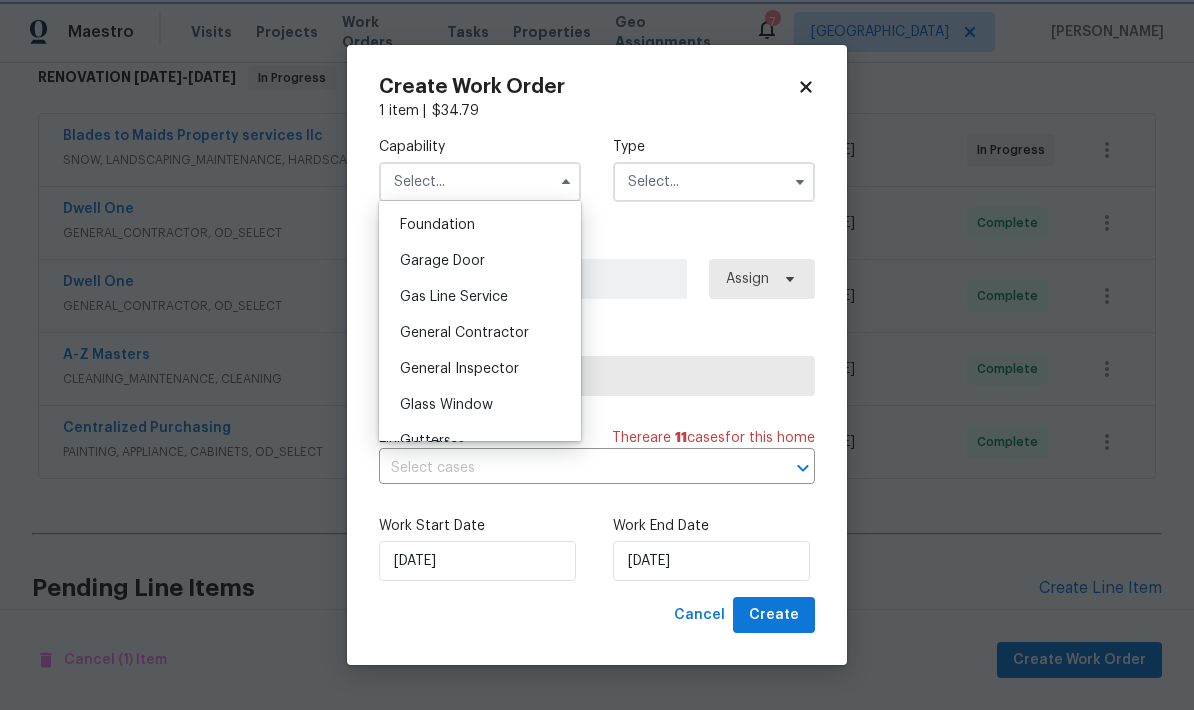 type on "General Contractor" 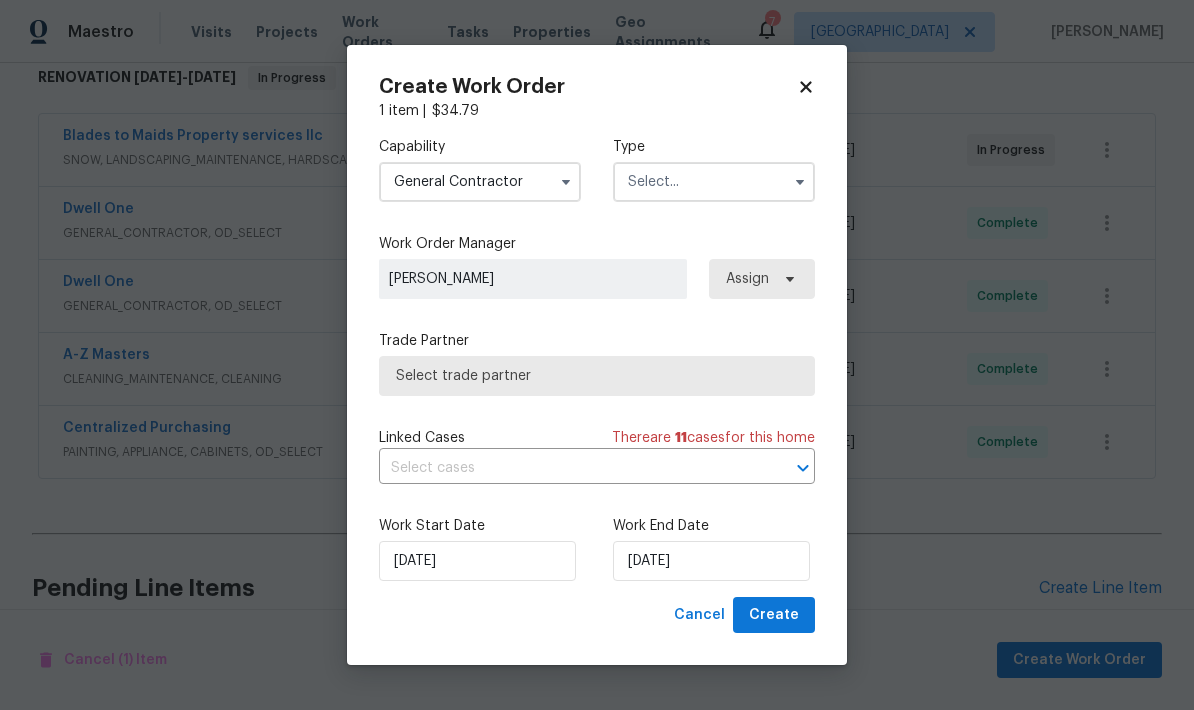 click at bounding box center (714, 182) 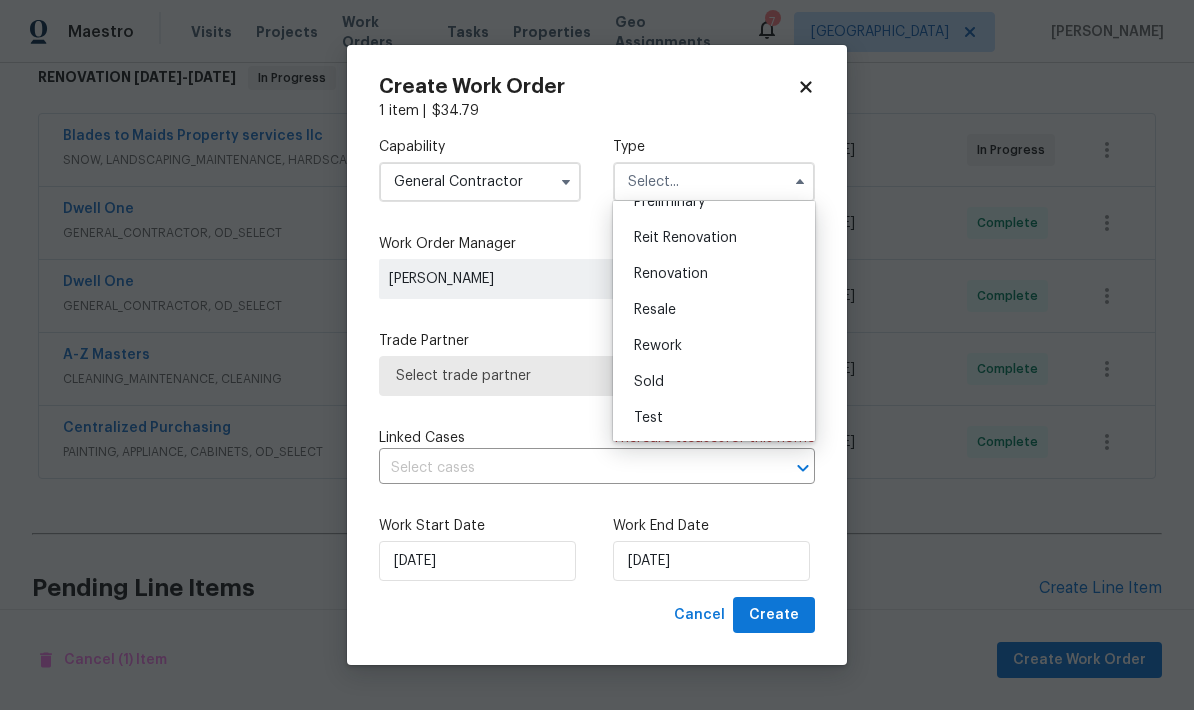 scroll, scrollTop: 454, scrollLeft: 0, axis: vertical 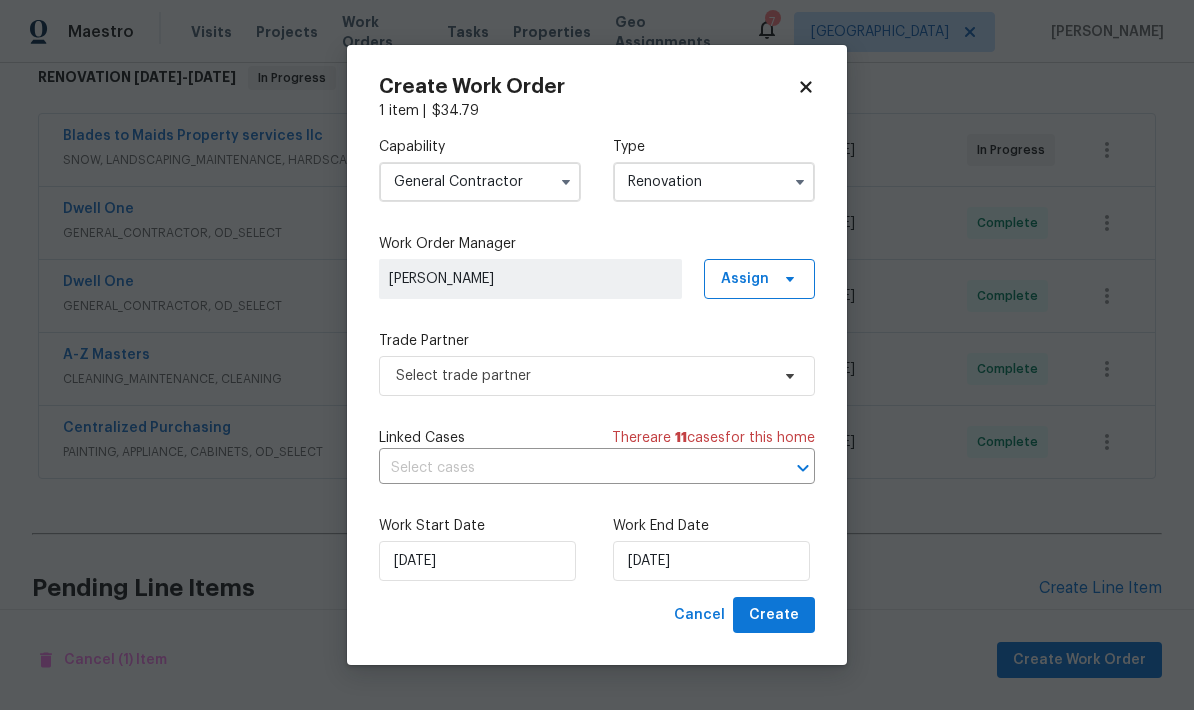 type on "Renovation" 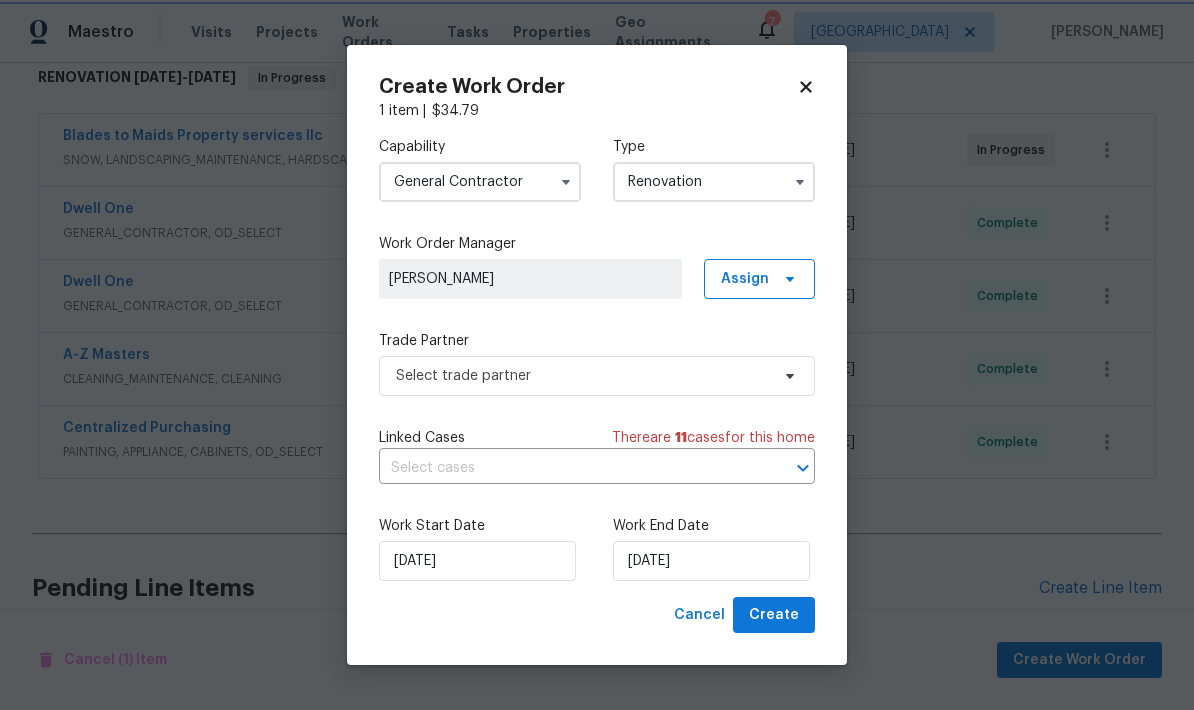 scroll, scrollTop: 0, scrollLeft: 0, axis: both 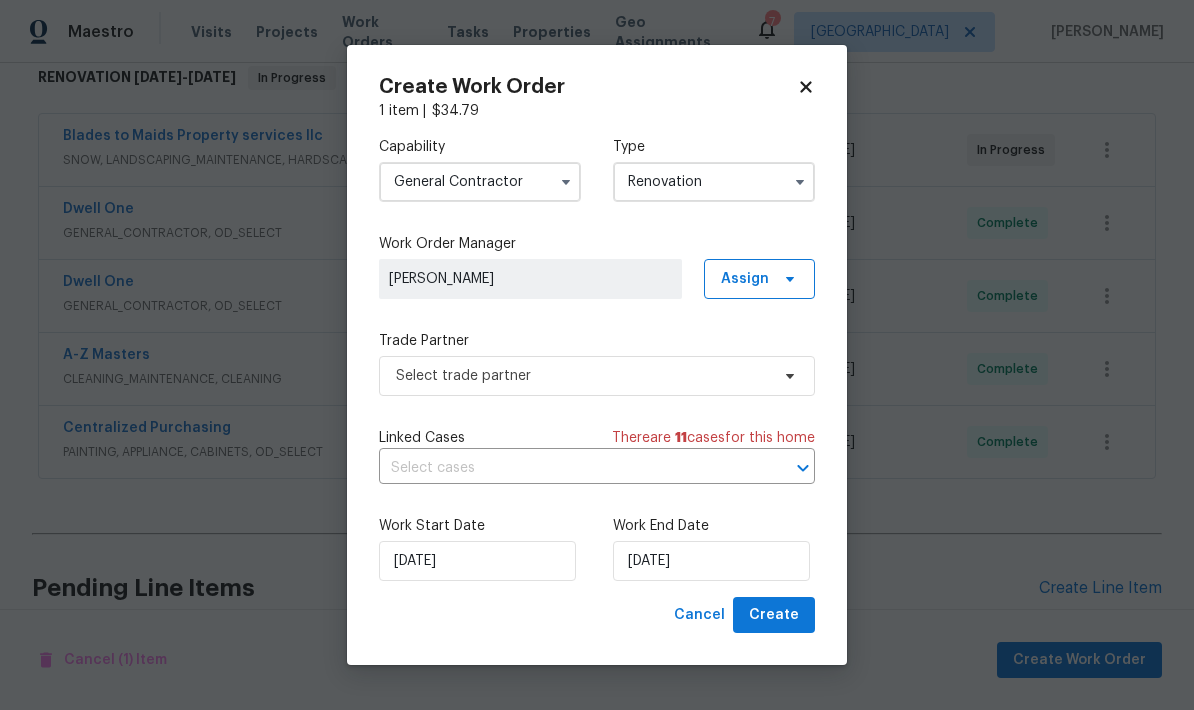 click on "[PERSON_NAME]" at bounding box center (530, 279) 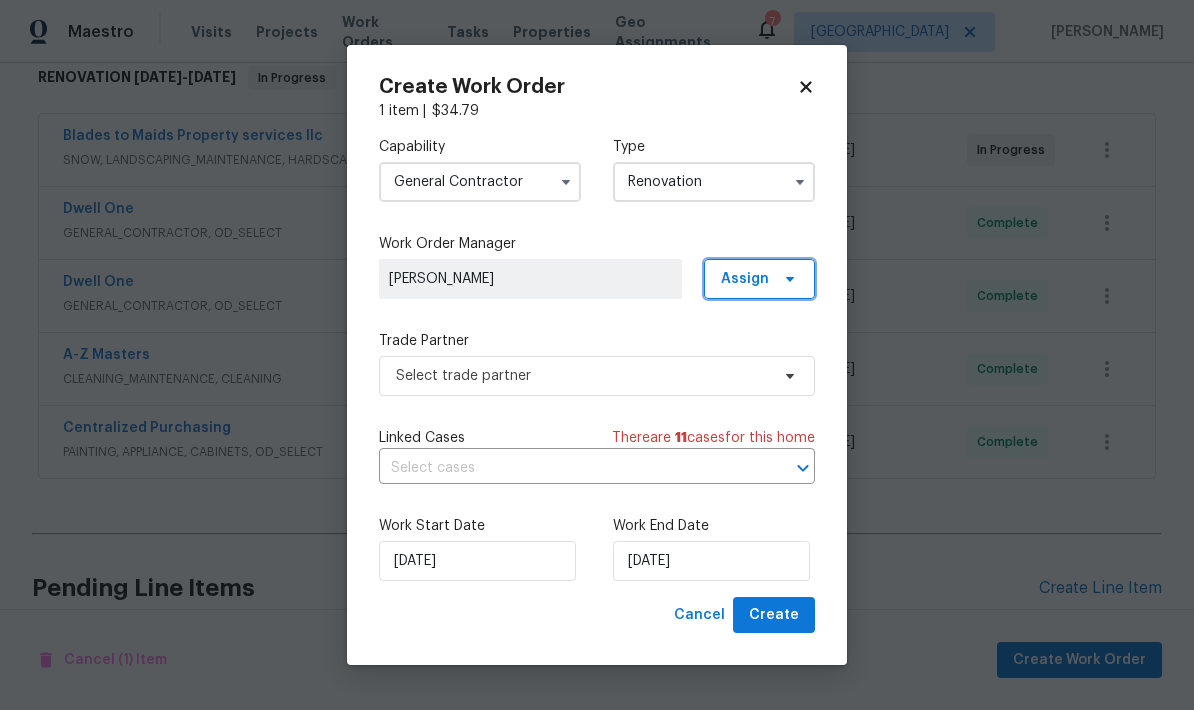click on "Assign" at bounding box center [759, 279] 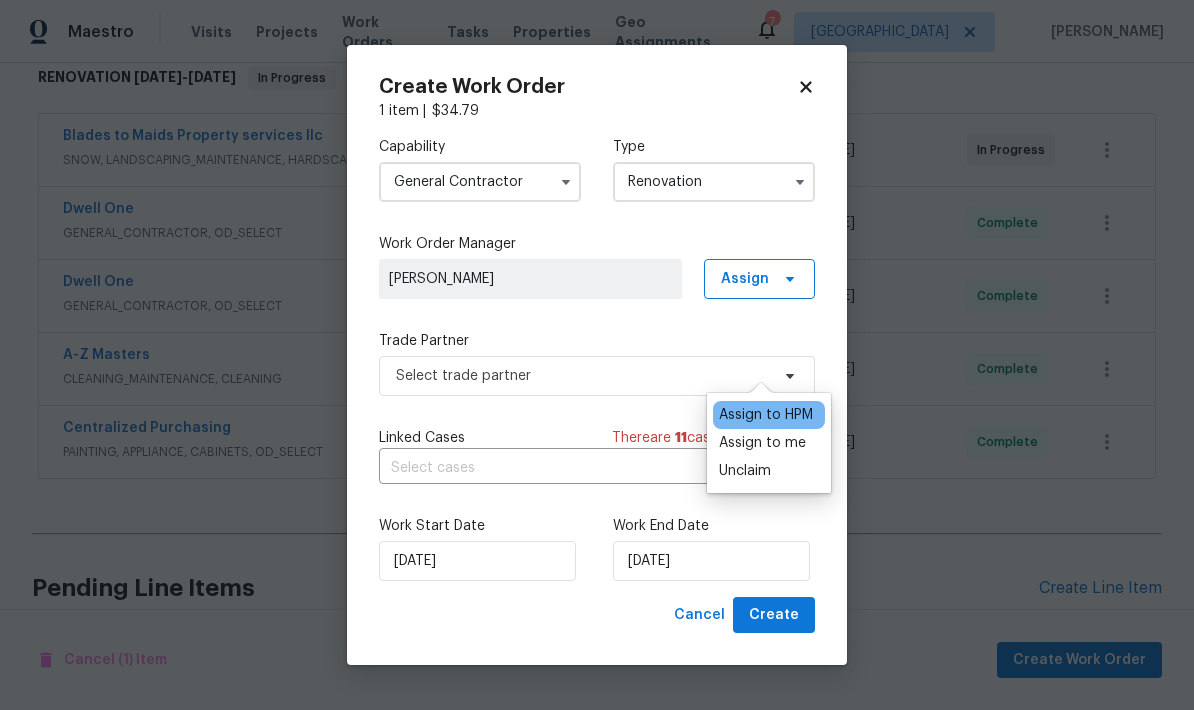 click on "Assign to me" at bounding box center (762, 443) 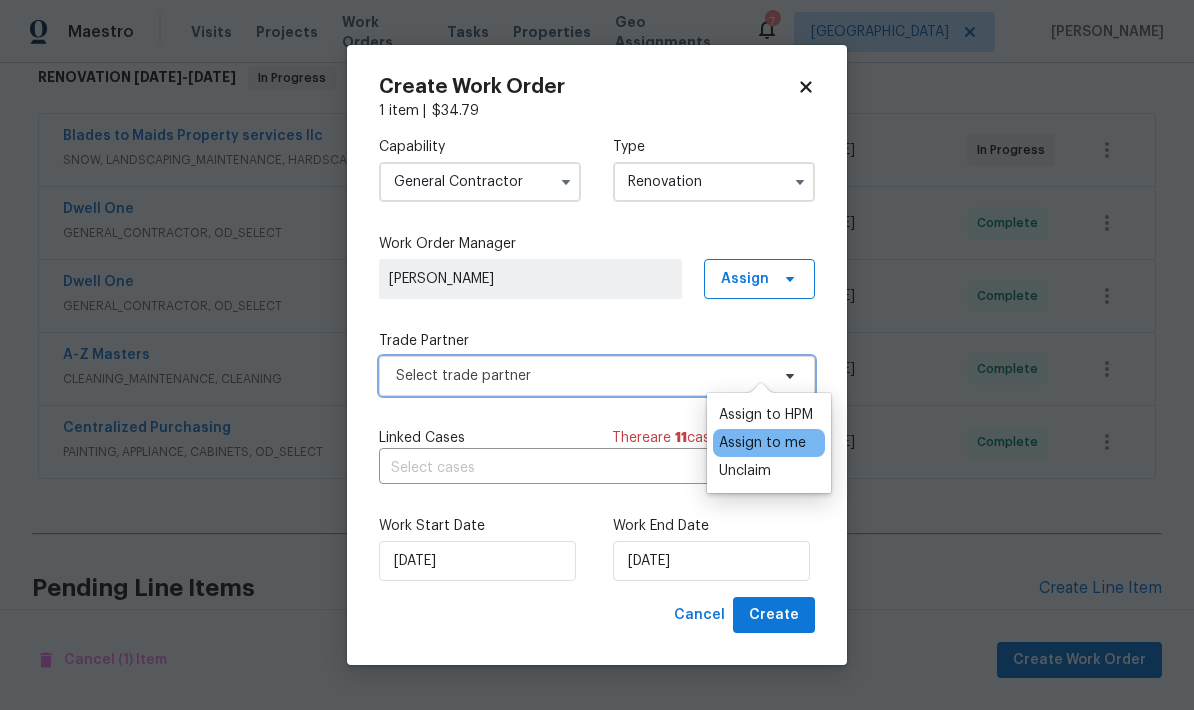 click on "Select trade partner" at bounding box center [582, 376] 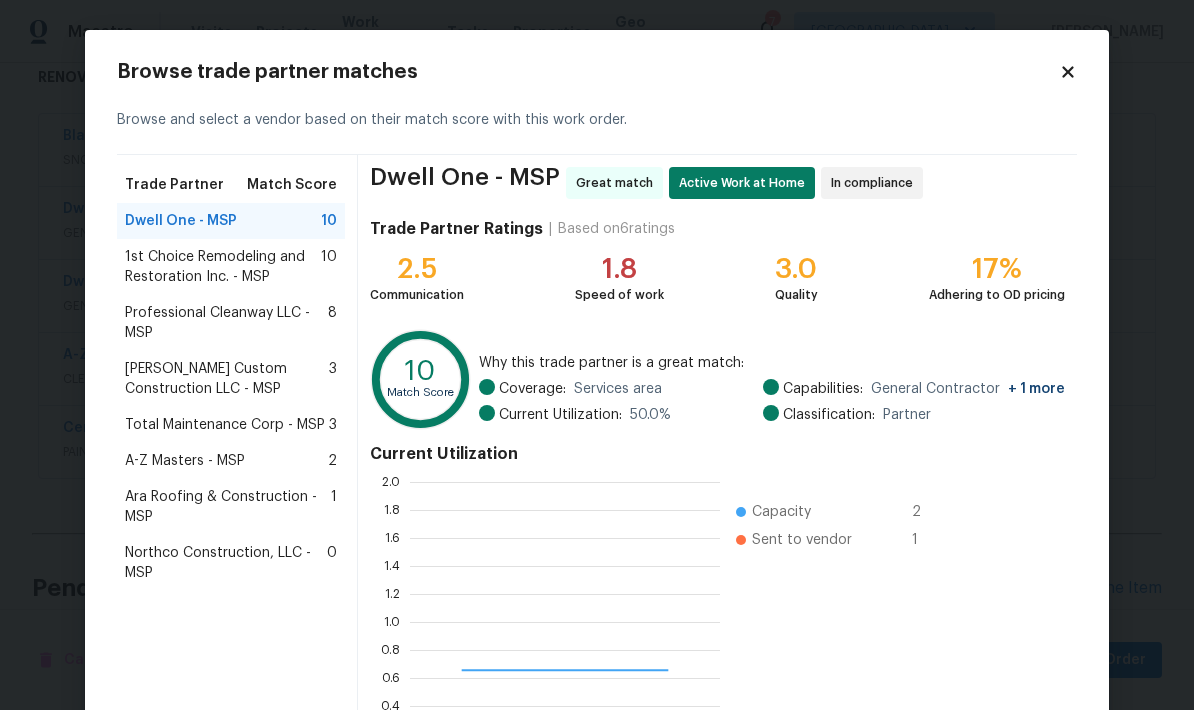 scroll, scrollTop: 2, scrollLeft: 2, axis: both 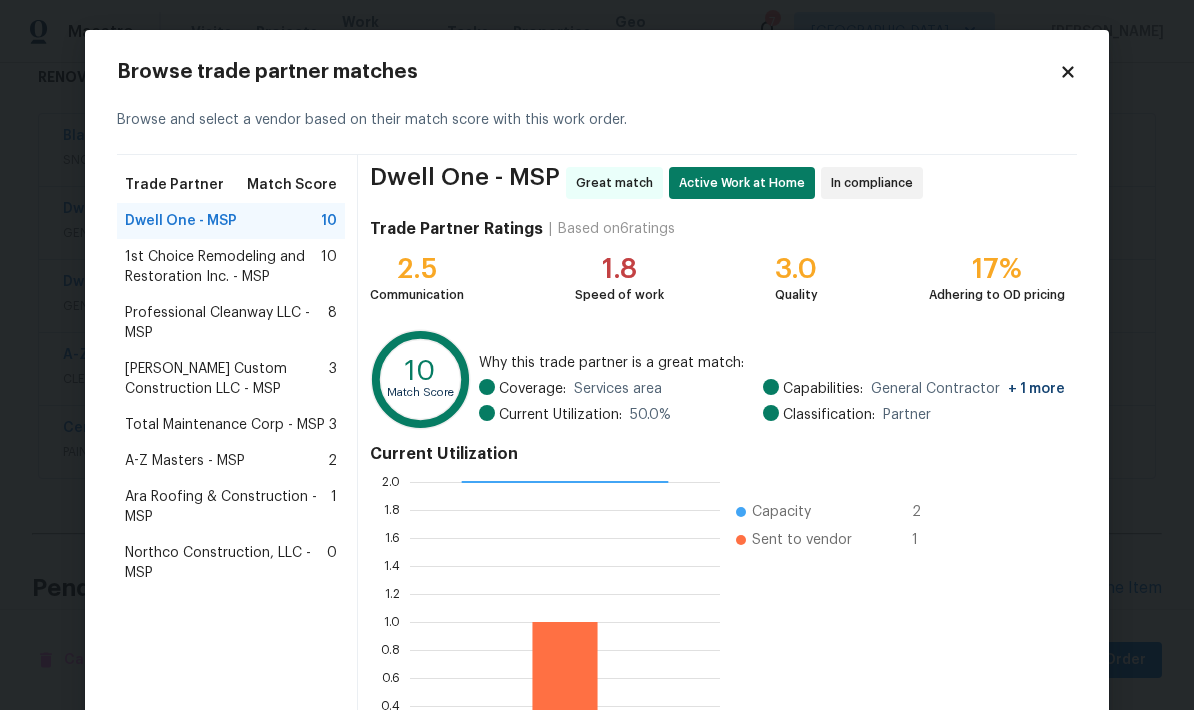 click on "Northco Construction, LLC - MSP" at bounding box center [226, 563] 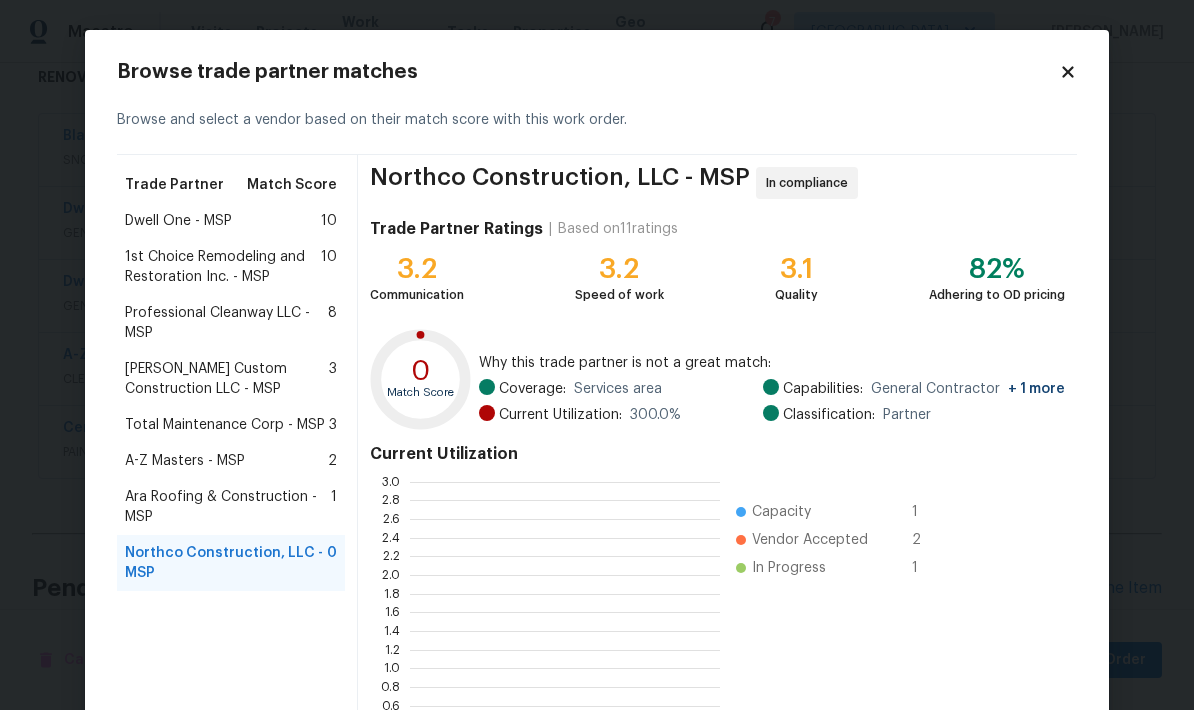 scroll, scrollTop: 2, scrollLeft: 2, axis: both 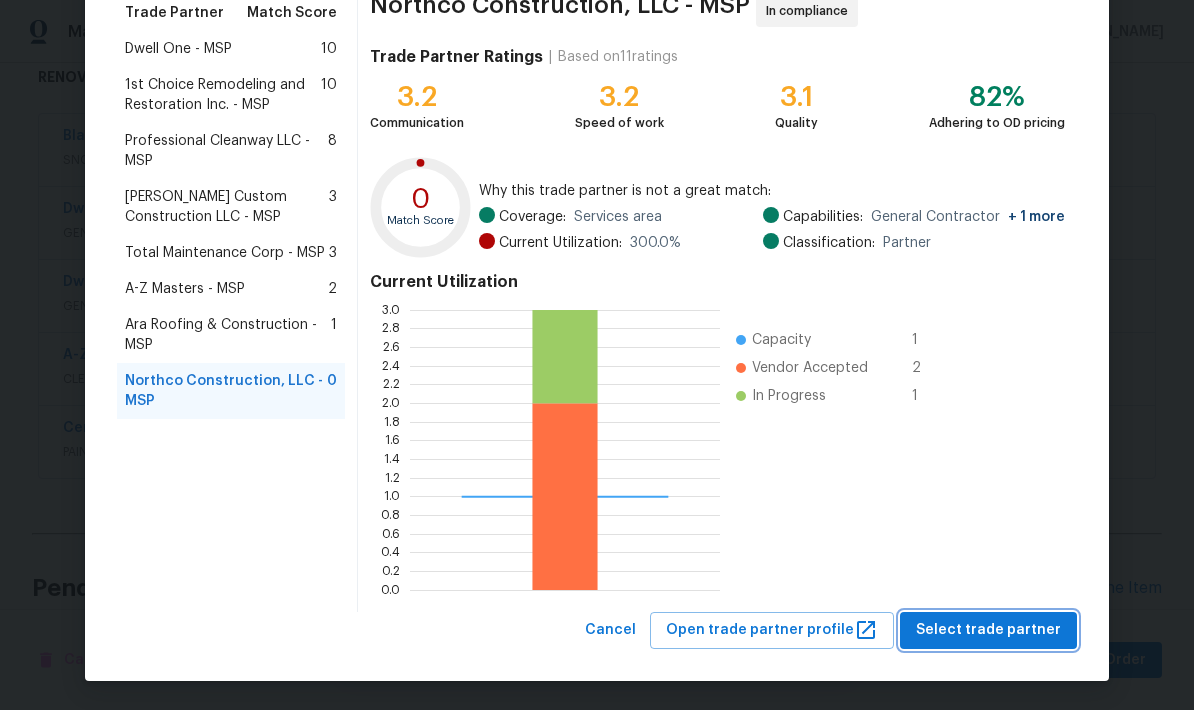 click on "Select trade partner" at bounding box center [988, 630] 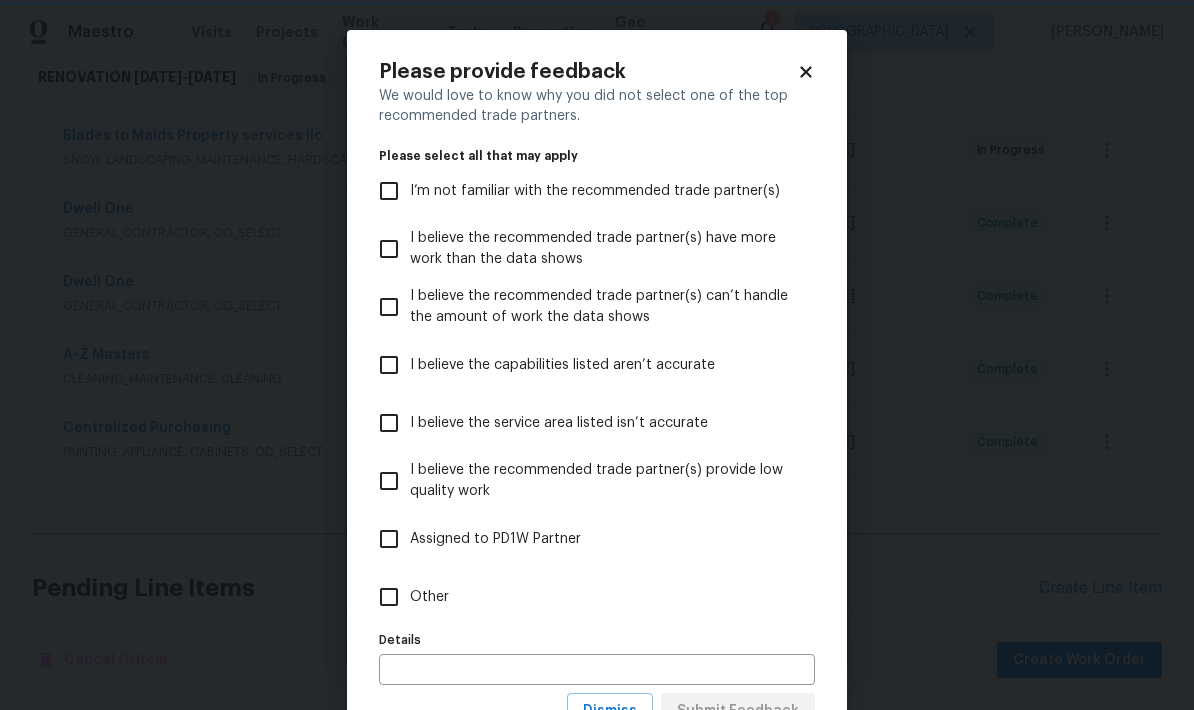 scroll, scrollTop: 0, scrollLeft: 0, axis: both 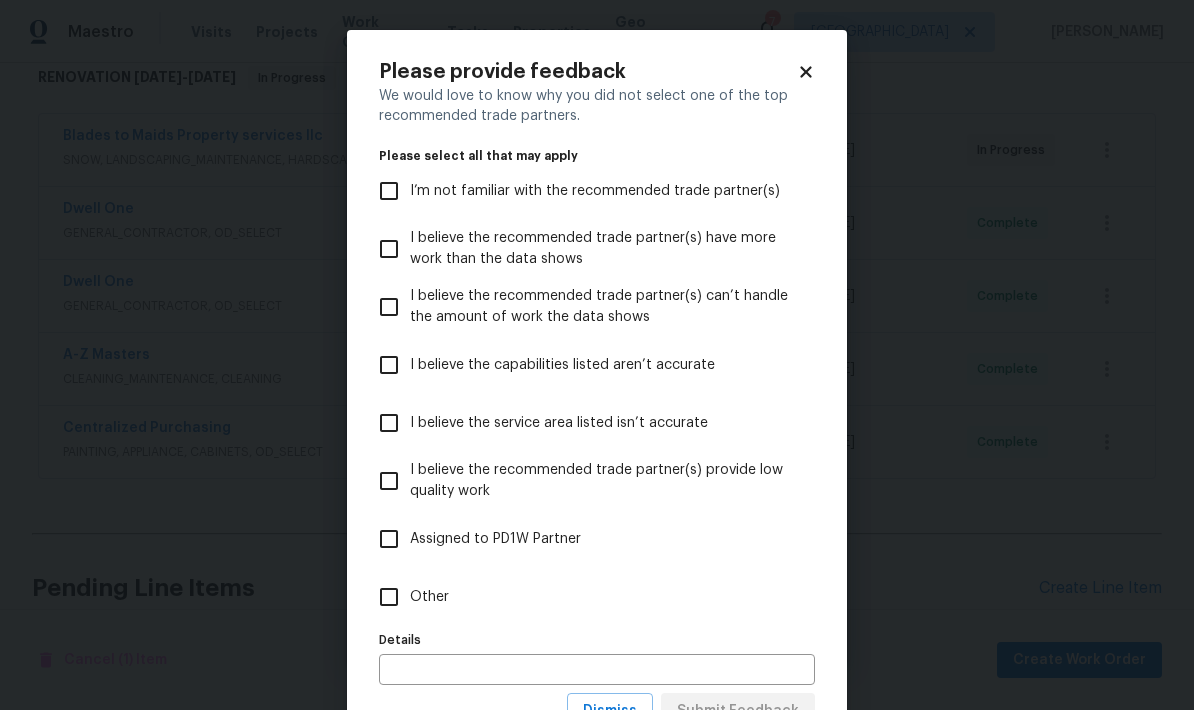 click on "Other" at bounding box center (389, 597) 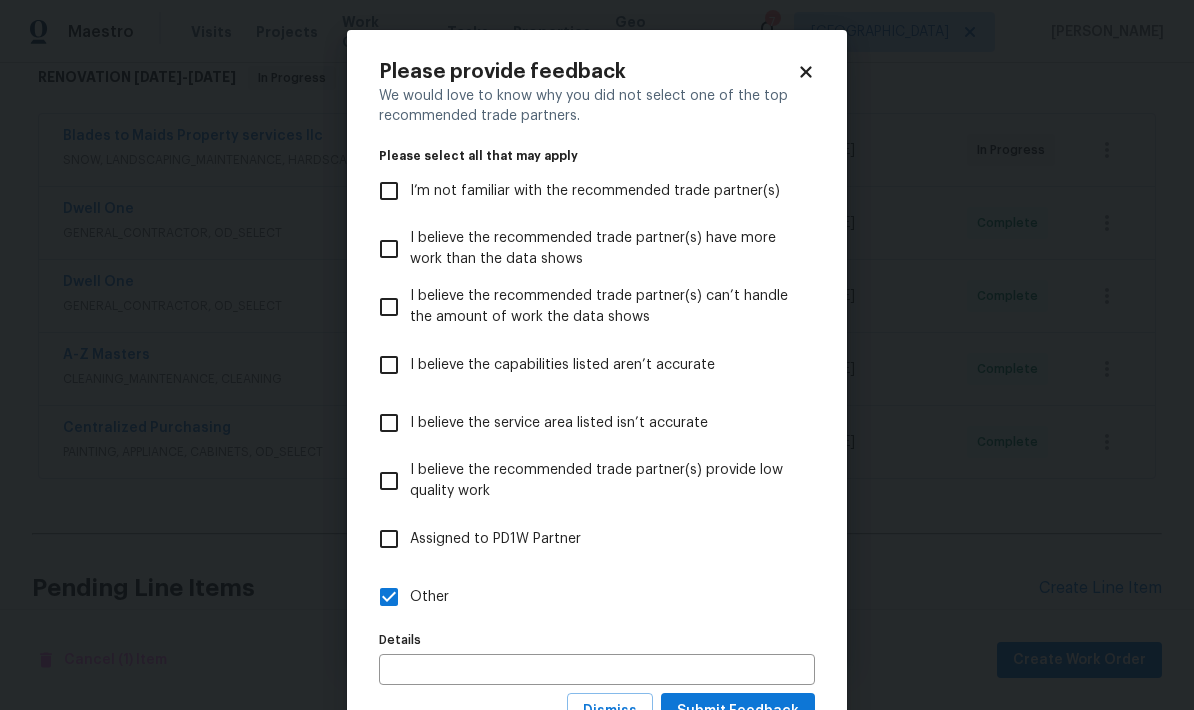 click at bounding box center [597, 669] 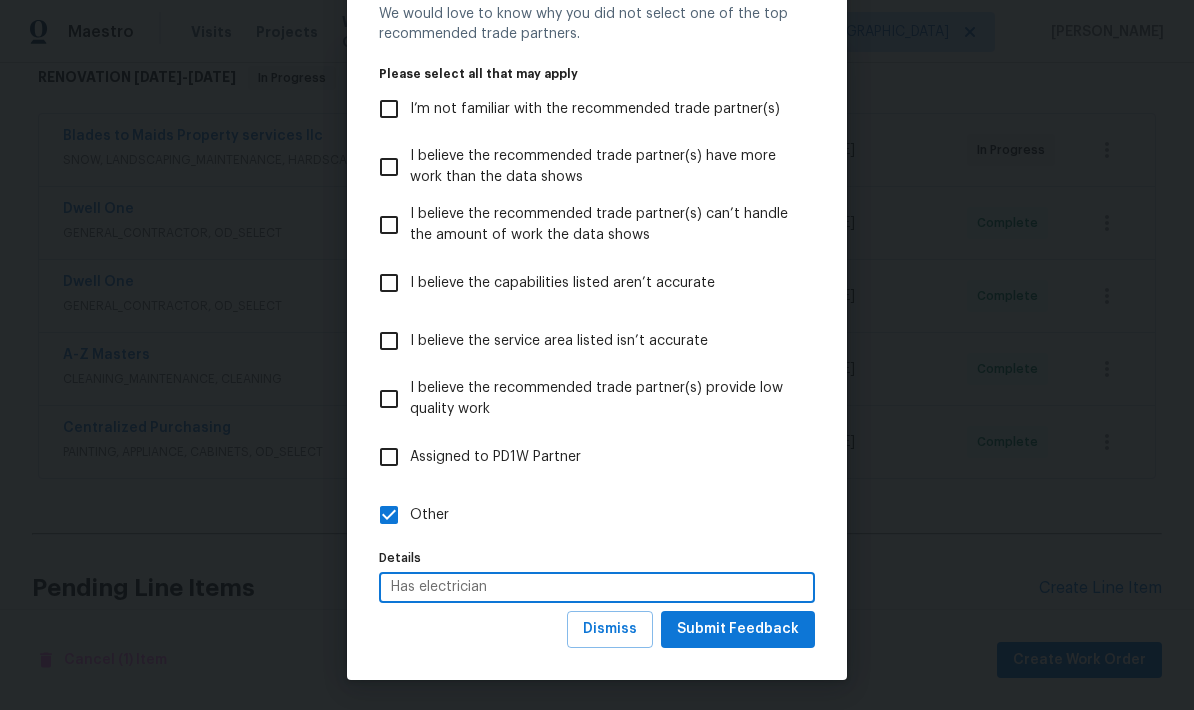 scroll, scrollTop: 83, scrollLeft: 0, axis: vertical 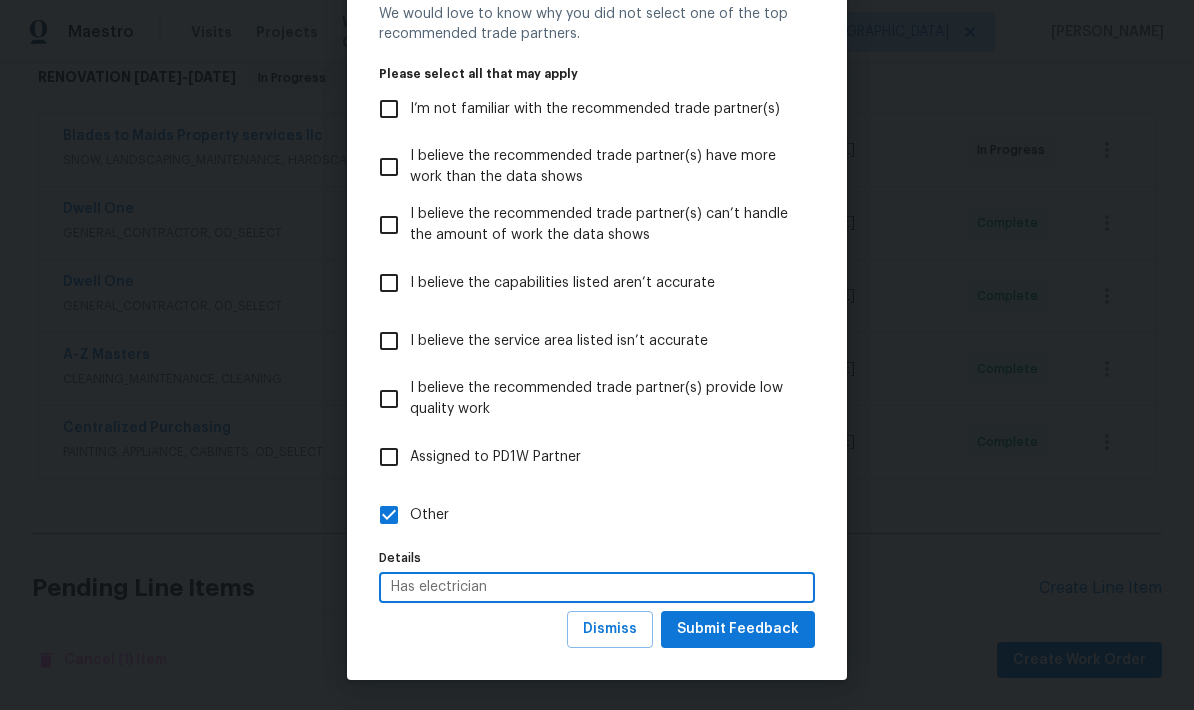type on "Has electrician" 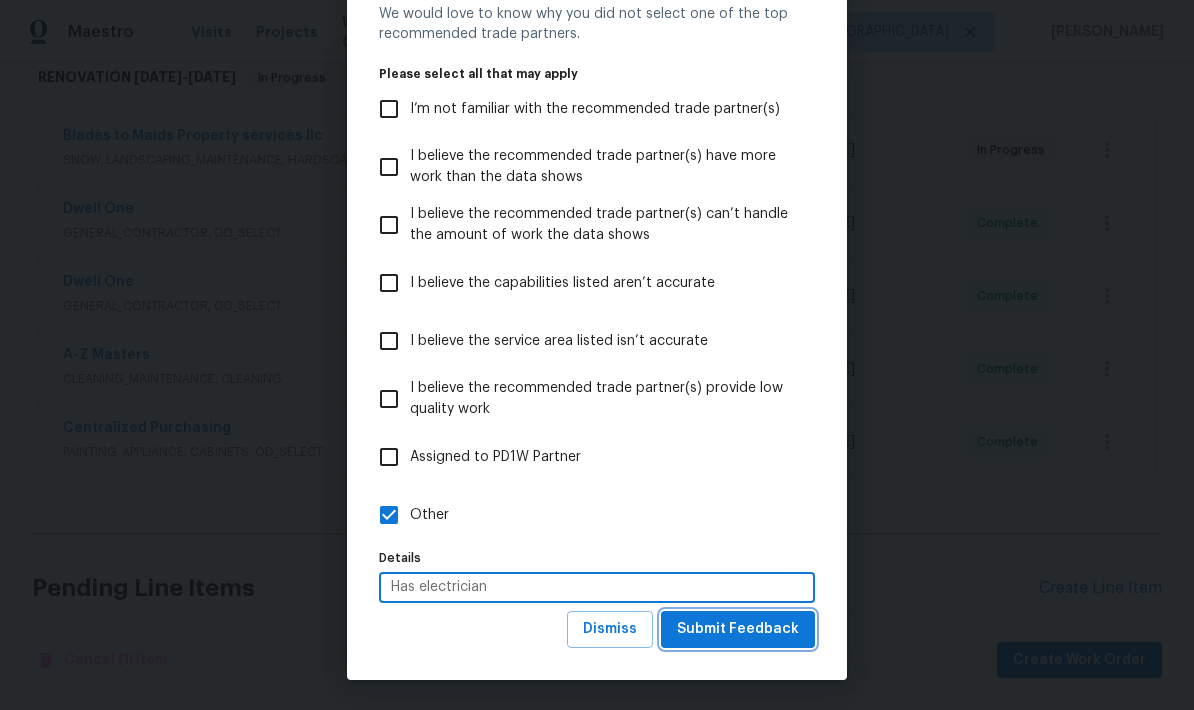 click on "Submit Feedback" at bounding box center [738, 629] 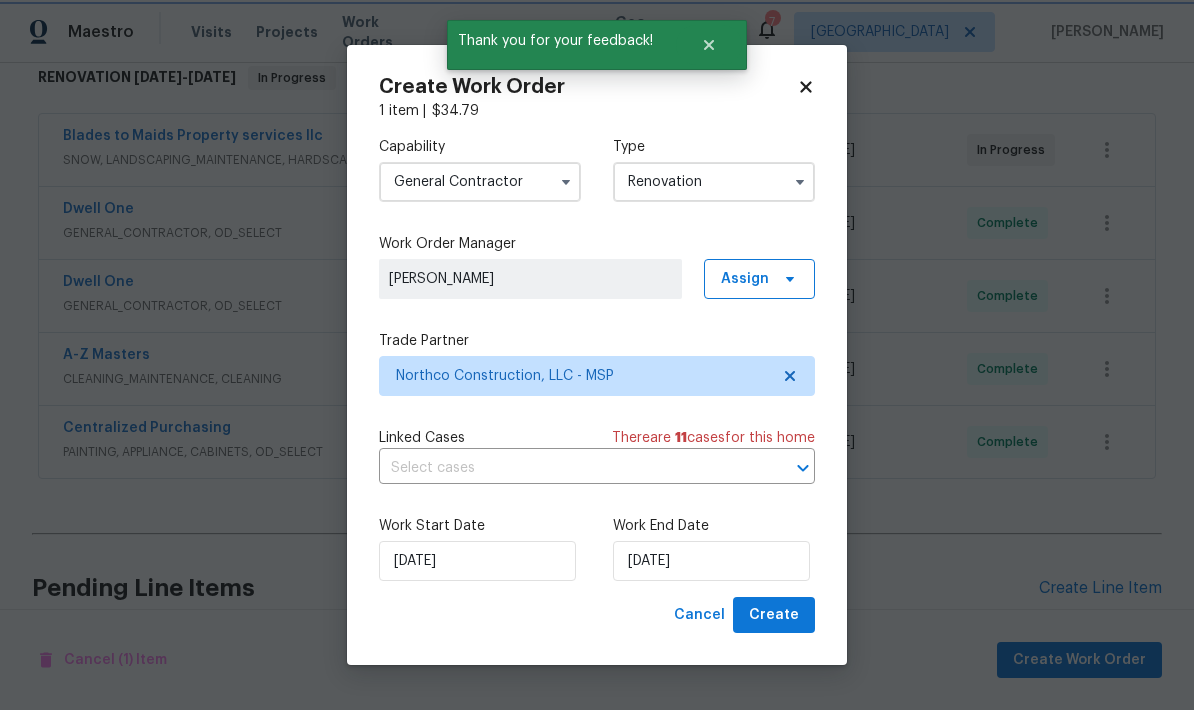 scroll, scrollTop: 0, scrollLeft: 0, axis: both 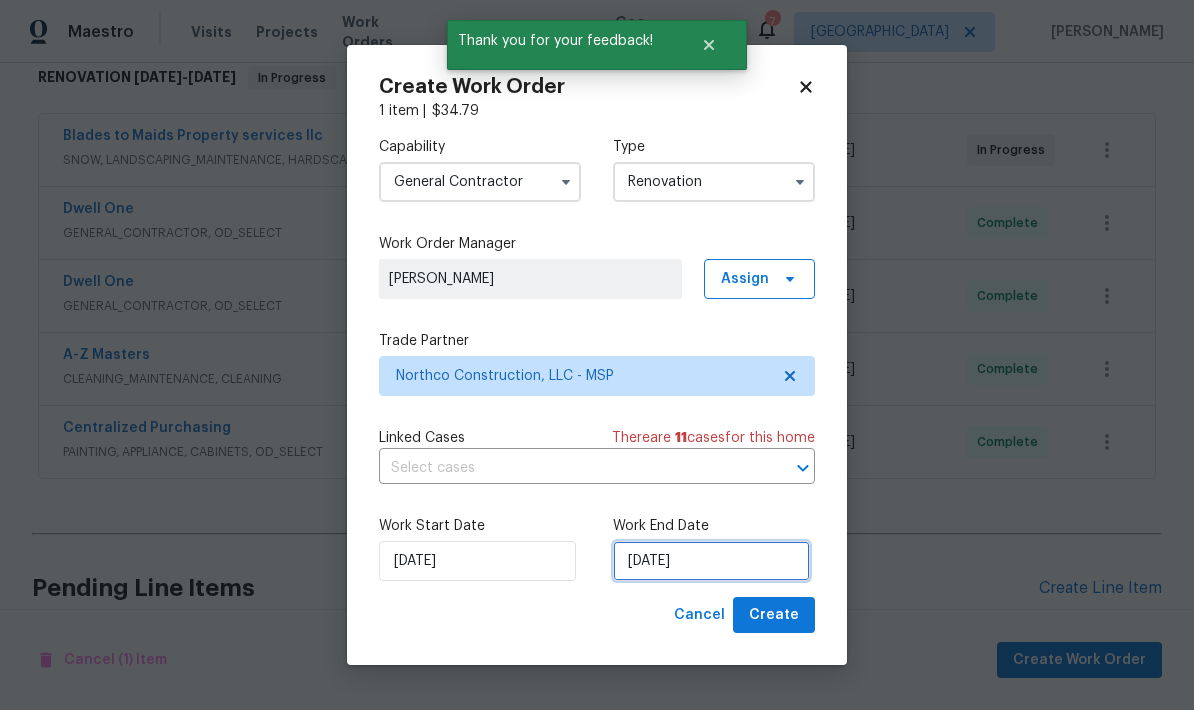 click on "[DATE]" at bounding box center [711, 561] 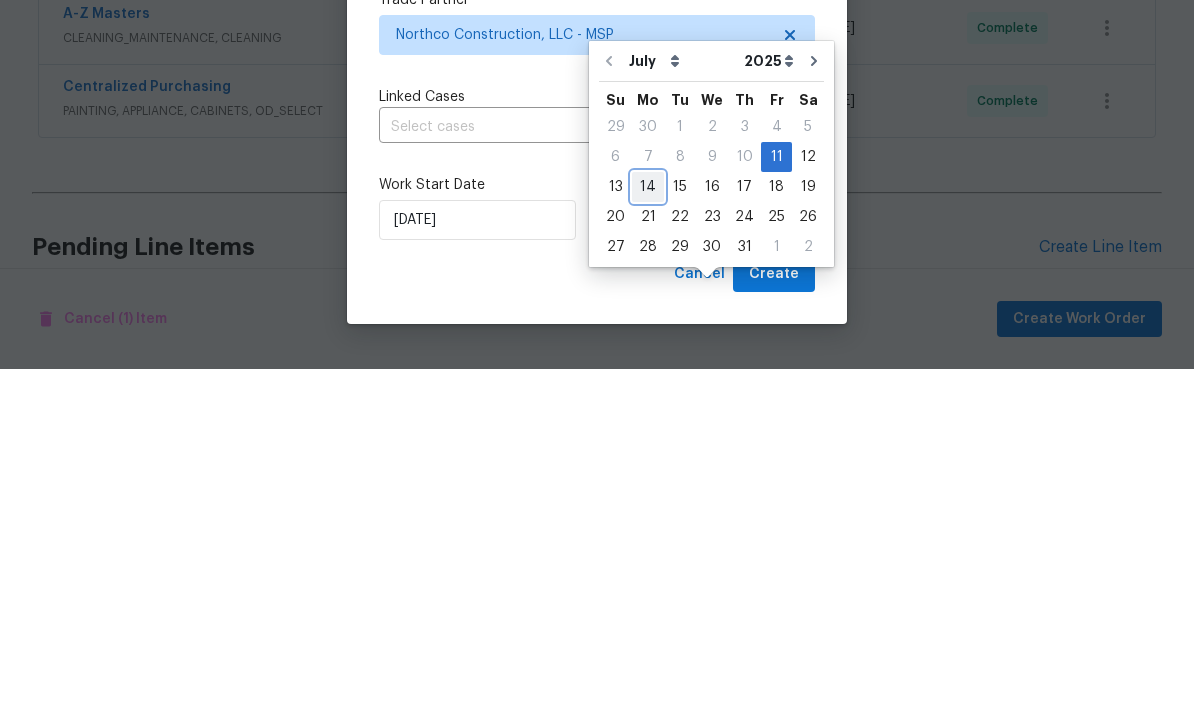 click on "14" at bounding box center [648, 528] 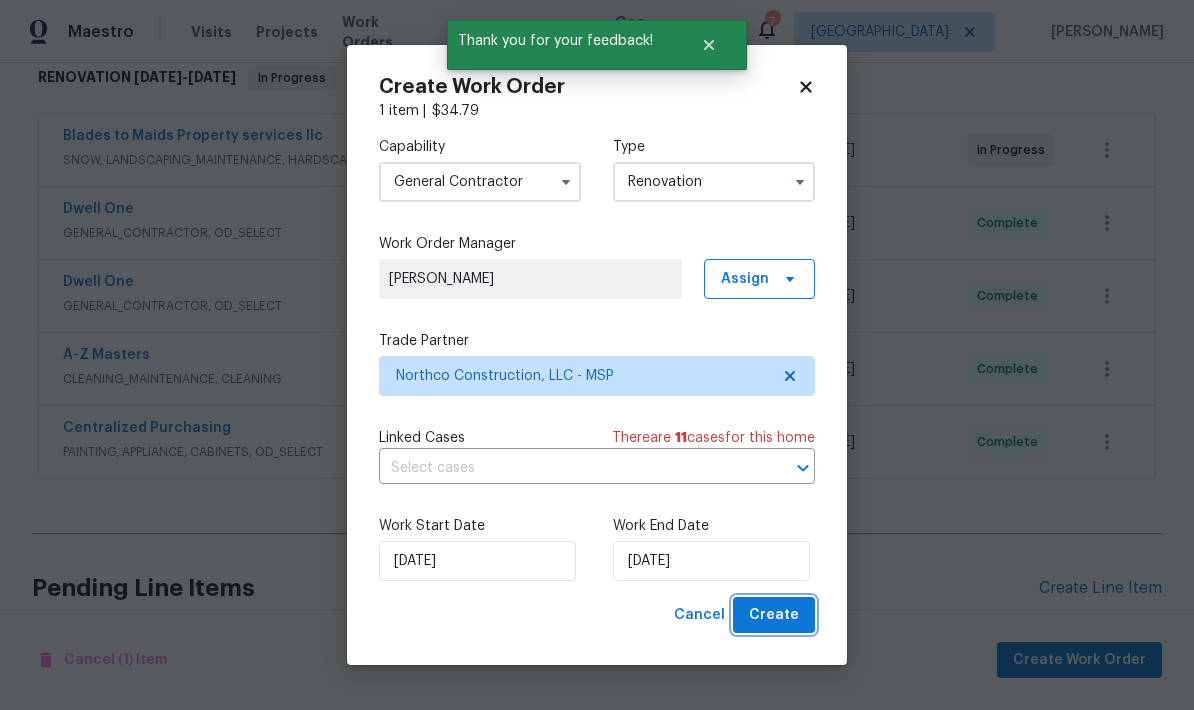 click on "Create" at bounding box center (774, 615) 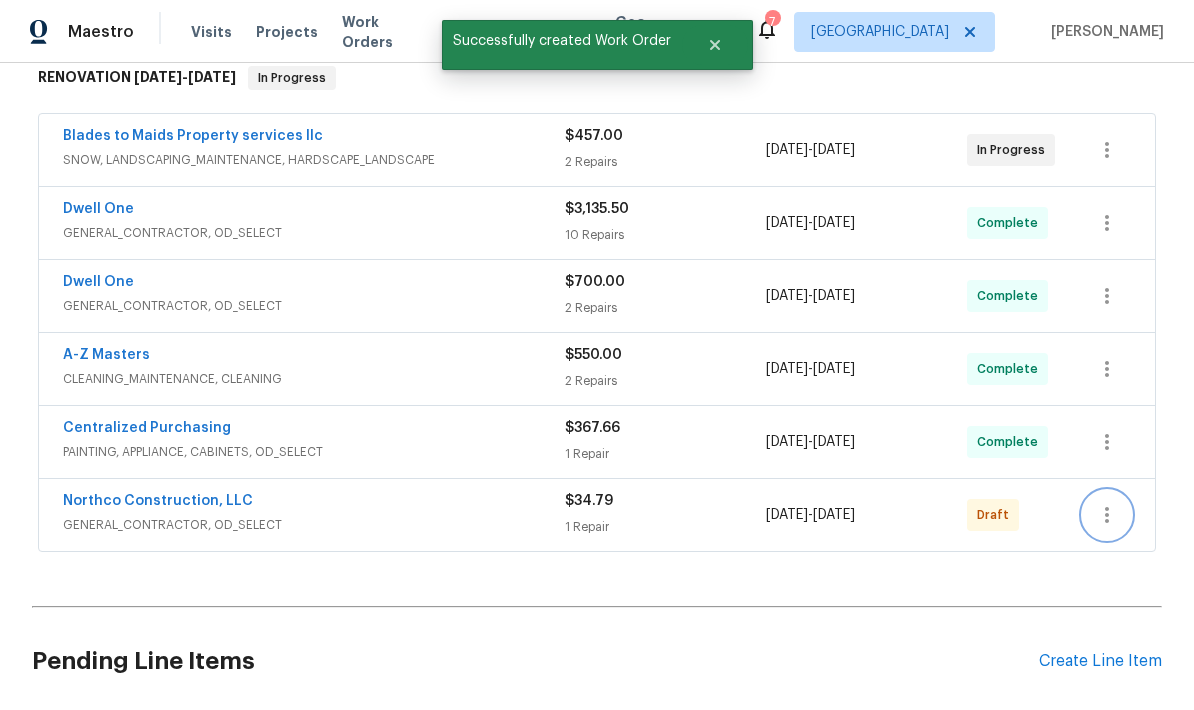 click 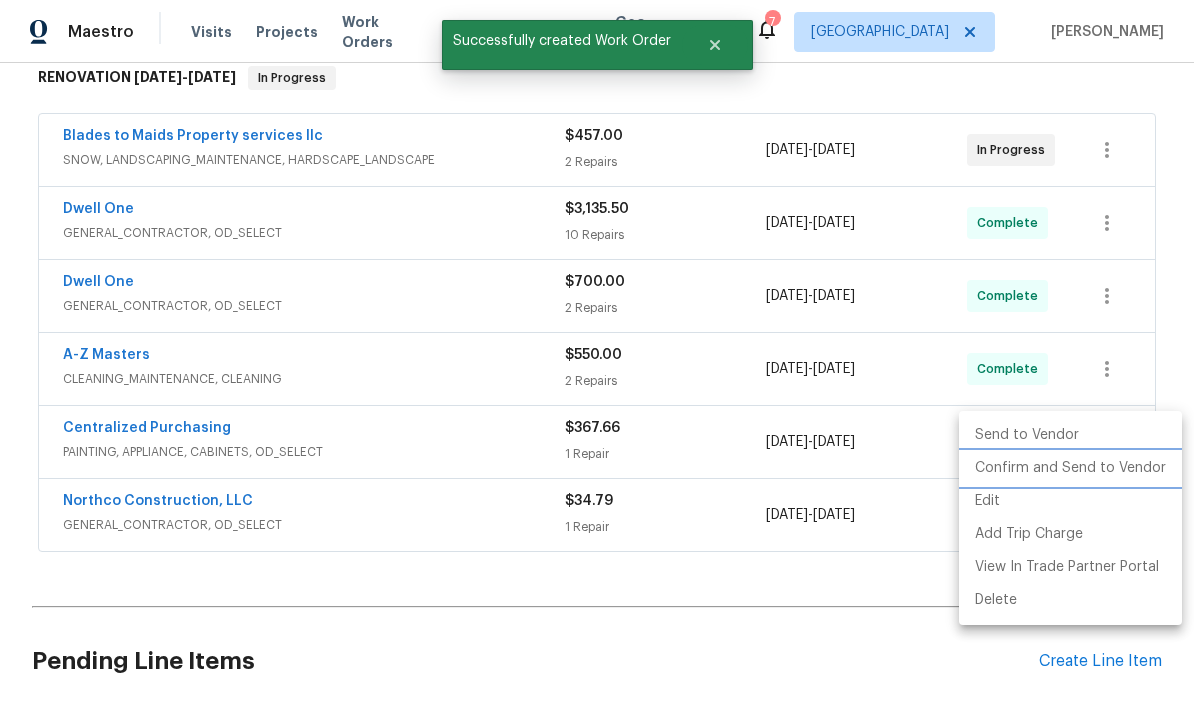 click on "Confirm and Send to Vendor" at bounding box center (1070, 468) 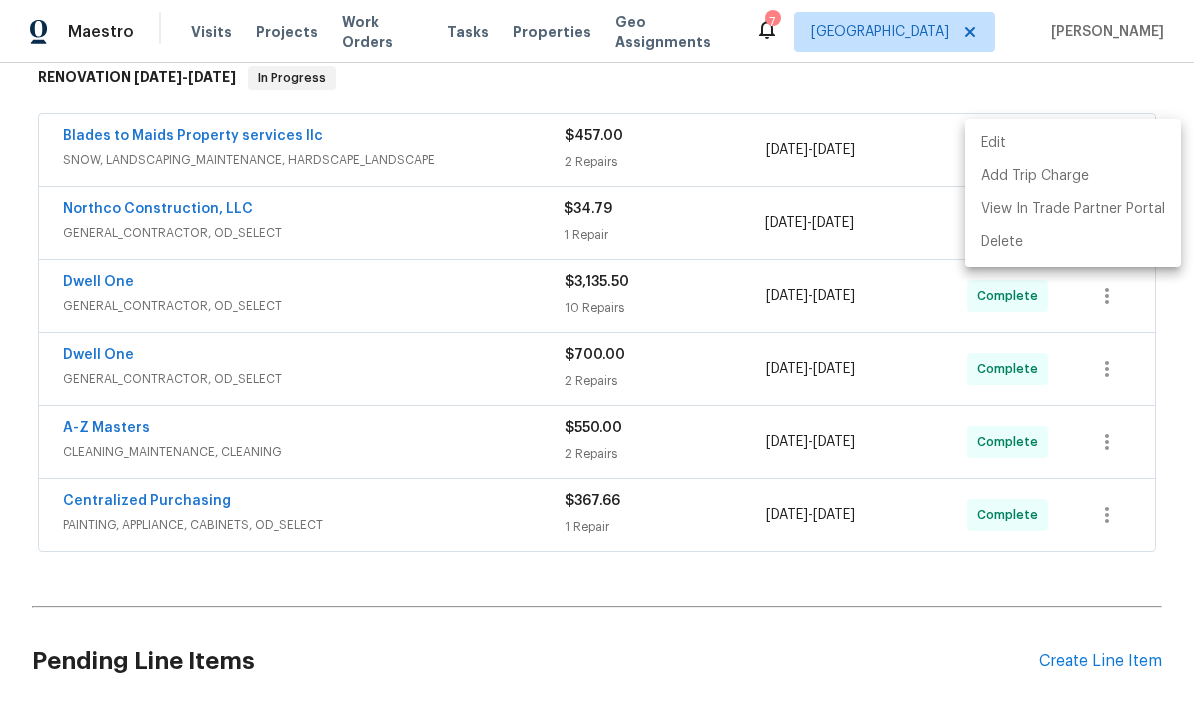 click at bounding box center [597, 355] 